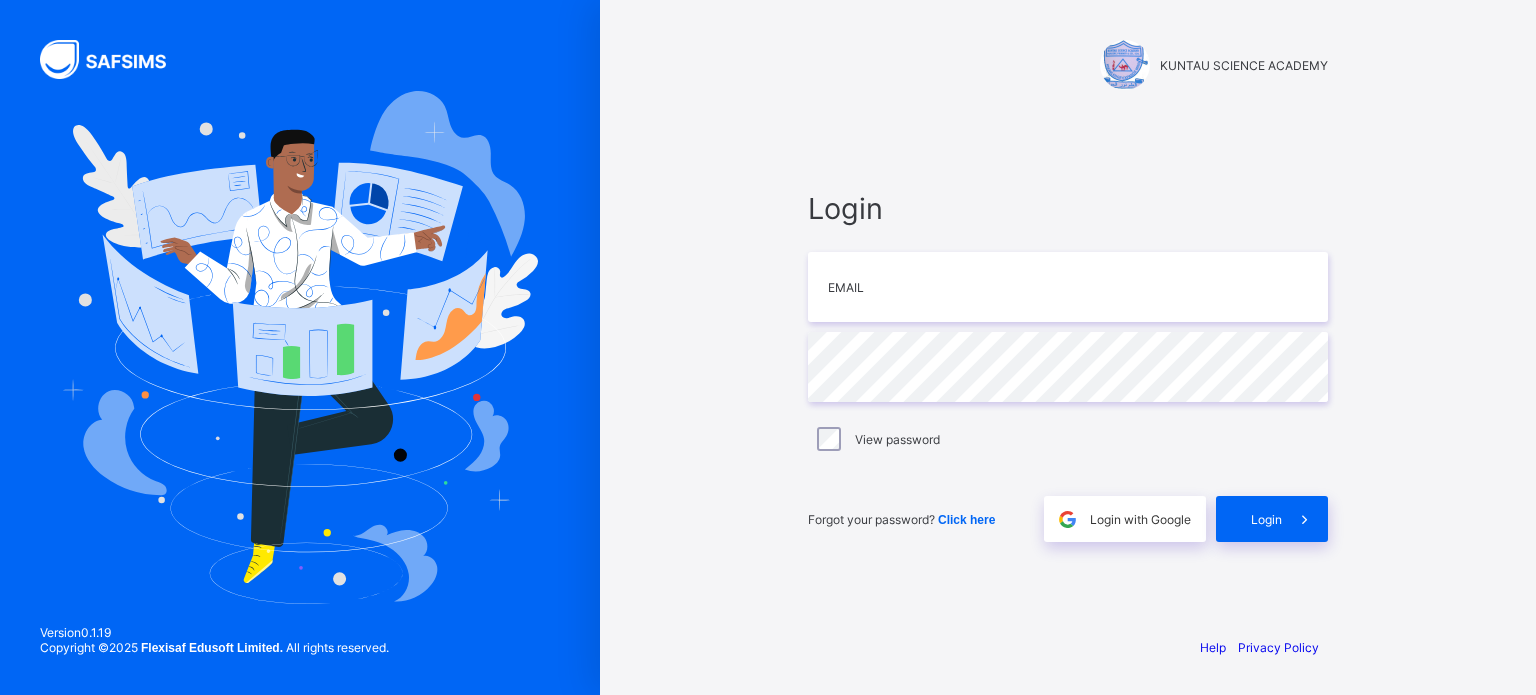 scroll, scrollTop: 0, scrollLeft: 0, axis: both 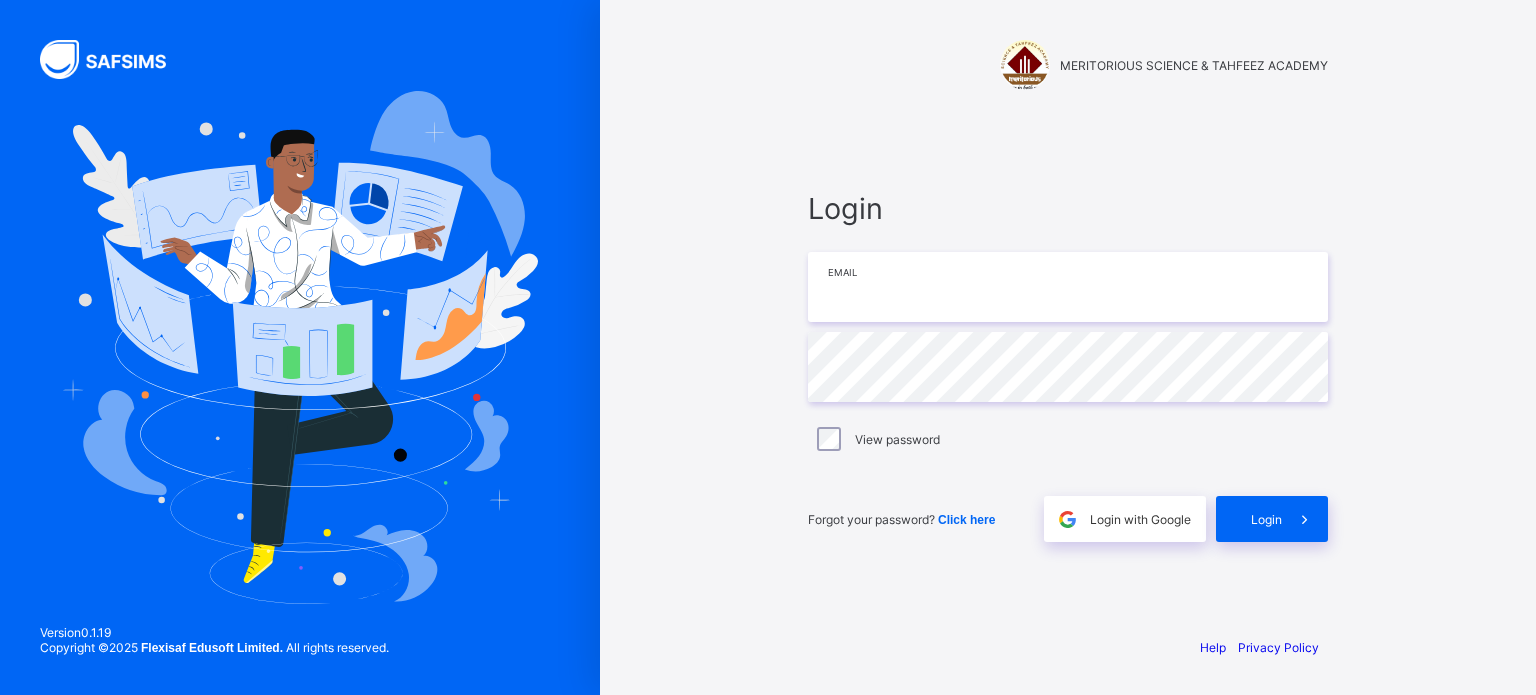 click at bounding box center (1068, 287) 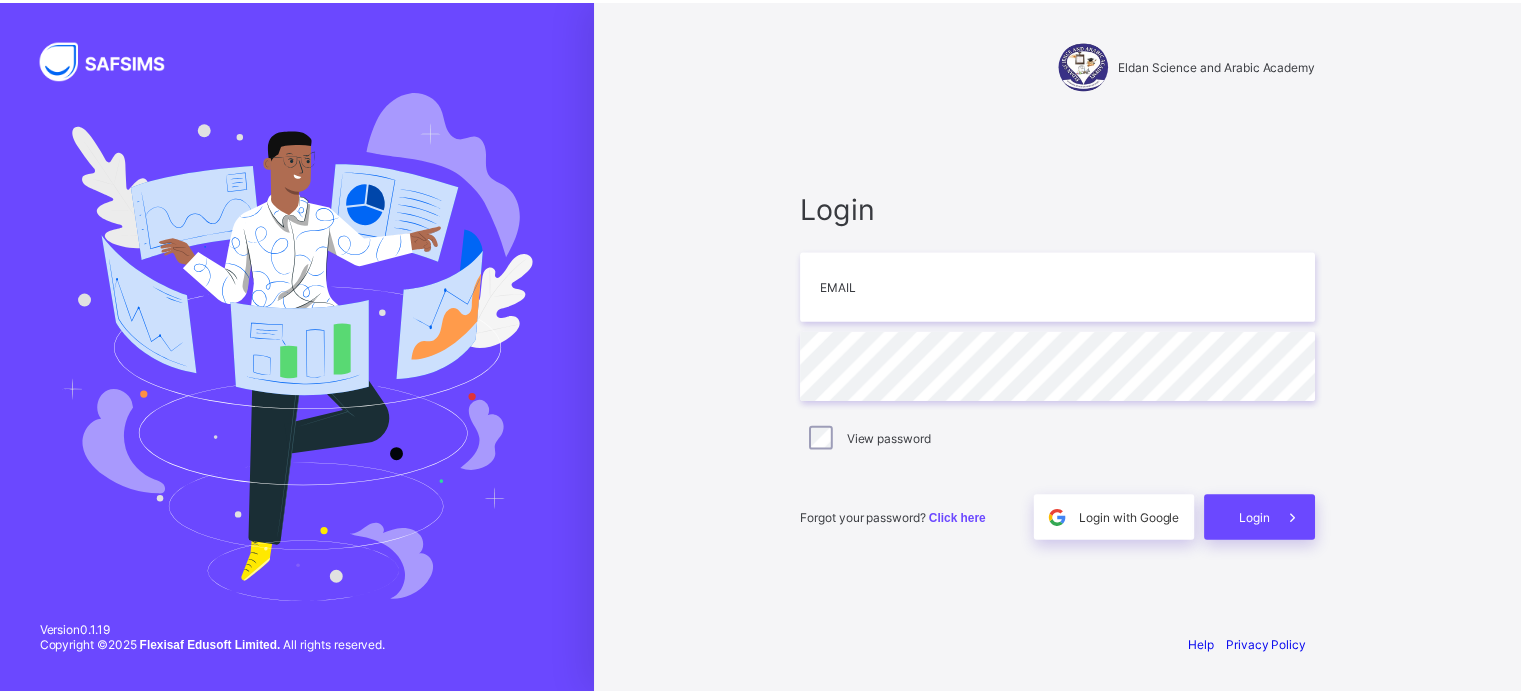 scroll, scrollTop: 0, scrollLeft: 0, axis: both 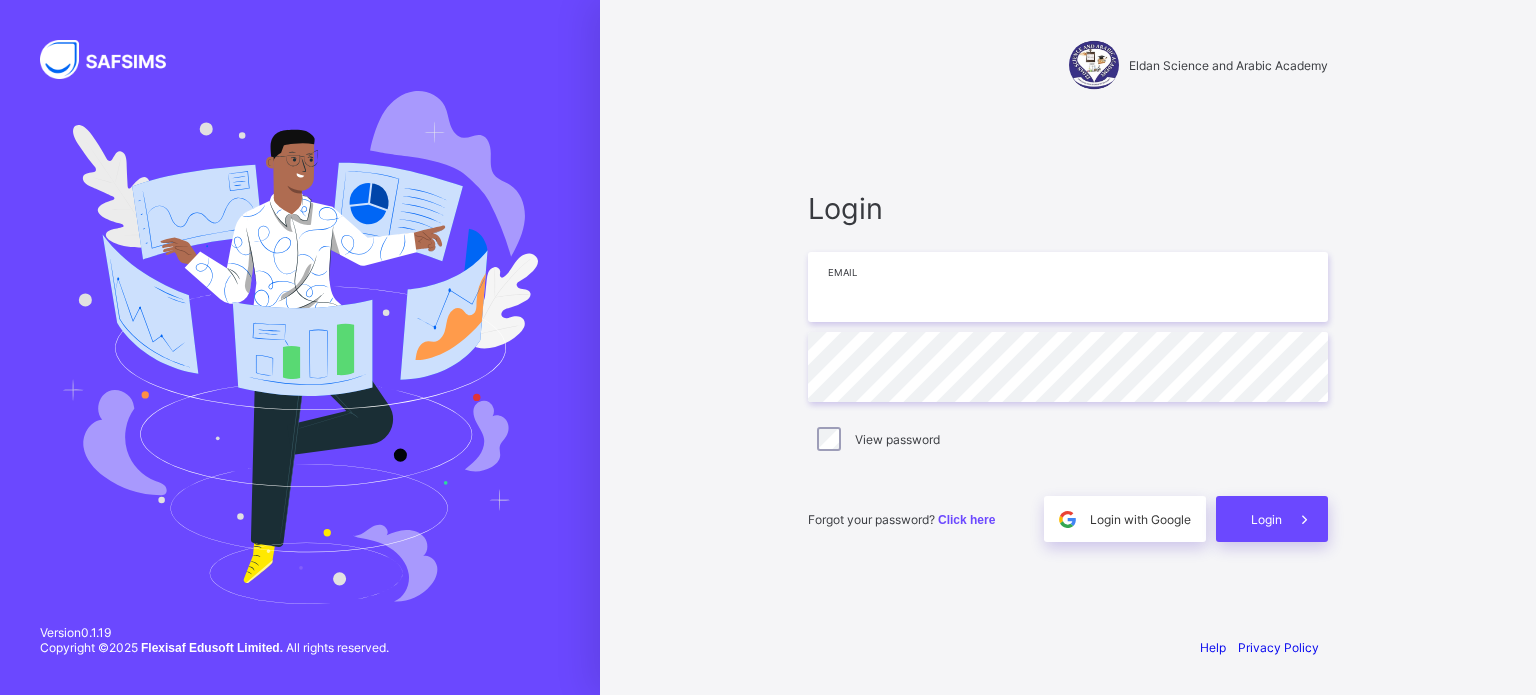 click at bounding box center (1068, 287) 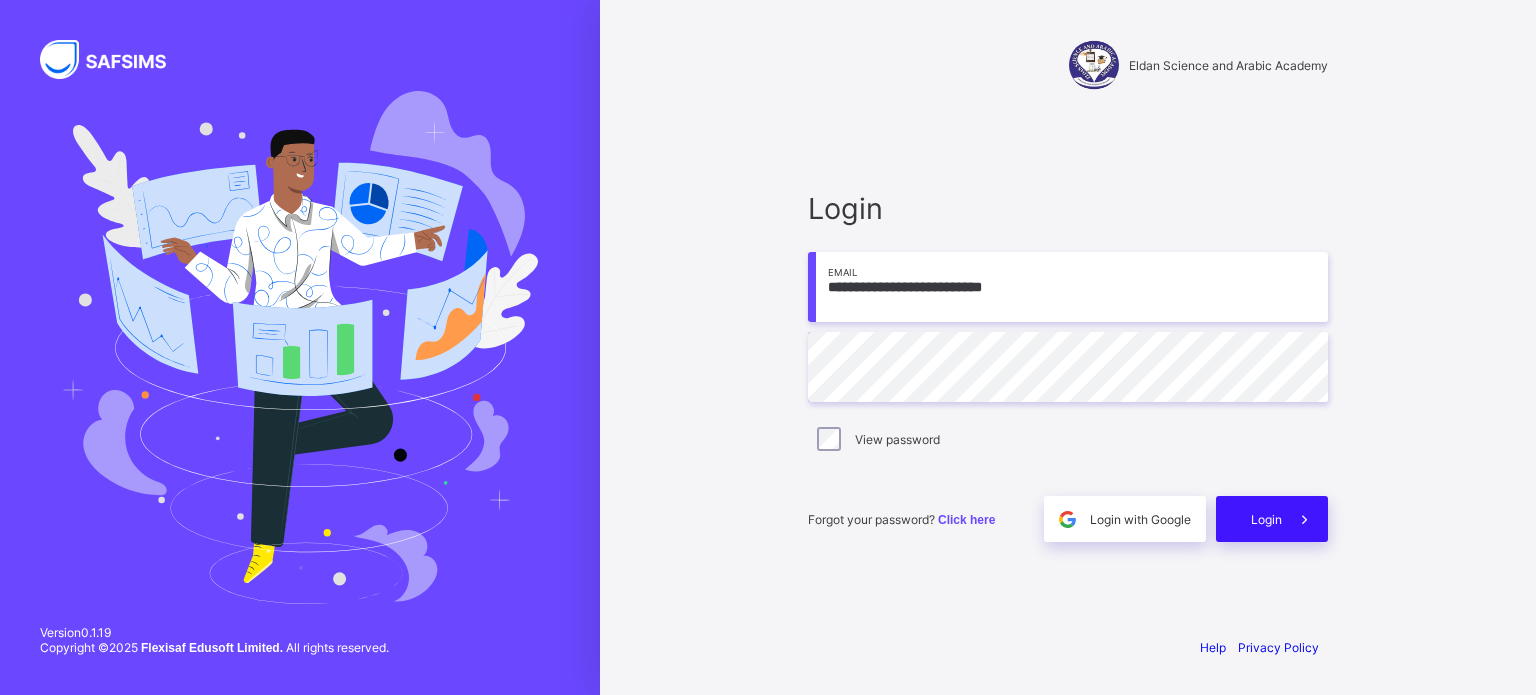 click at bounding box center (1305, 519) 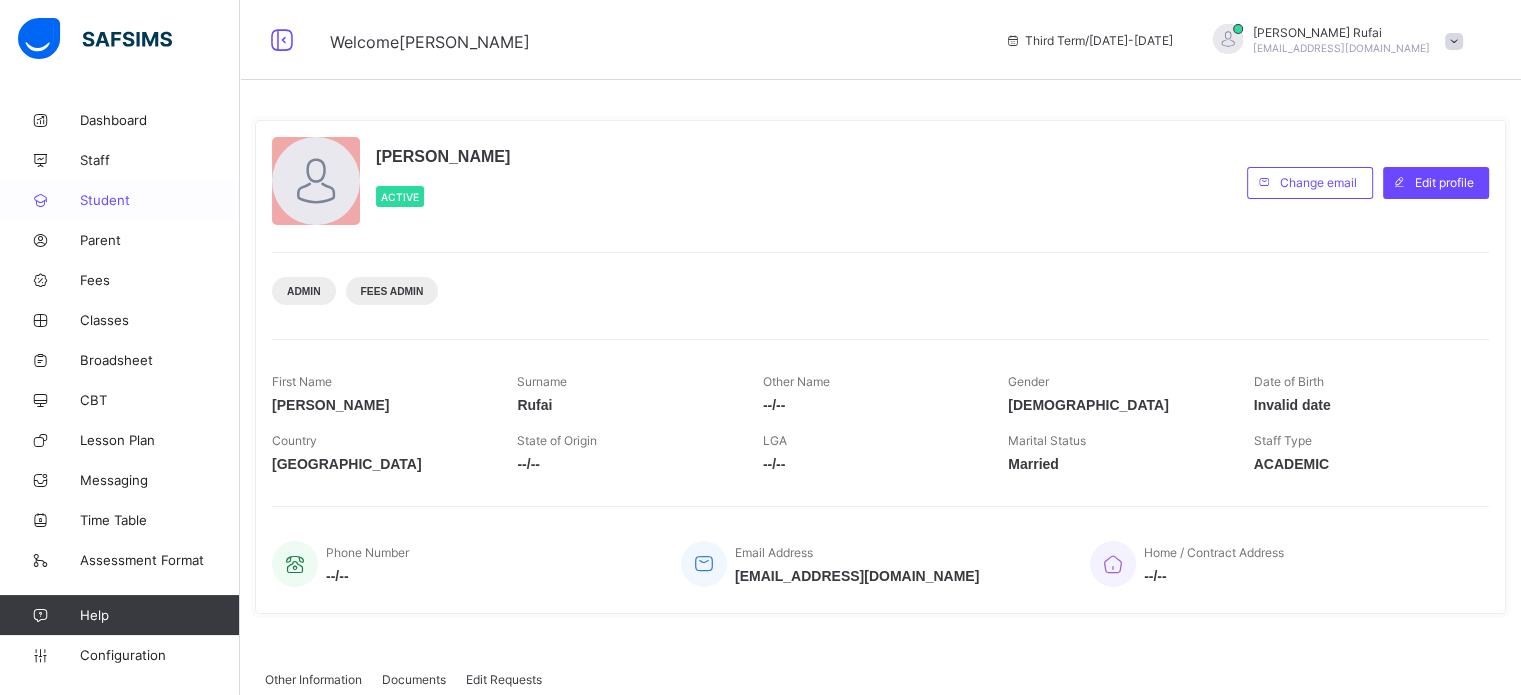 click on "Student" at bounding box center [160, 200] 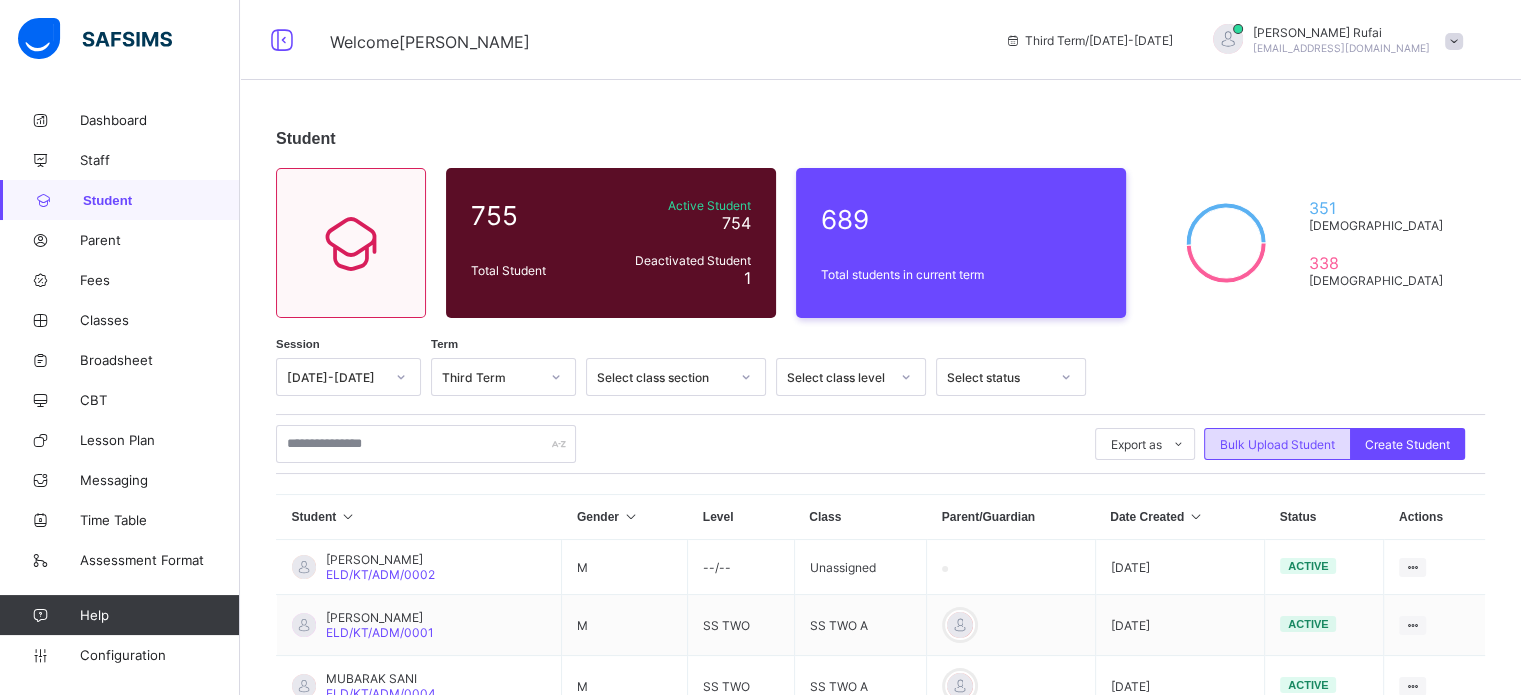 click on "Bulk Upload Student" at bounding box center (1277, 444) 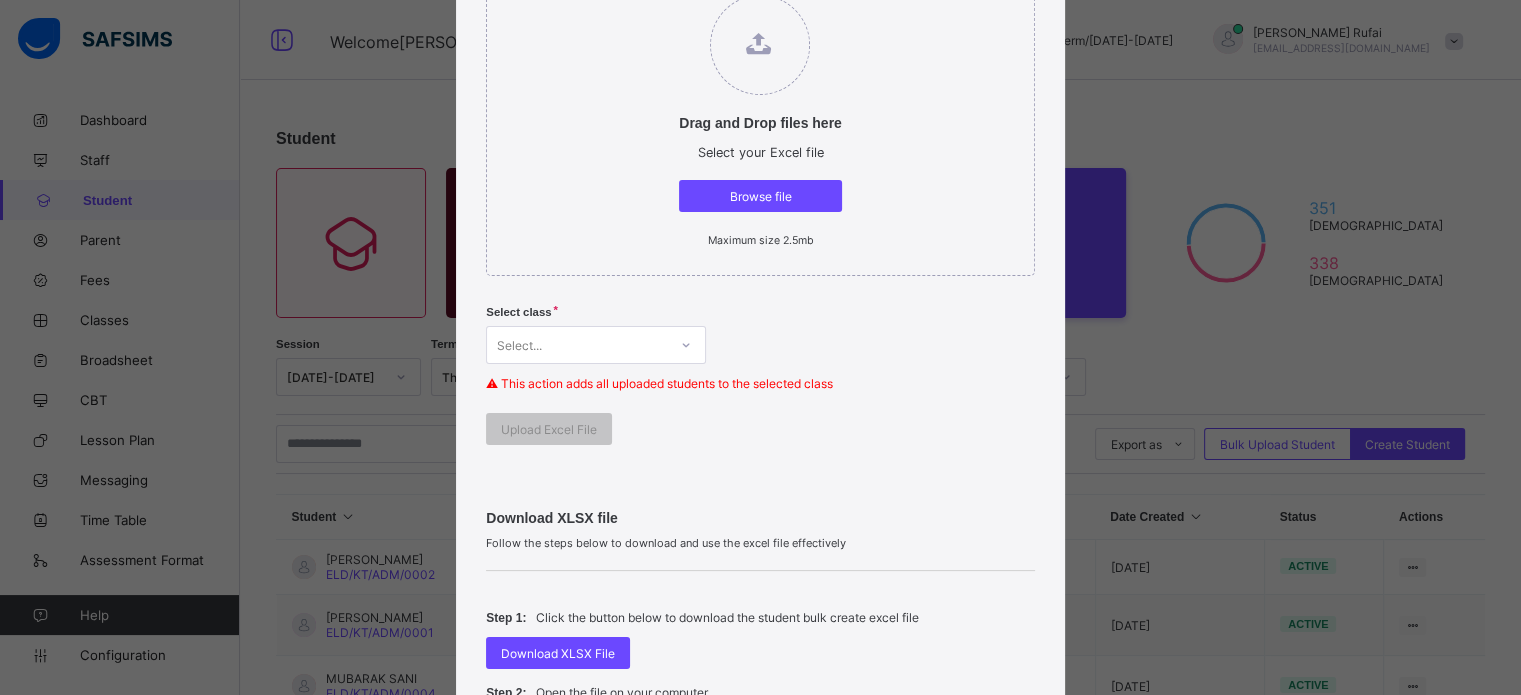 scroll, scrollTop: 500, scrollLeft: 0, axis: vertical 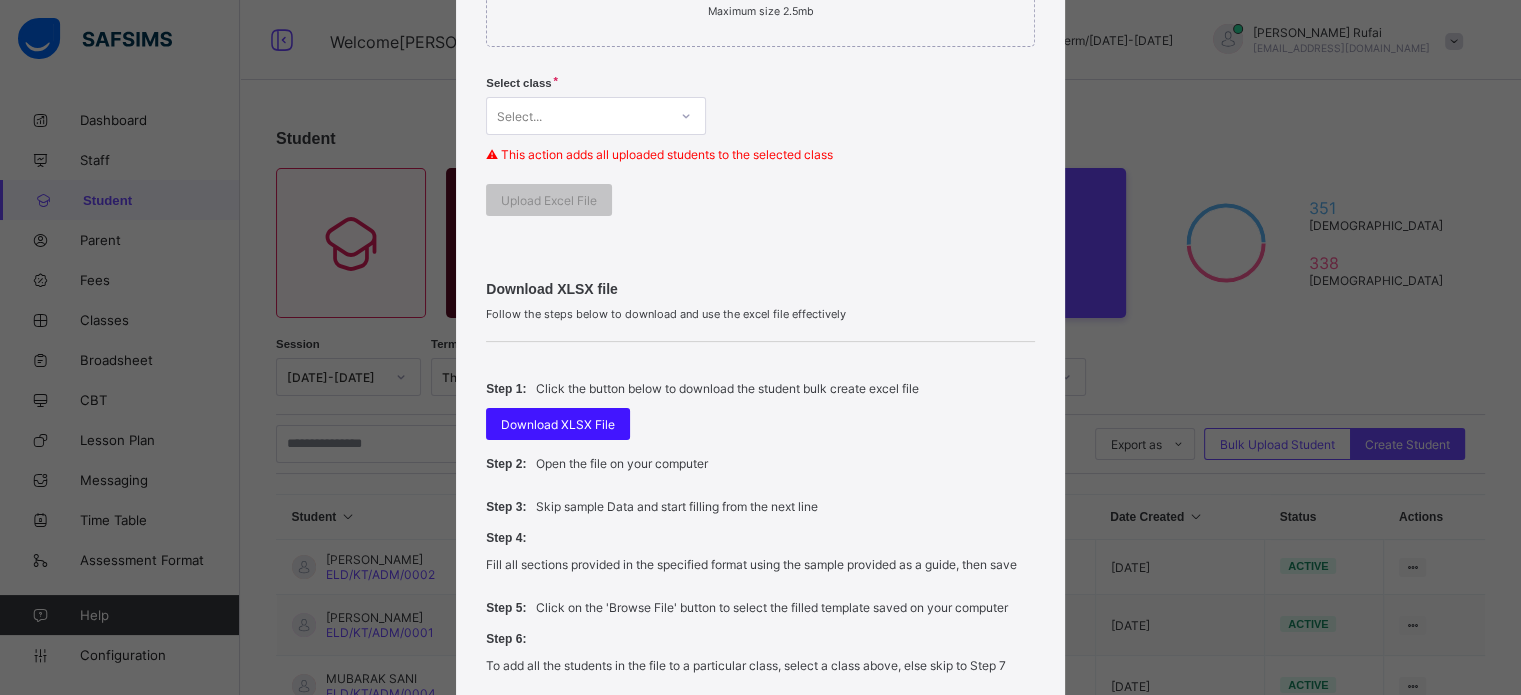 click on "Download XLSX File" at bounding box center [558, 424] 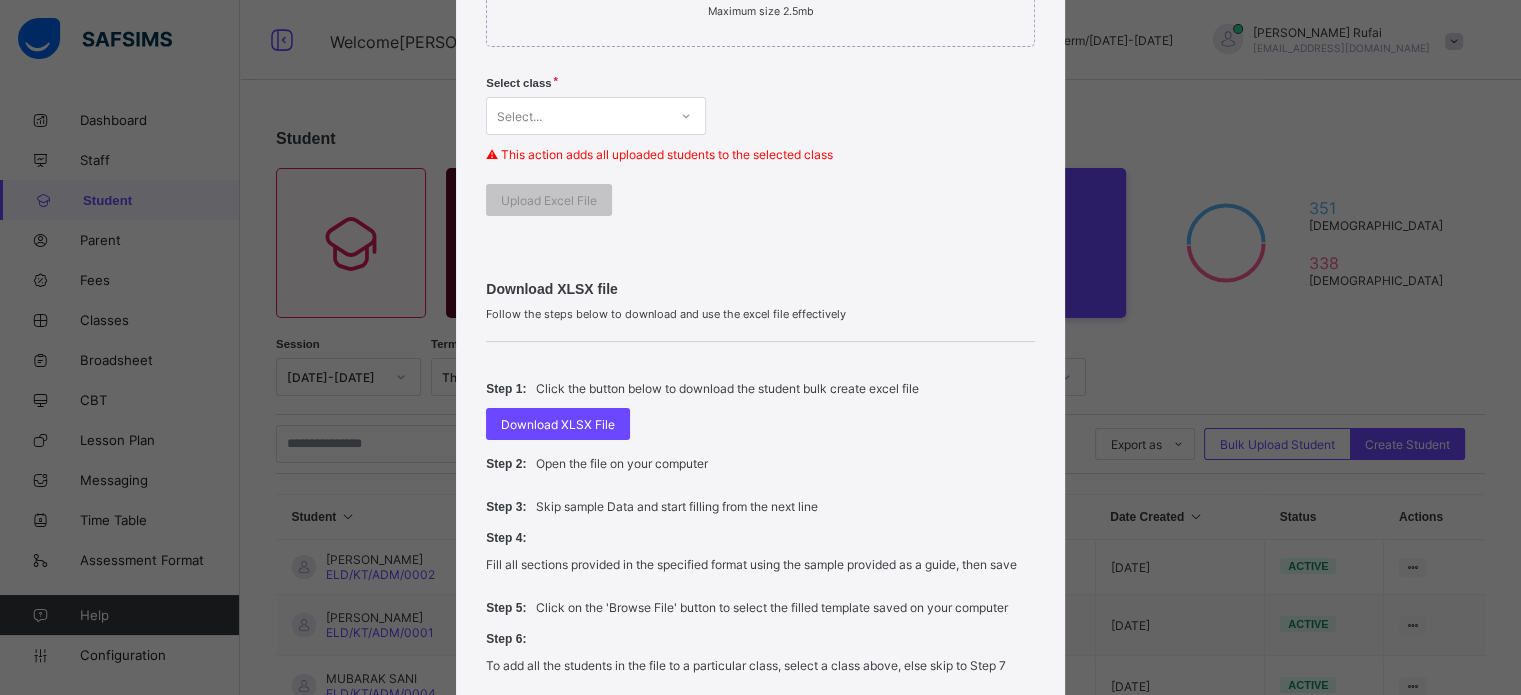 scroll, scrollTop: 300, scrollLeft: 0, axis: vertical 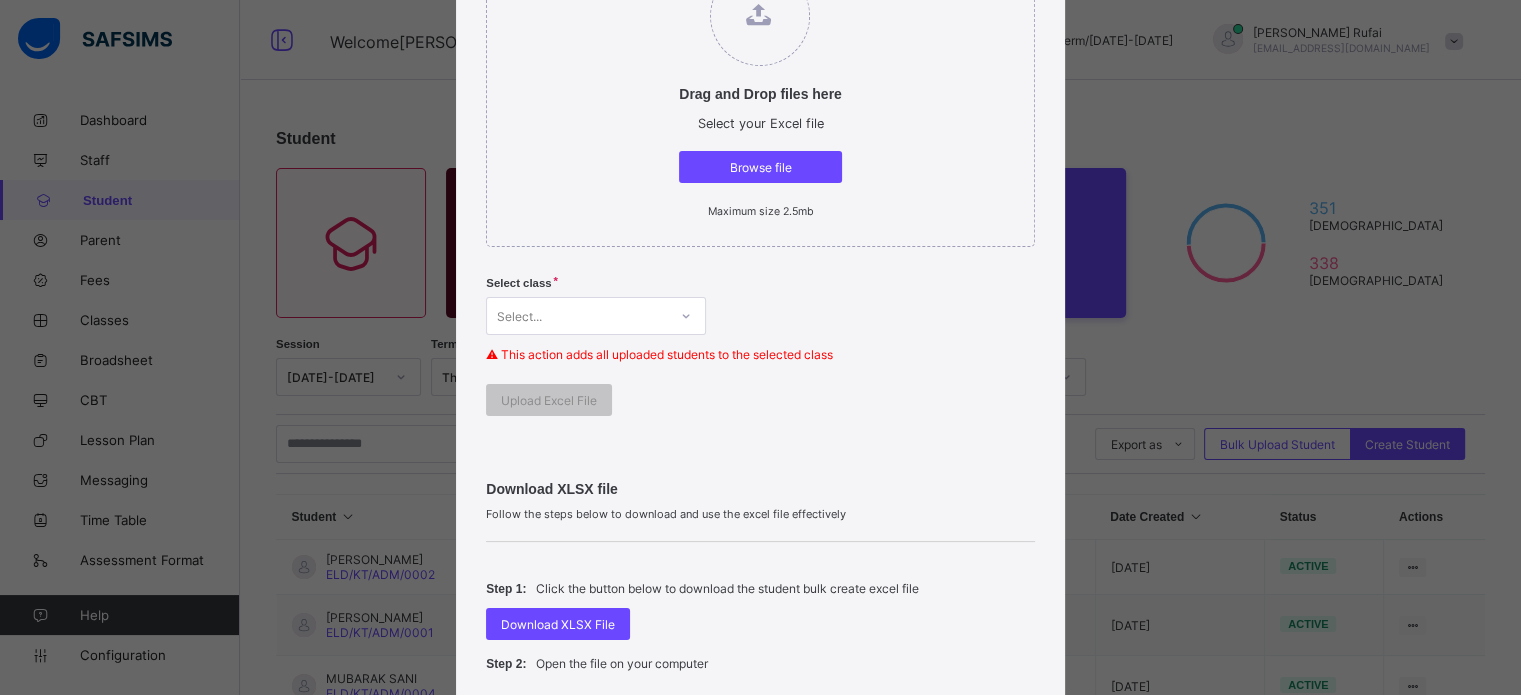 click on "Select..." at bounding box center (577, 316) 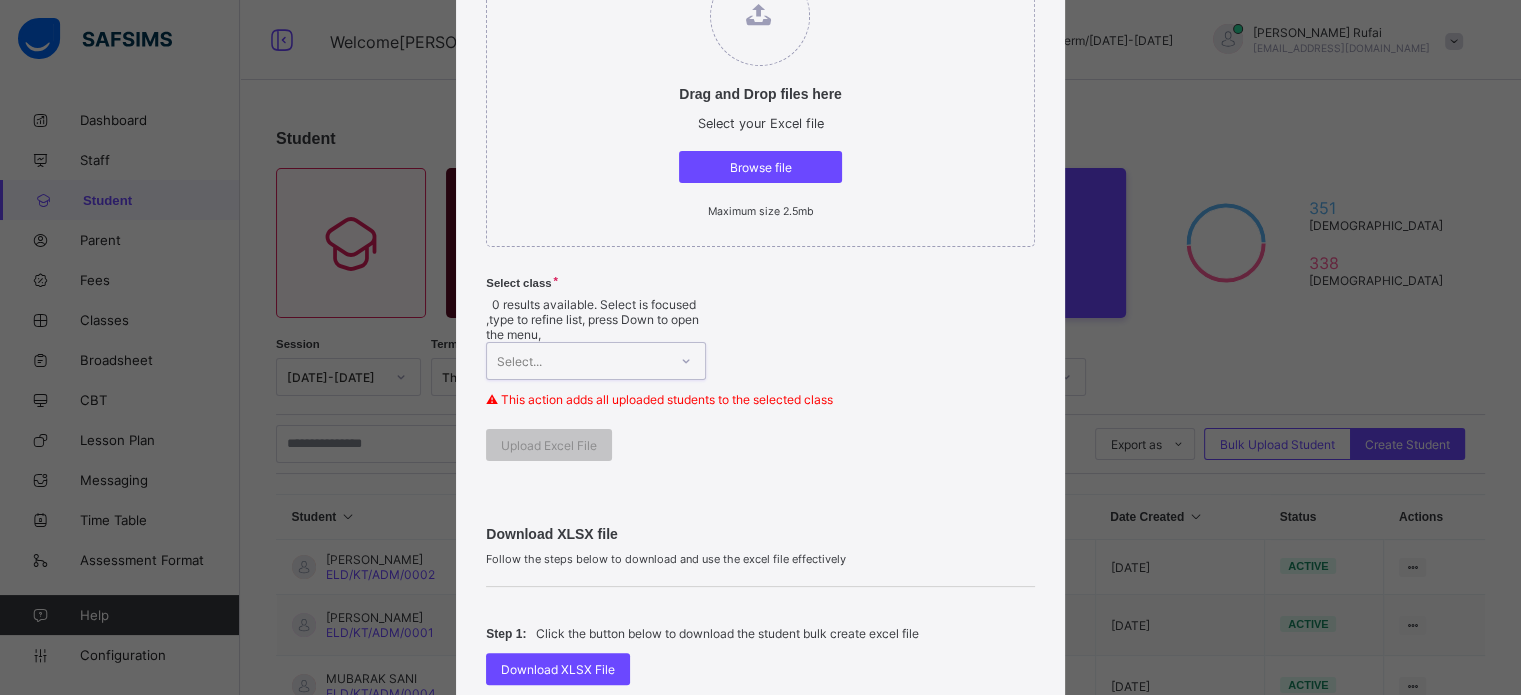 drag, startPoint x: 652, startPoint y: 323, endPoint x: 692, endPoint y: 264, distance: 71.281136 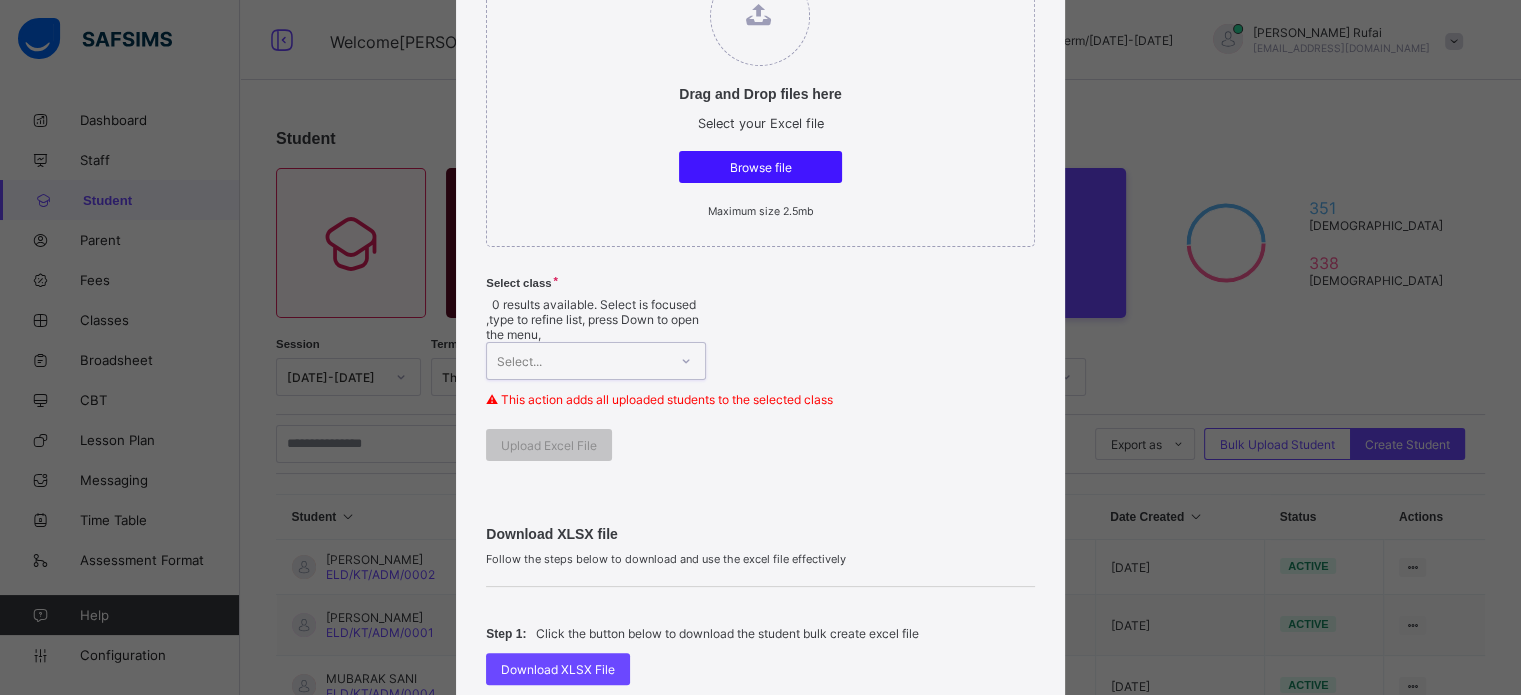 click on "Browse file" at bounding box center [760, 167] 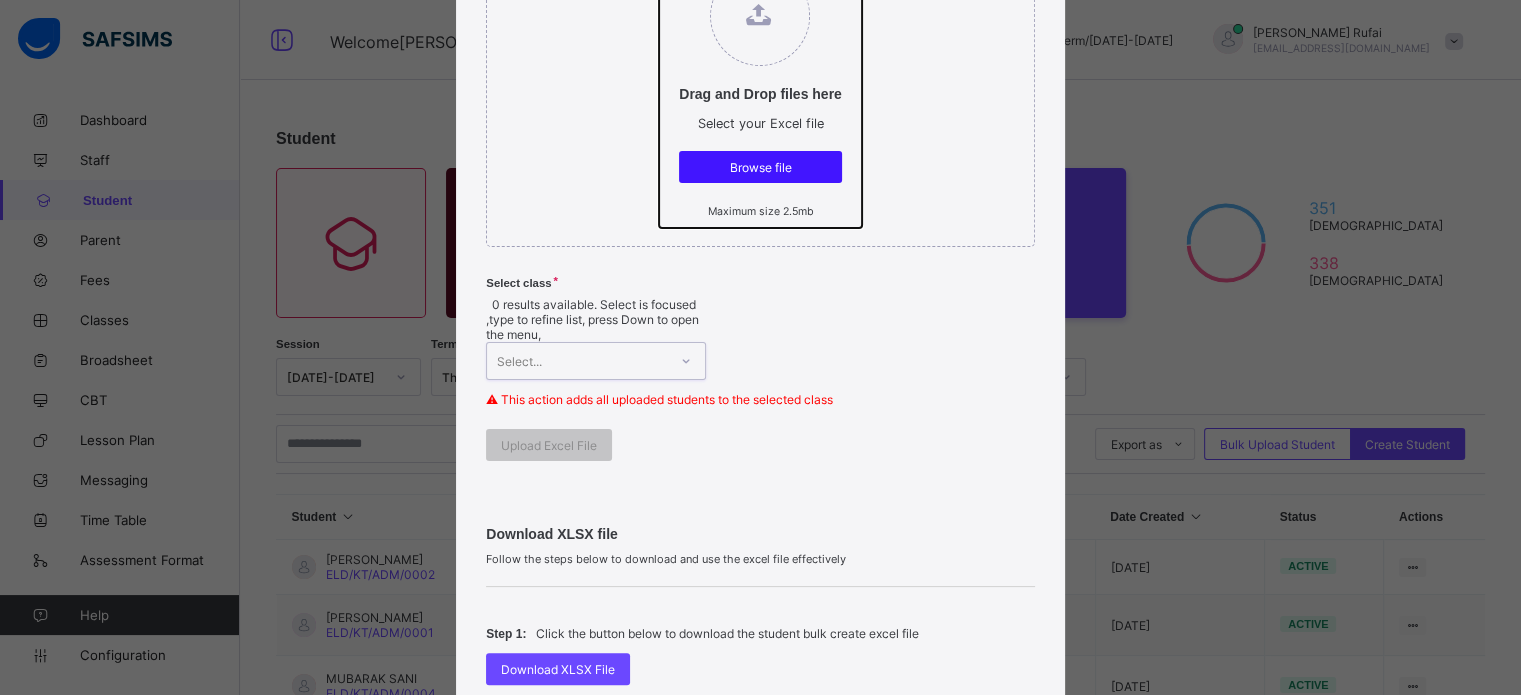 click on "Drag and Drop files here Select your Excel file Browse file Maximum size 2.5mb" at bounding box center (659, -44) 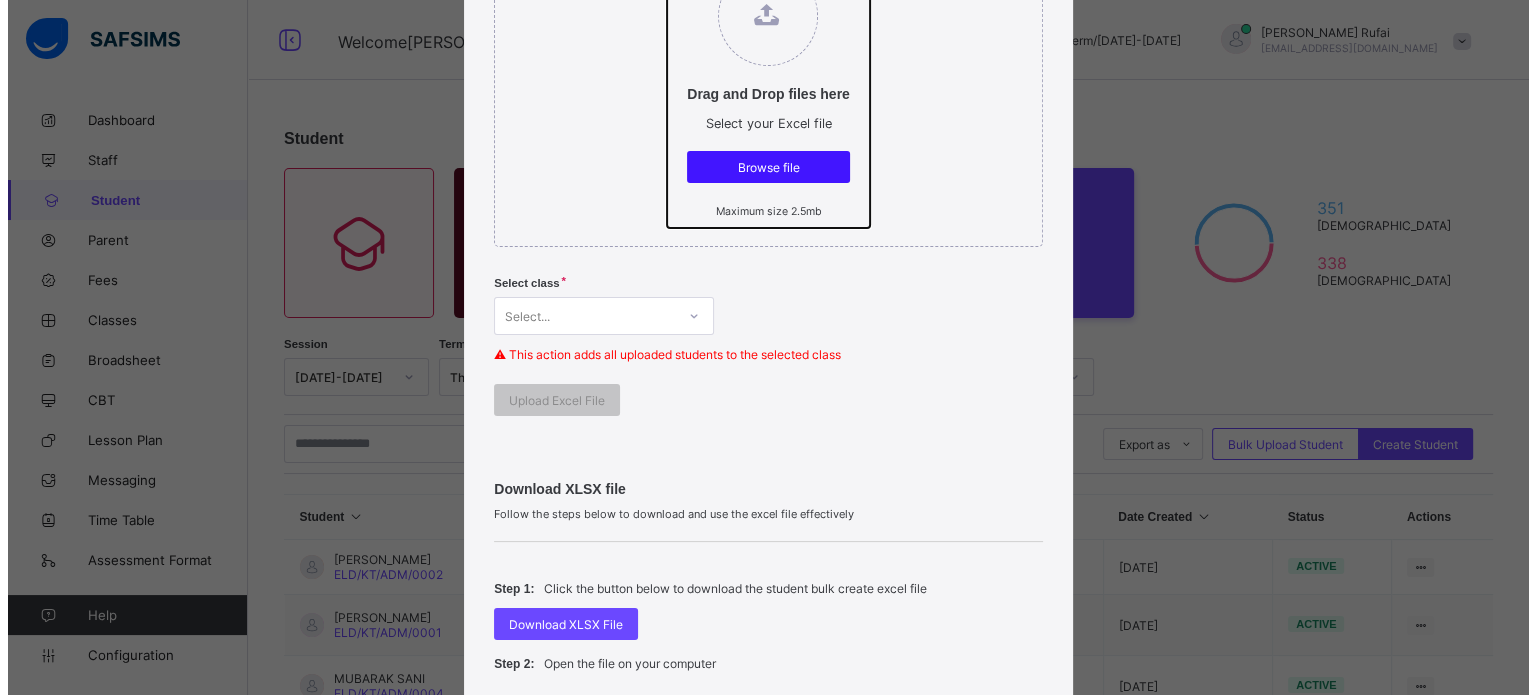 scroll, scrollTop: 0, scrollLeft: 0, axis: both 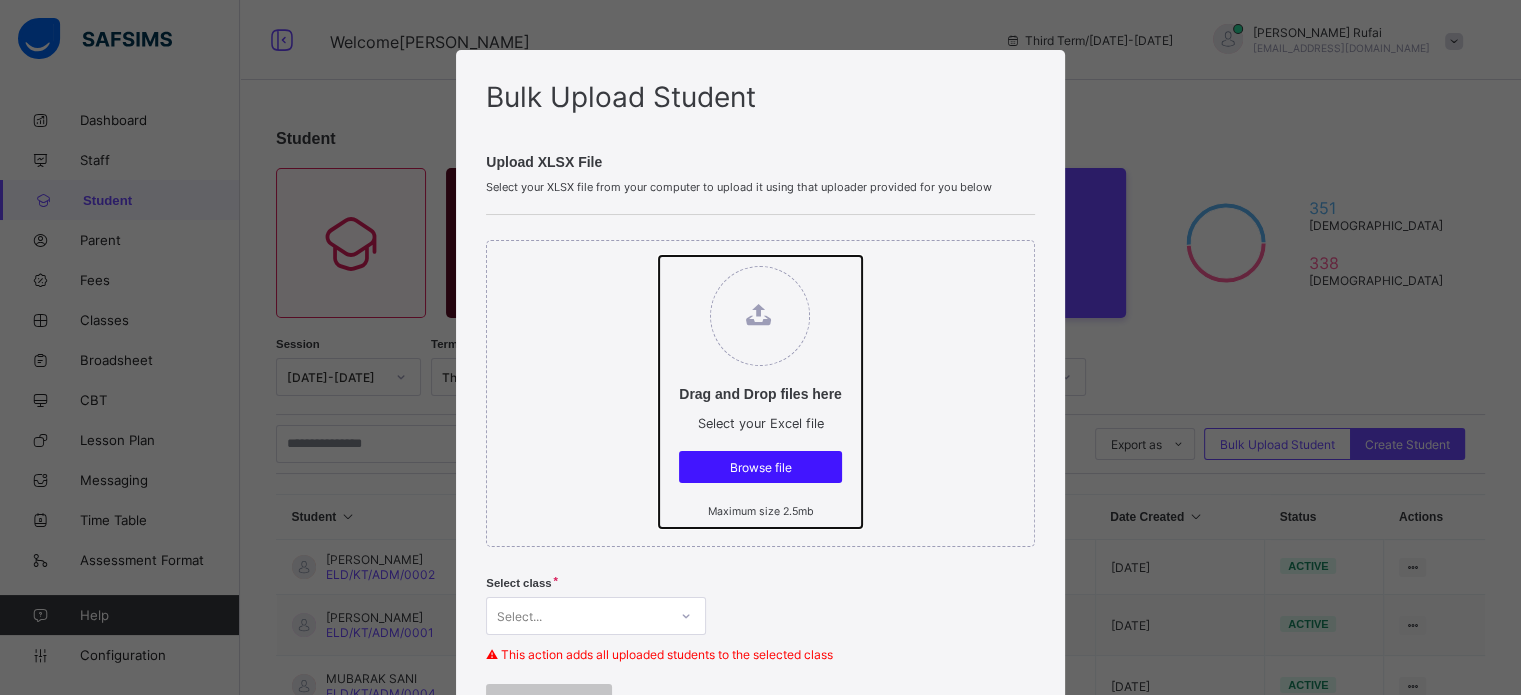 type on "**********" 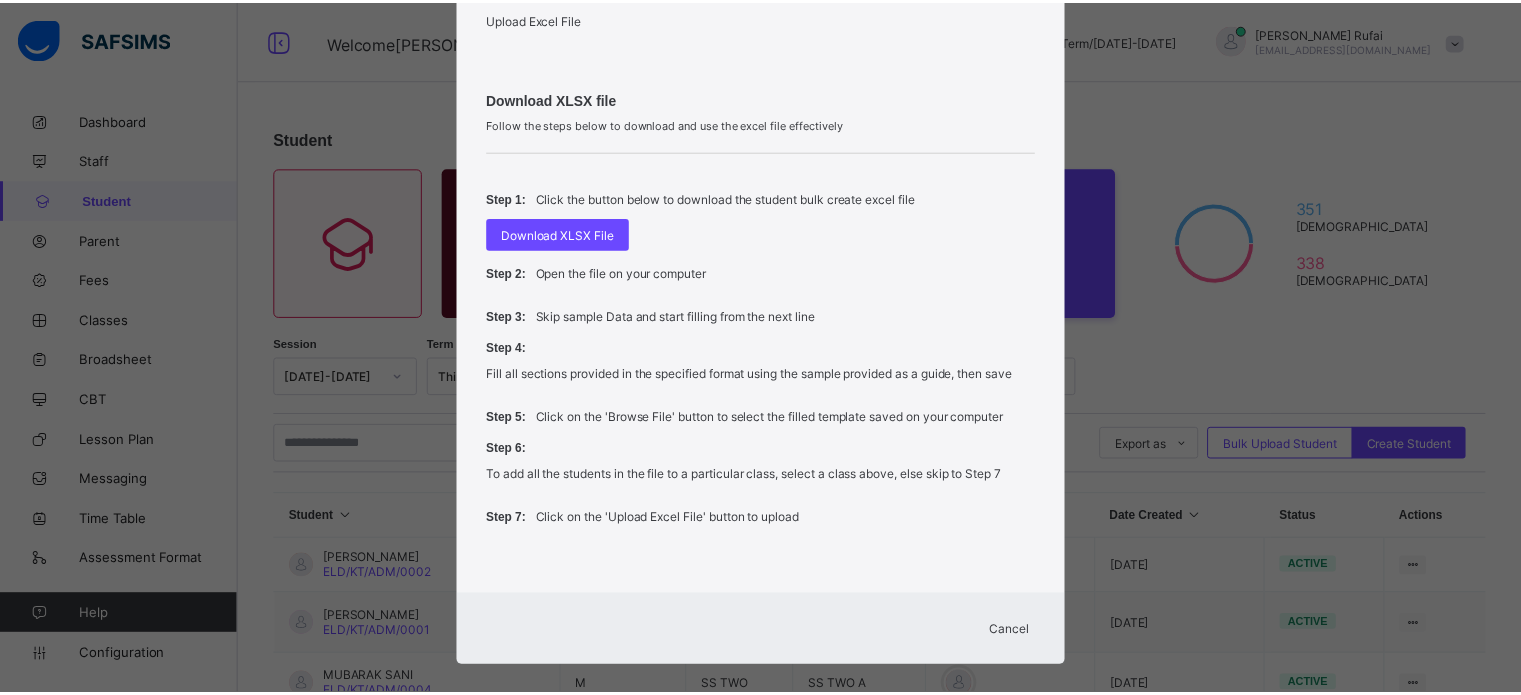 scroll, scrollTop: 500, scrollLeft: 0, axis: vertical 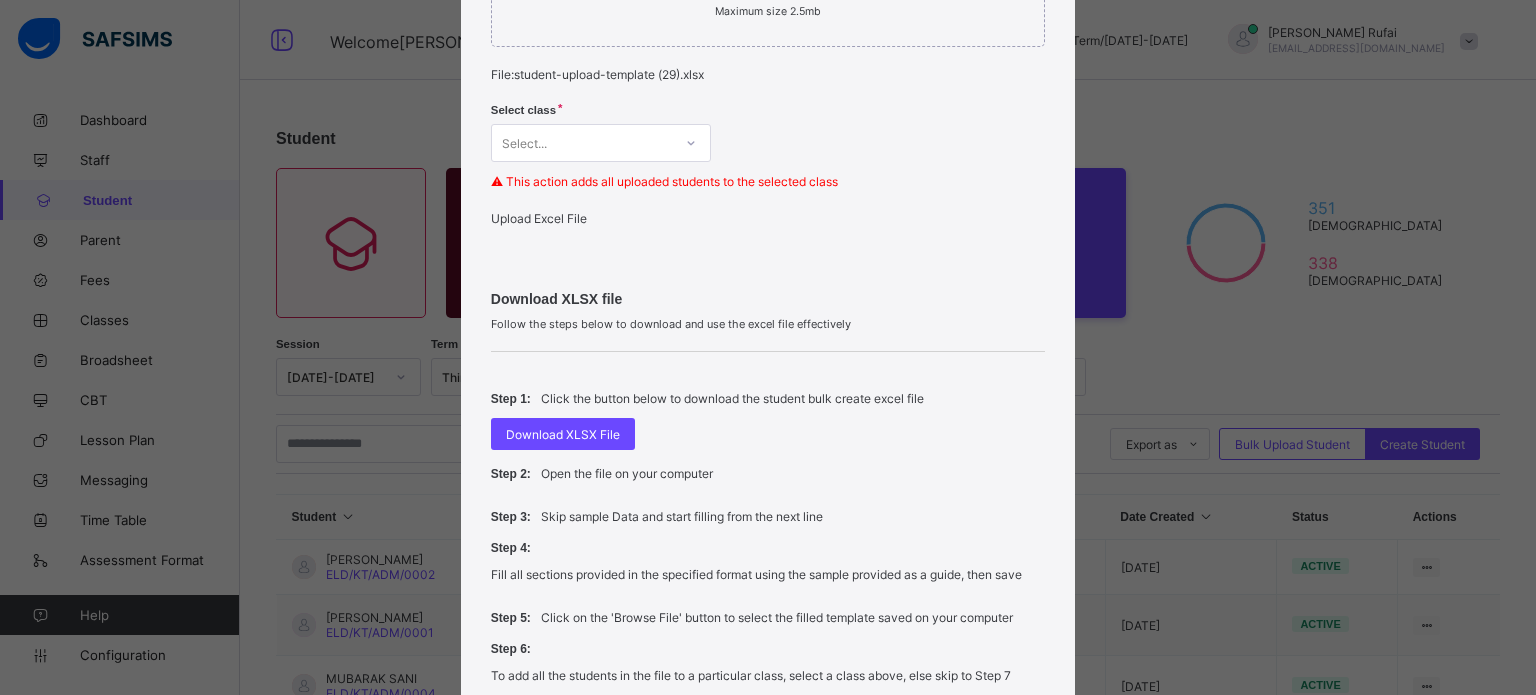 click on "Upload Excel File" at bounding box center (539, 218) 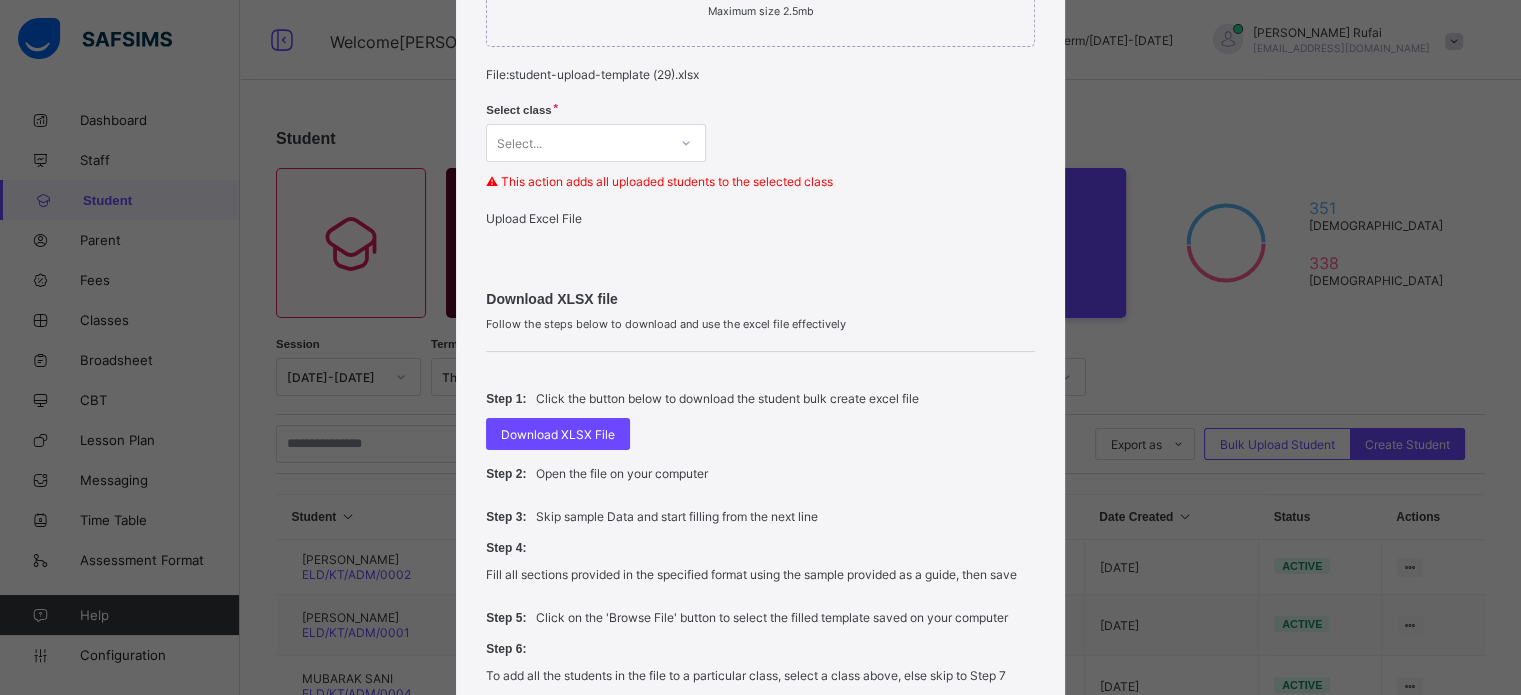 click on "Upload Excel File" at bounding box center (534, 218) 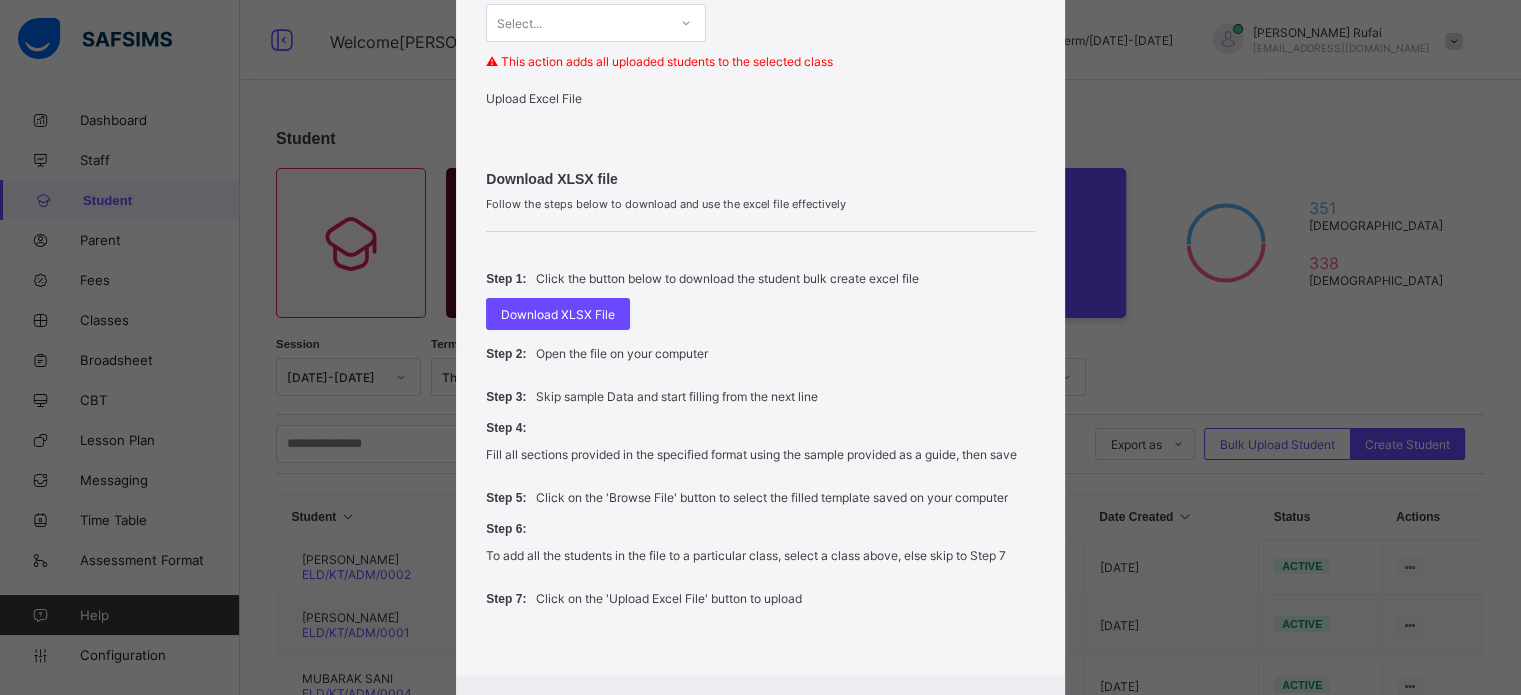 scroll, scrollTop: 742, scrollLeft: 0, axis: vertical 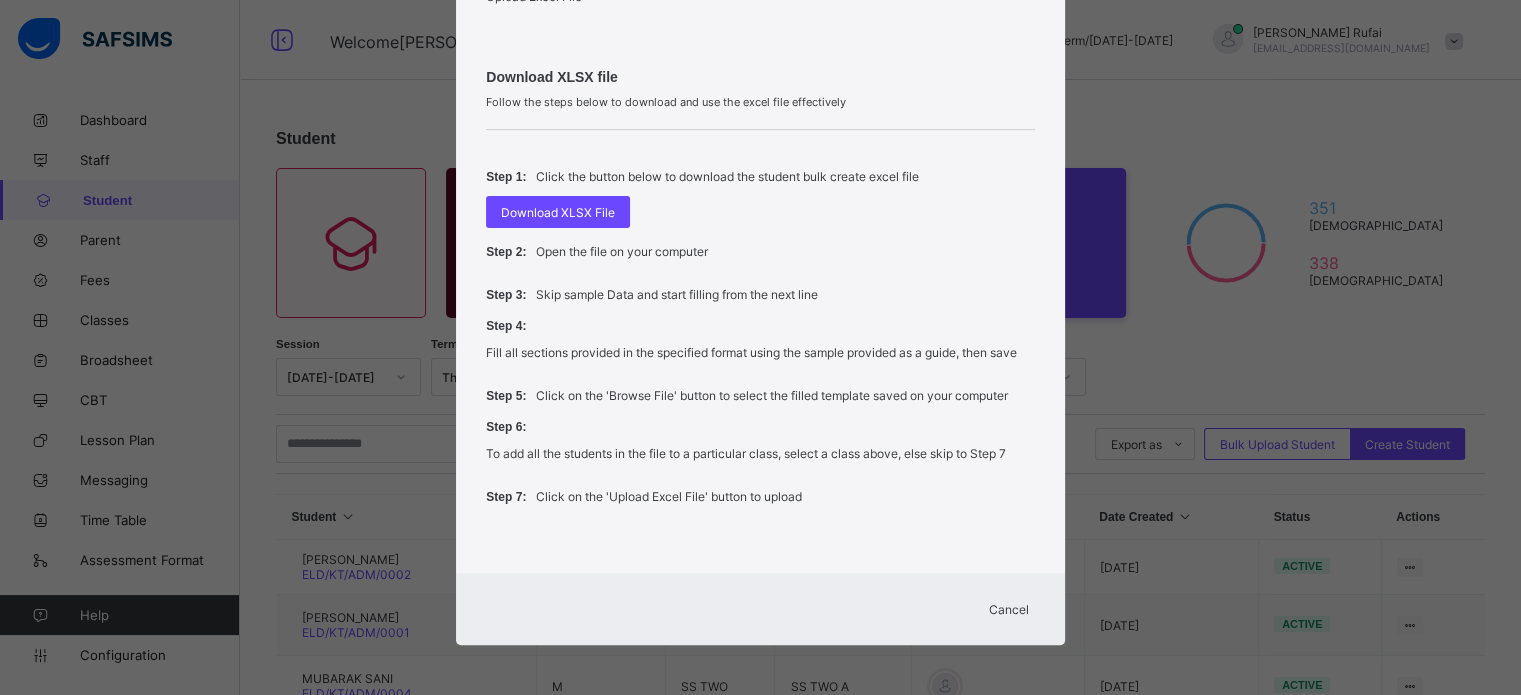 click on "Cancel" at bounding box center (1009, 609) 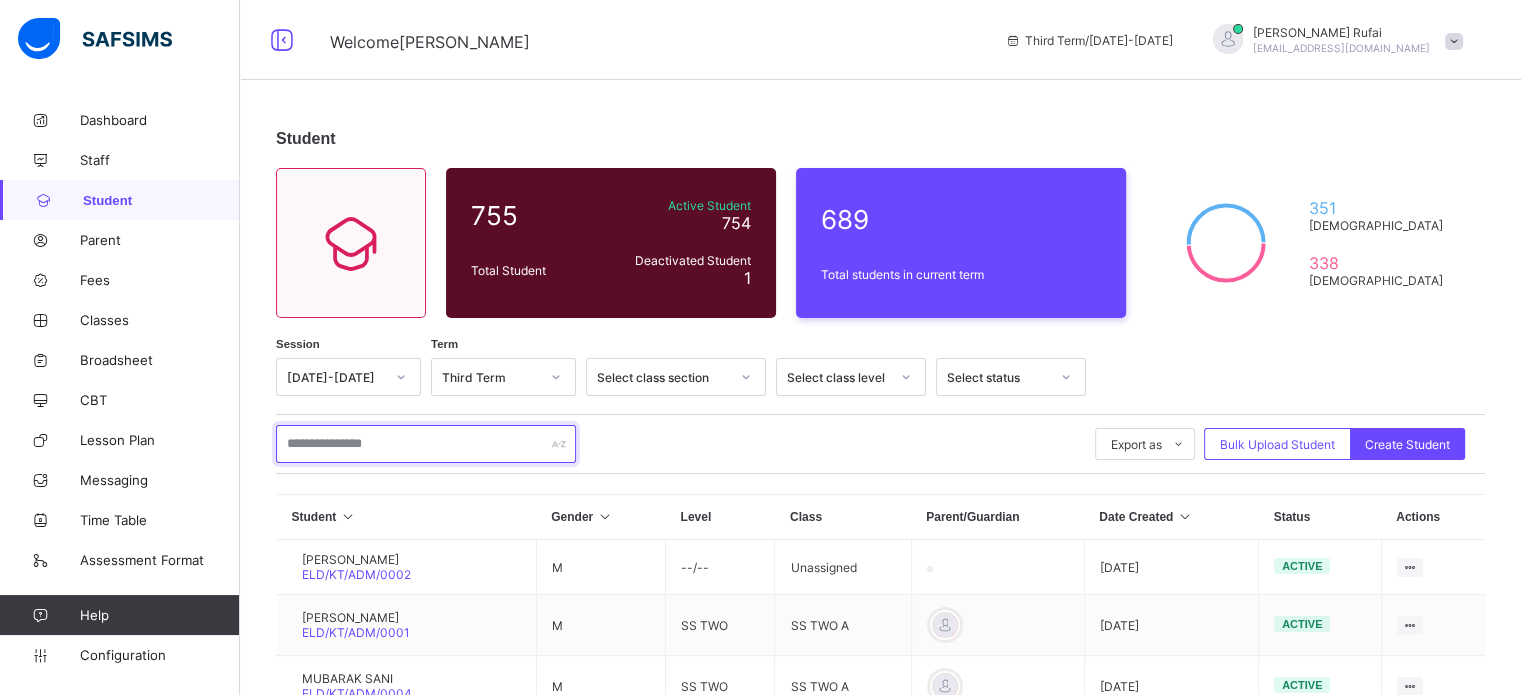 click at bounding box center (426, 444) 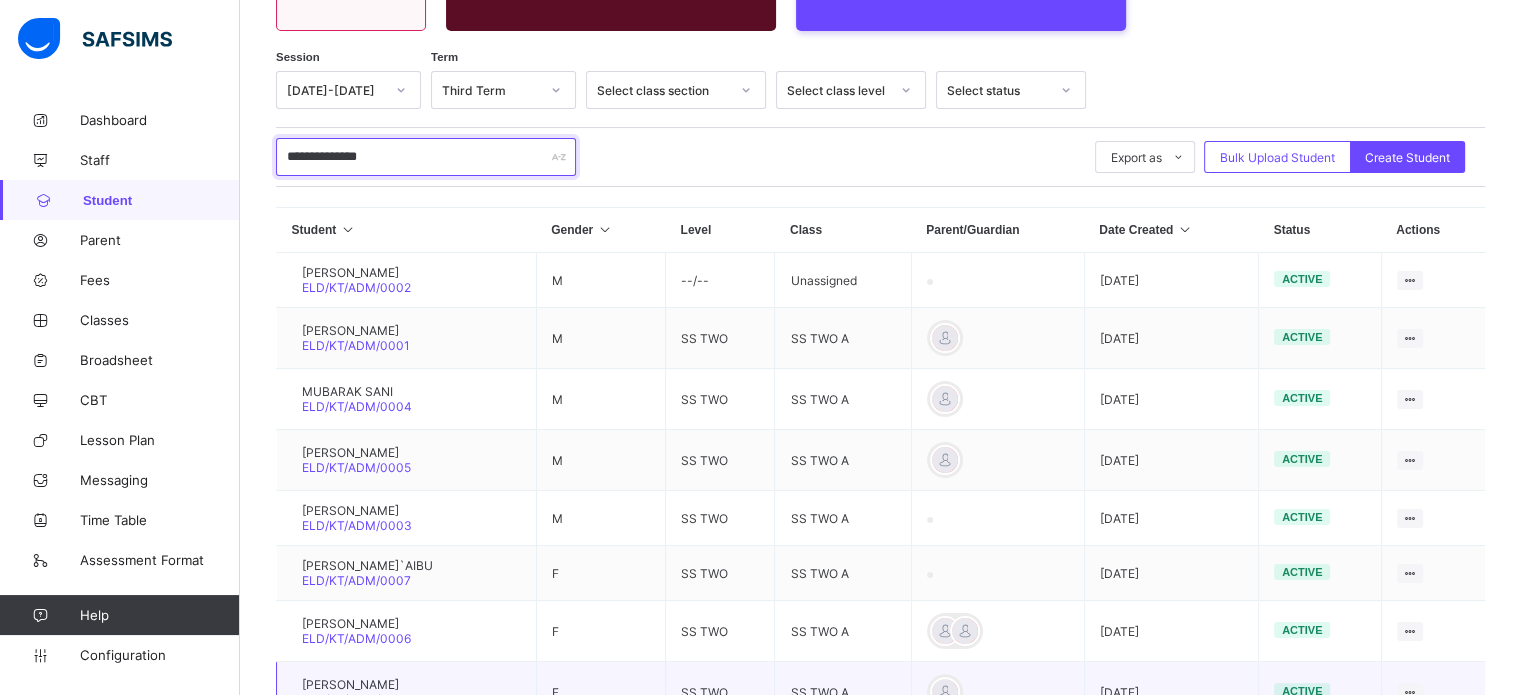 scroll, scrollTop: 200, scrollLeft: 0, axis: vertical 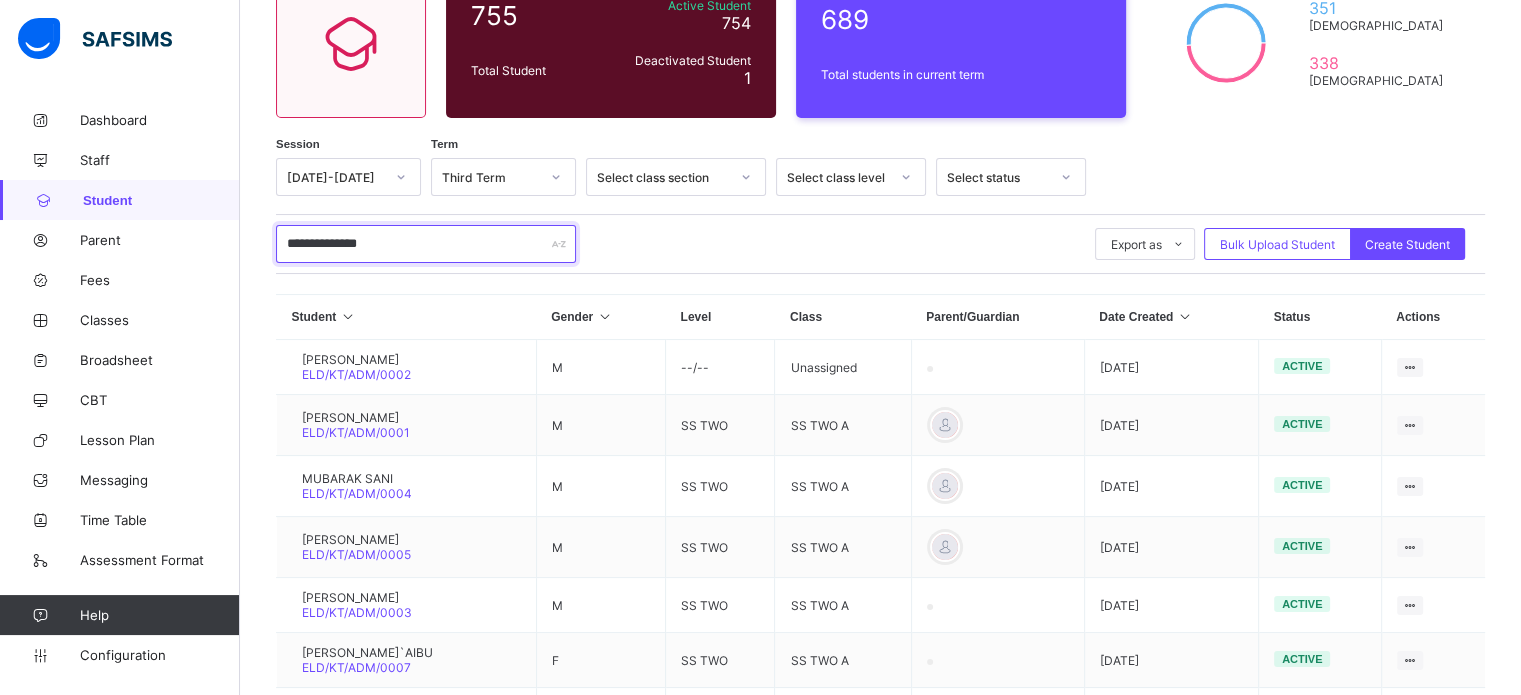 click on "**********" at bounding box center [426, 244] 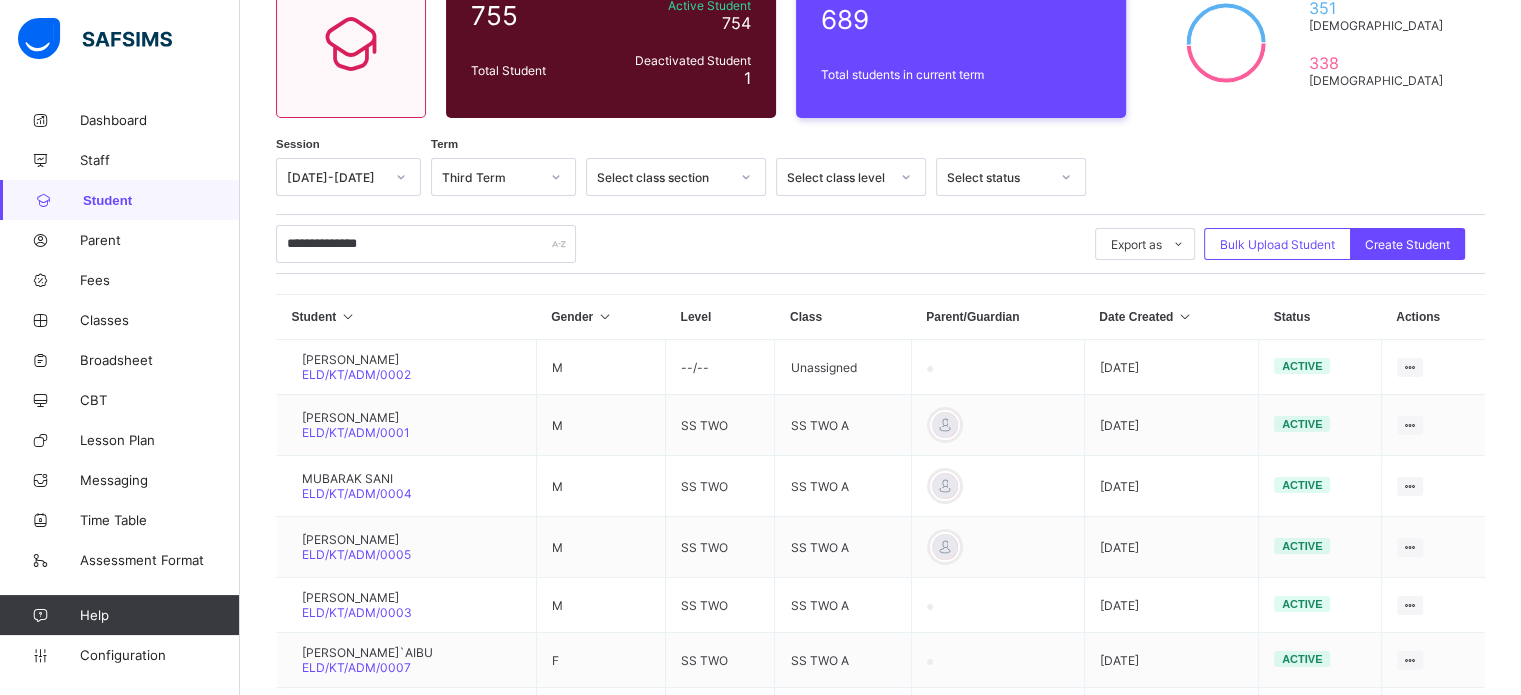 click on "**********" at bounding box center (880, 244) 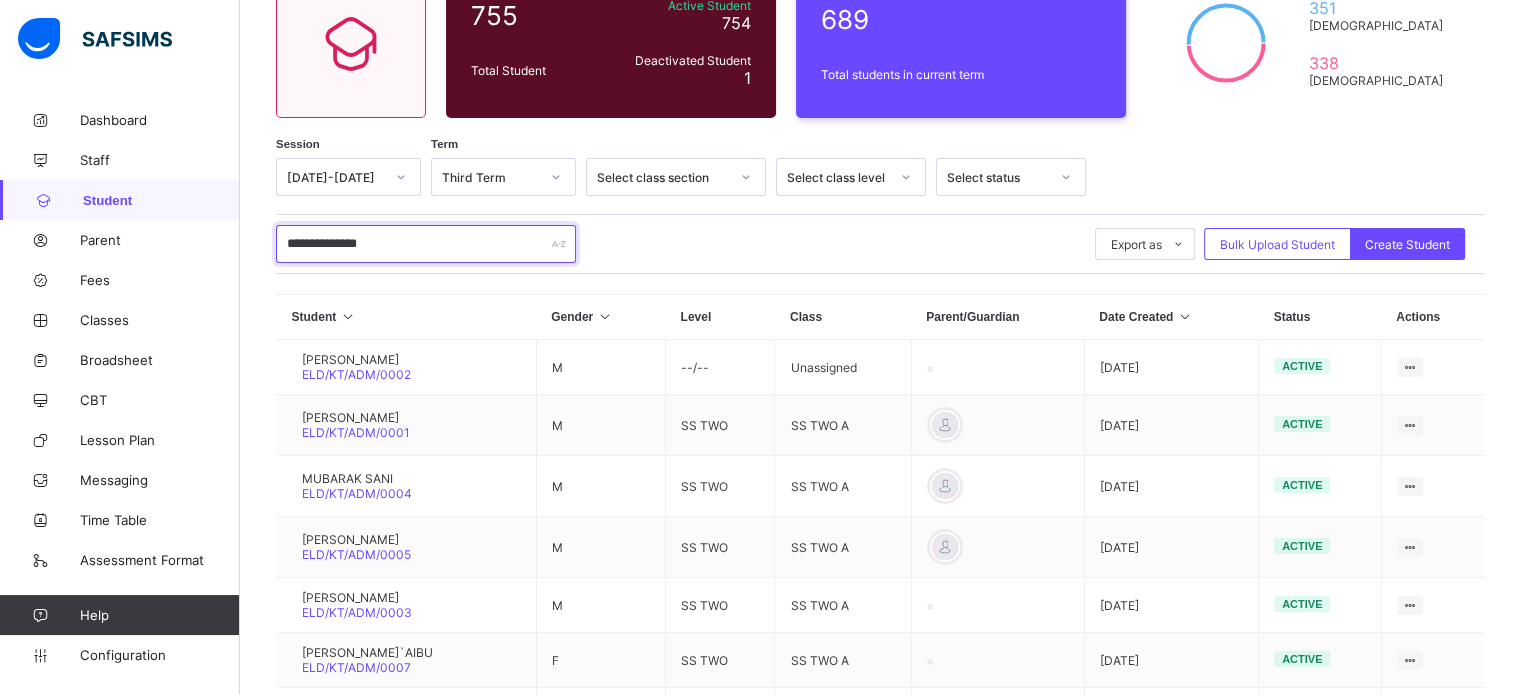 drag, startPoint x: 416, startPoint y: 237, endPoint x: 244, endPoint y: 231, distance: 172.10461 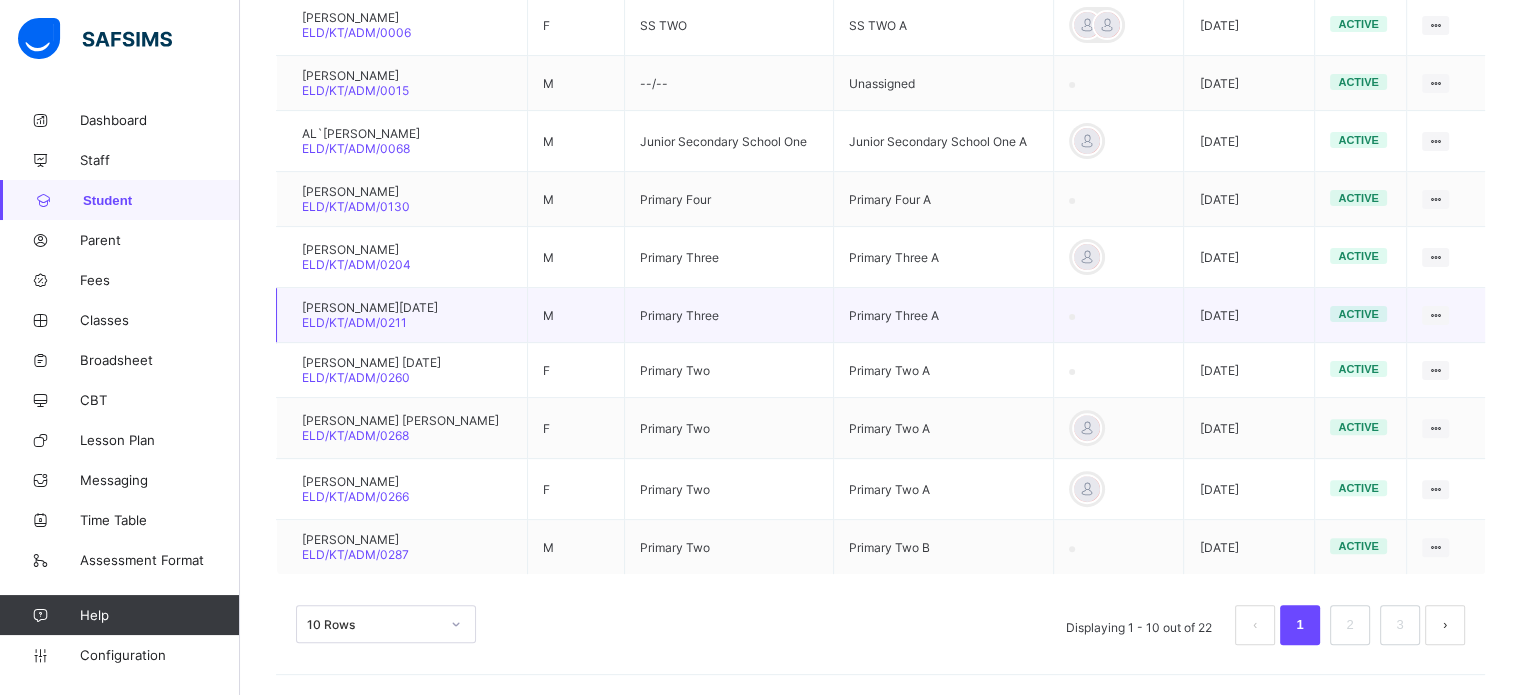 scroll, scrollTop: 547, scrollLeft: 0, axis: vertical 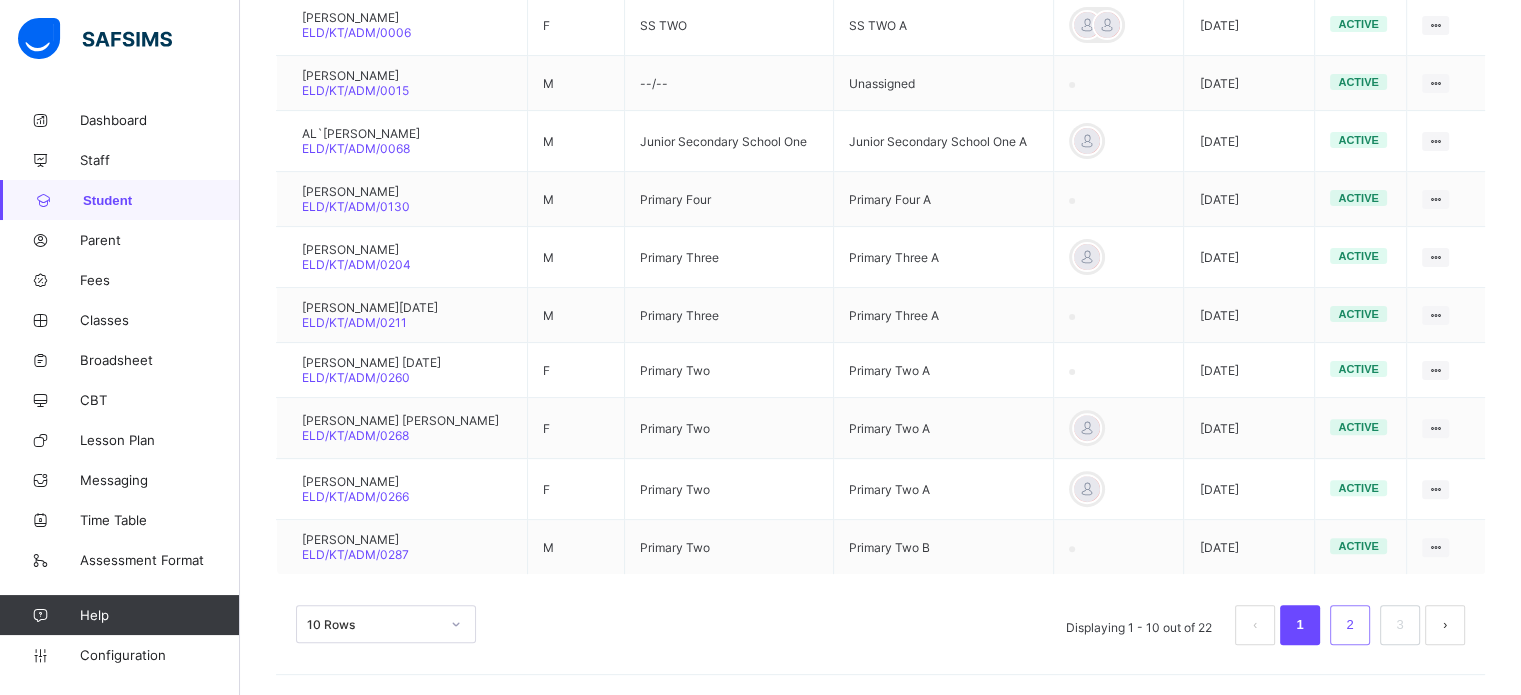 type on "******" 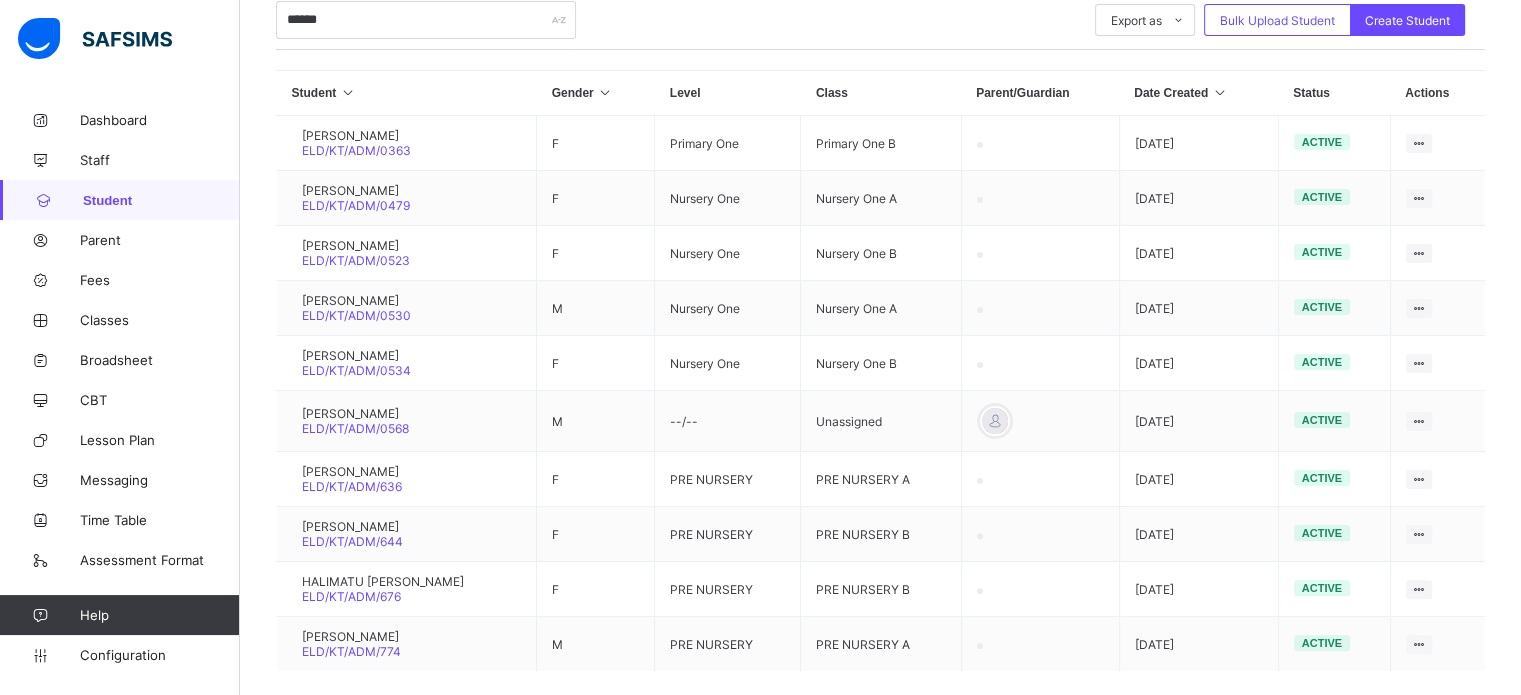 scroll, scrollTop: 524, scrollLeft: 0, axis: vertical 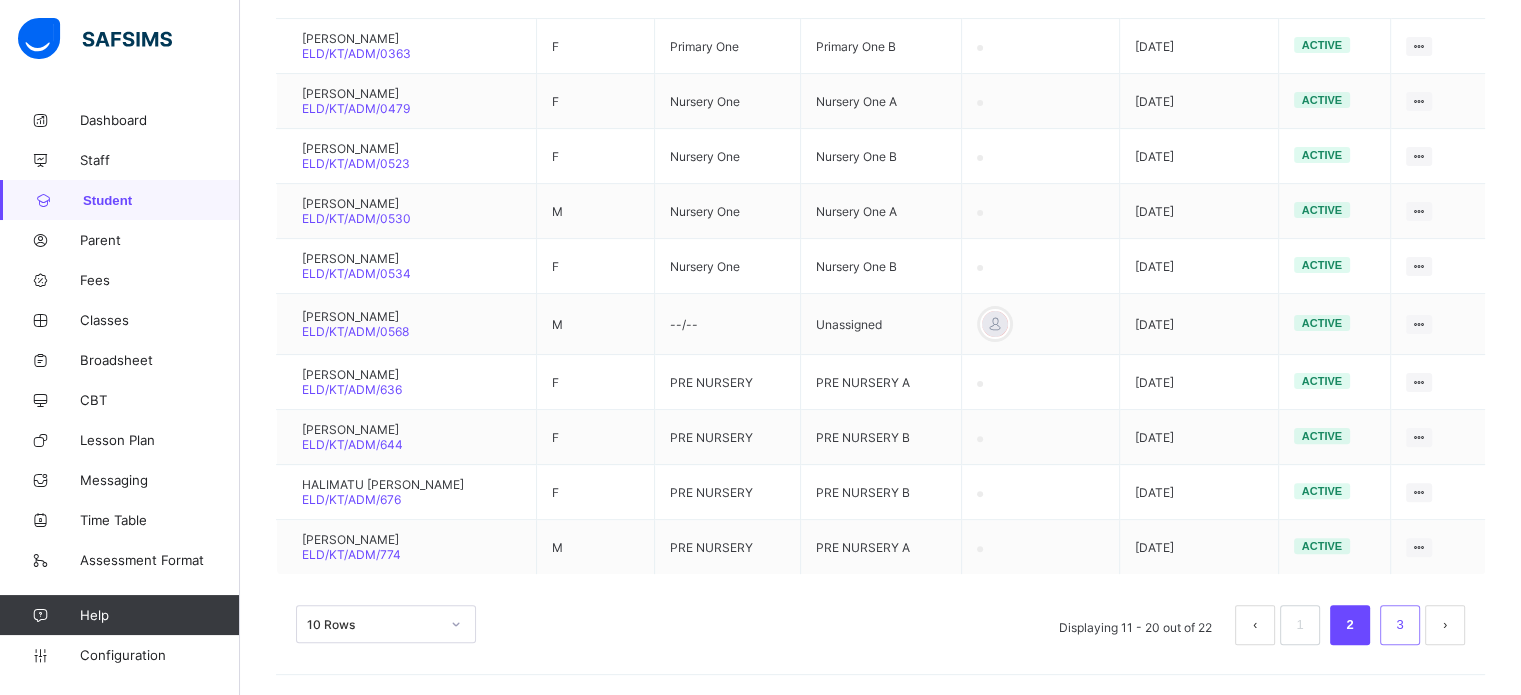 click on "3" at bounding box center (1399, 625) 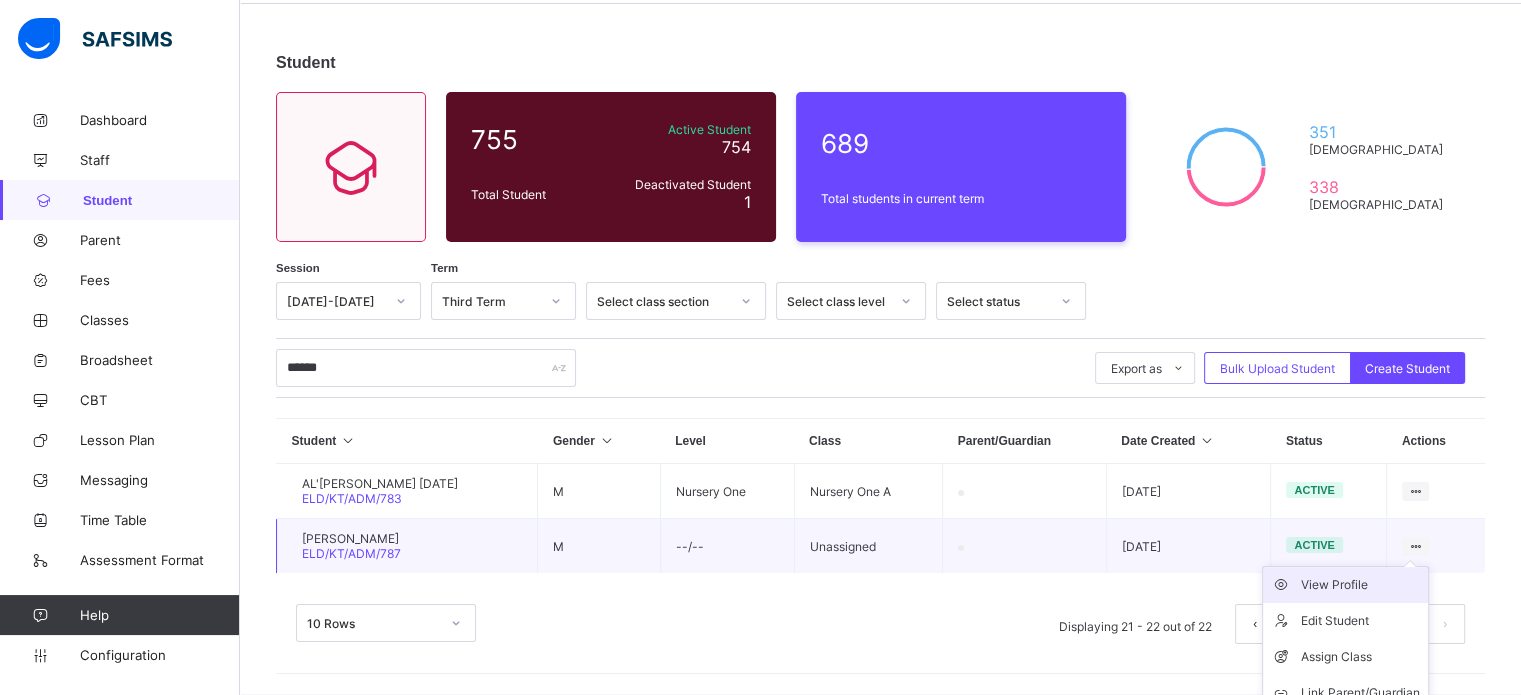 scroll, scrollTop: 130, scrollLeft: 0, axis: vertical 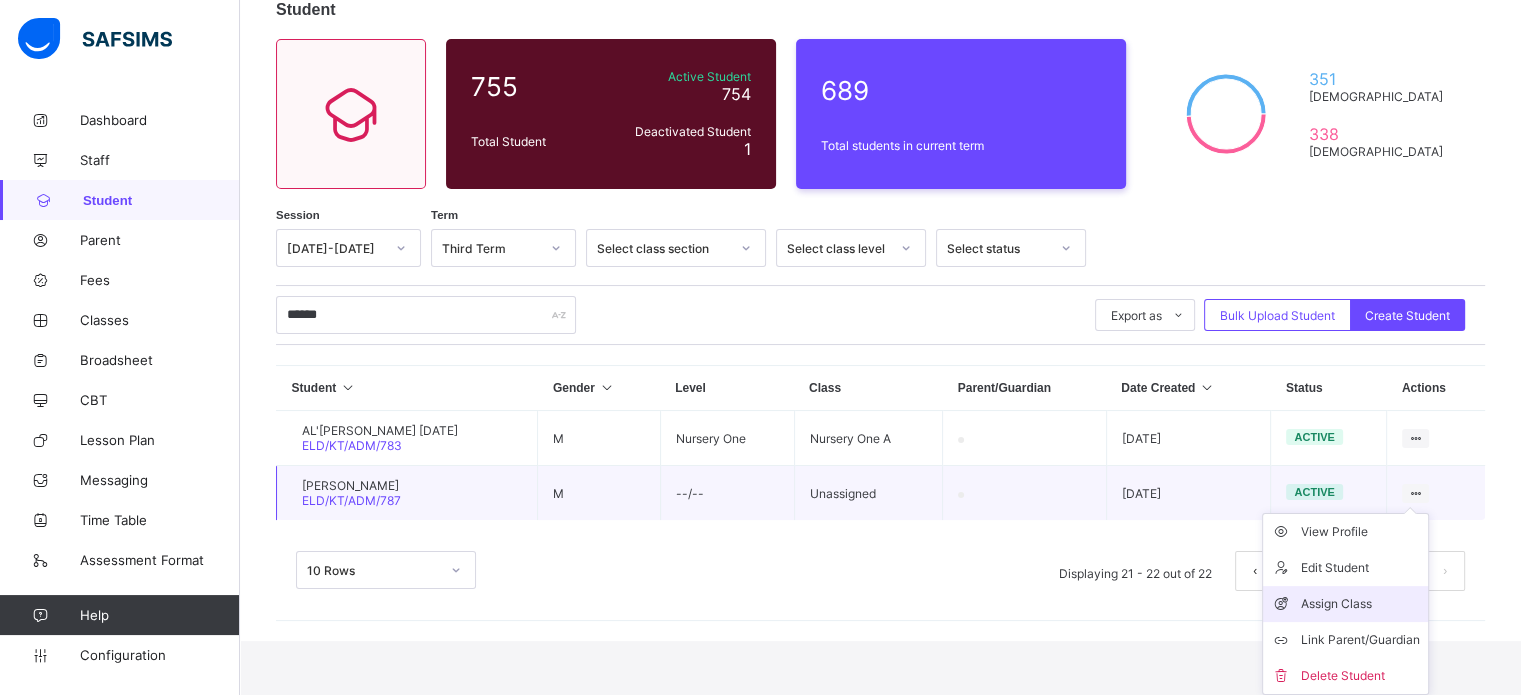 click on "Assign Class" at bounding box center (1360, 604) 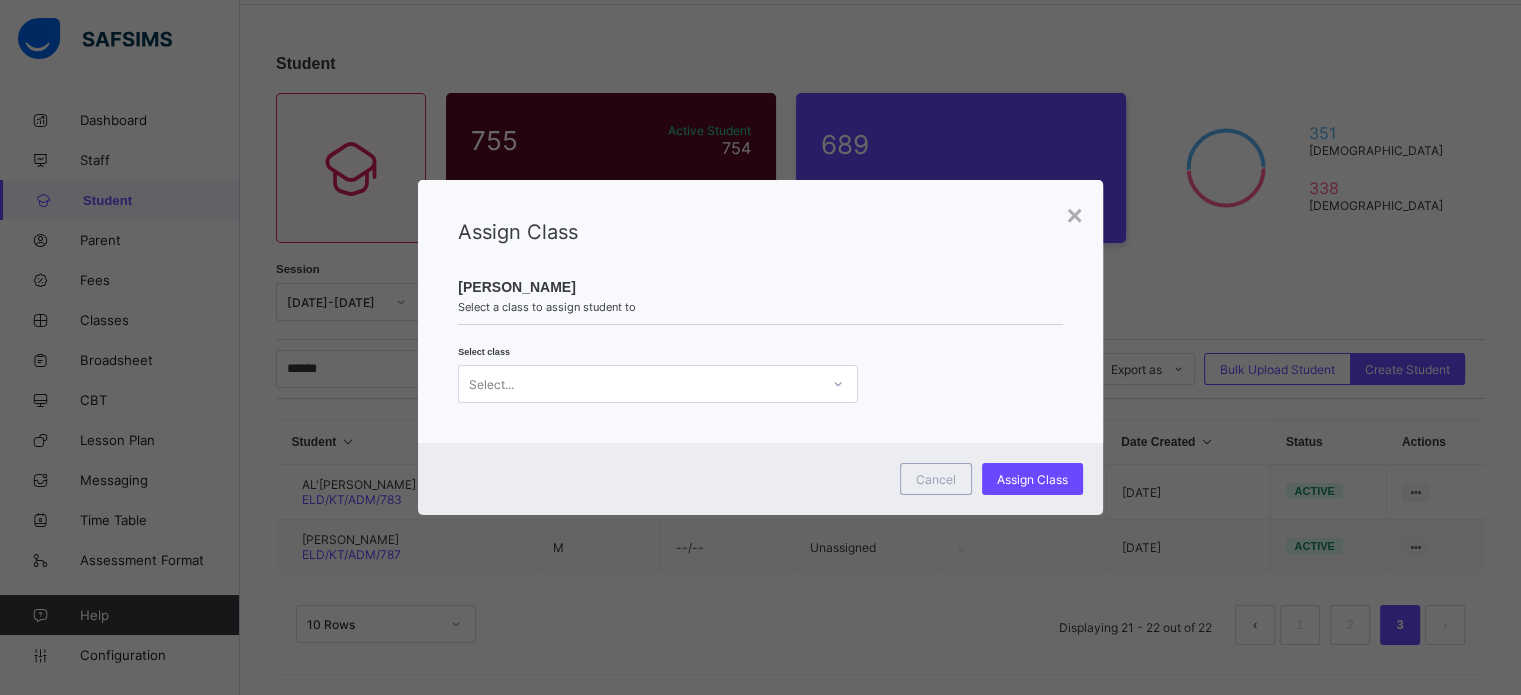 scroll, scrollTop: 76, scrollLeft: 0, axis: vertical 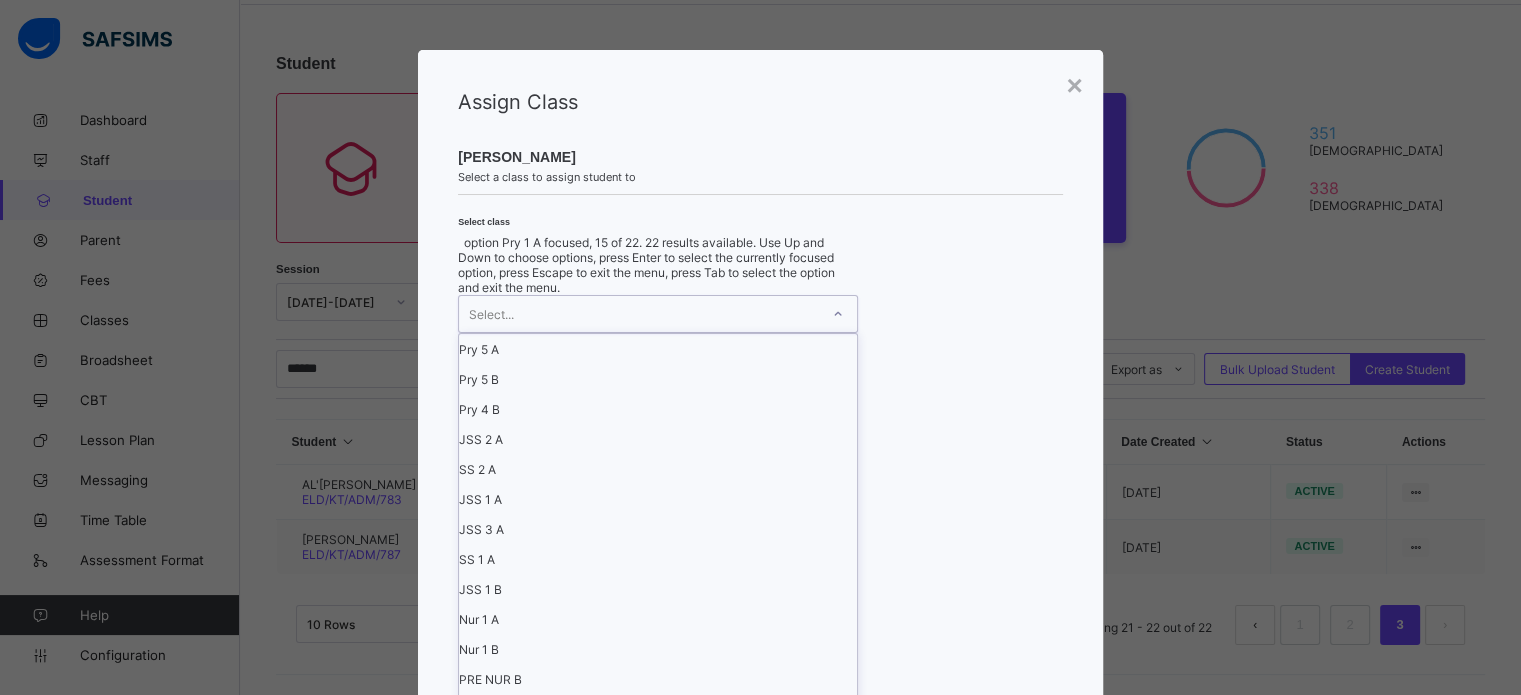 click on "Pry 1 A" at bounding box center [658, 769] 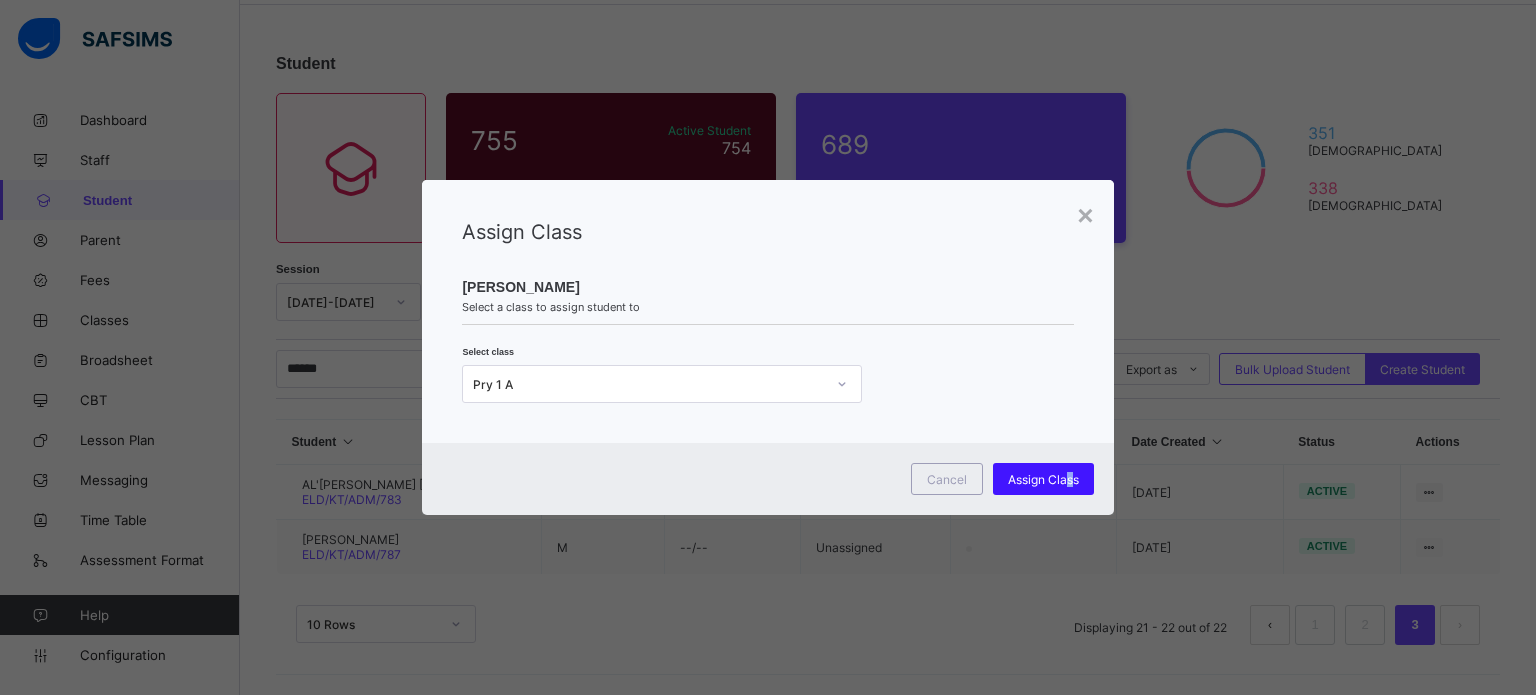 click on "Assign Class" at bounding box center [1043, 479] 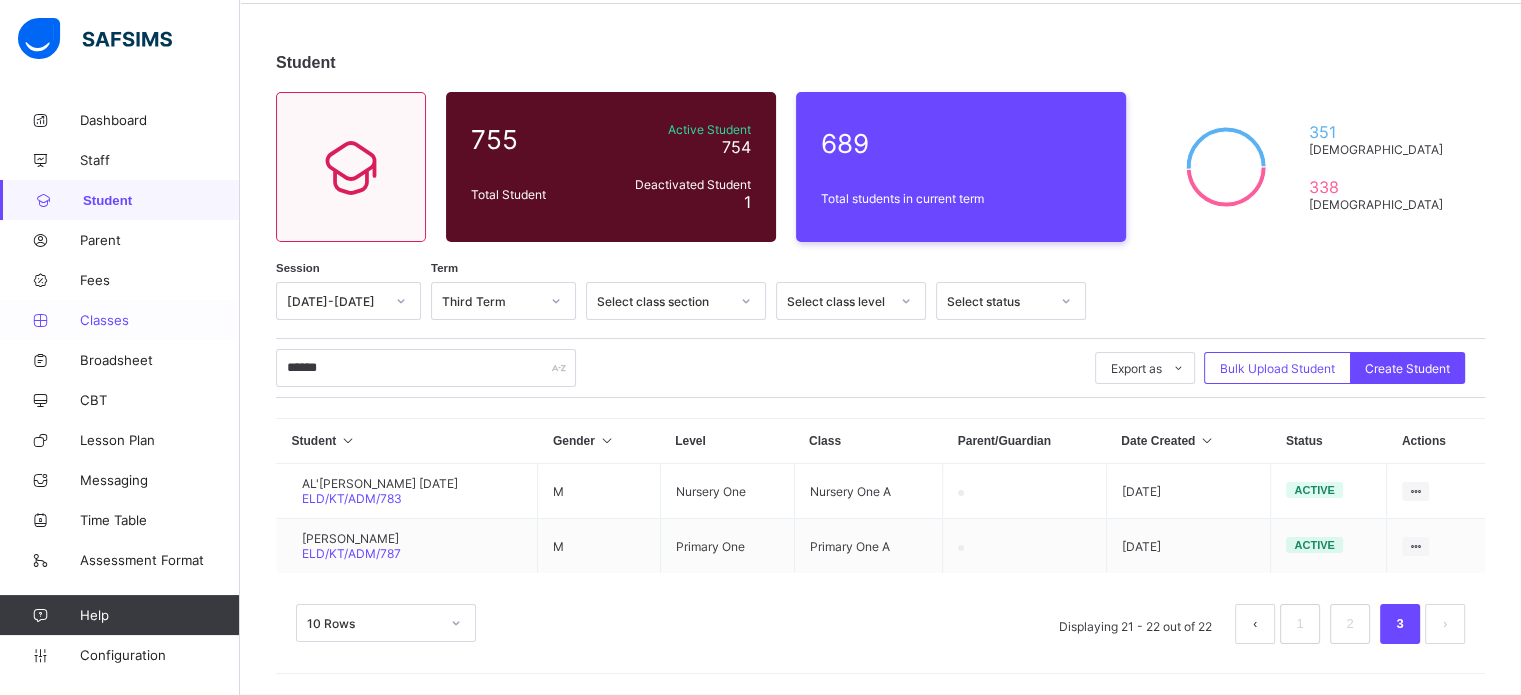 click at bounding box center [40, 320] 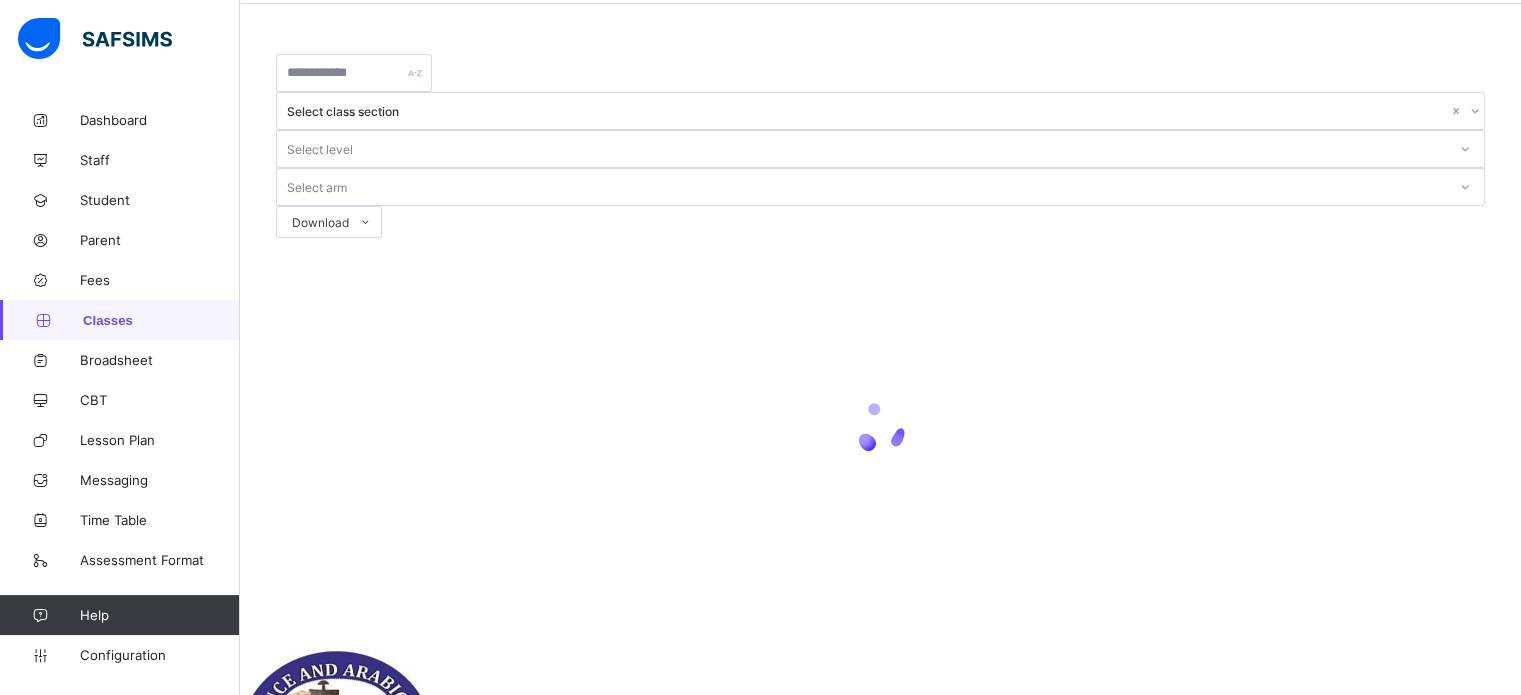 scroll, scrollTop: 0, scrollLeft: 0, axis: both 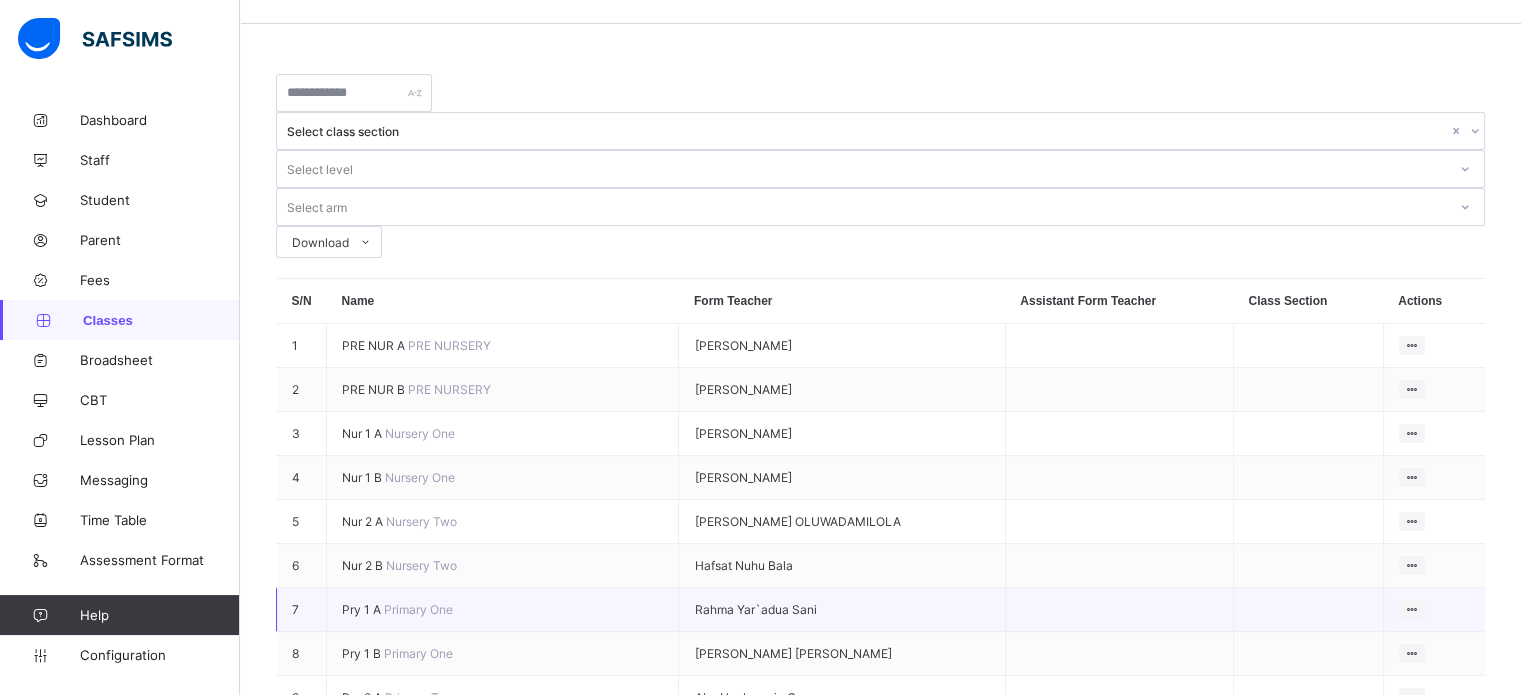 click on "Pry 1   A" at bounding box center (363, 609) 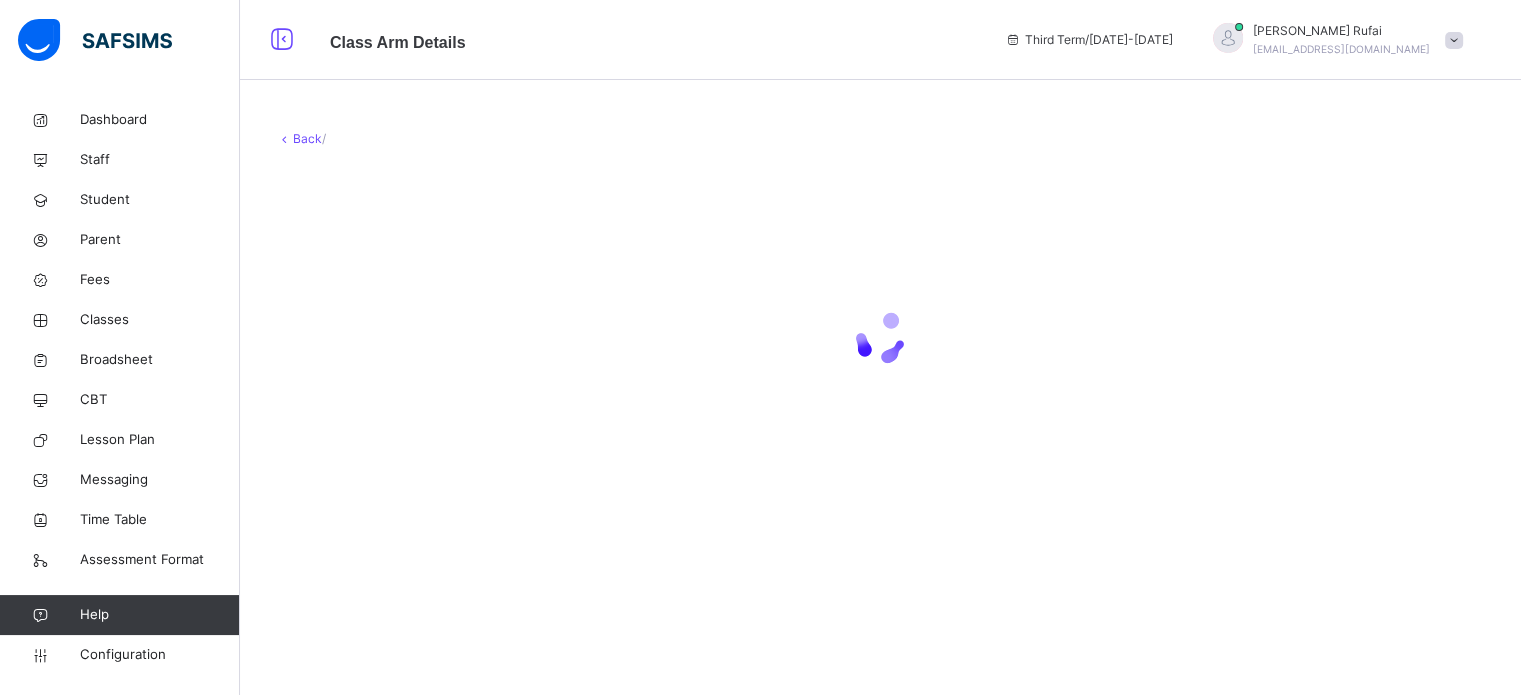 scroll, scrollTop: 0, scrollLeft: 0, axis: both 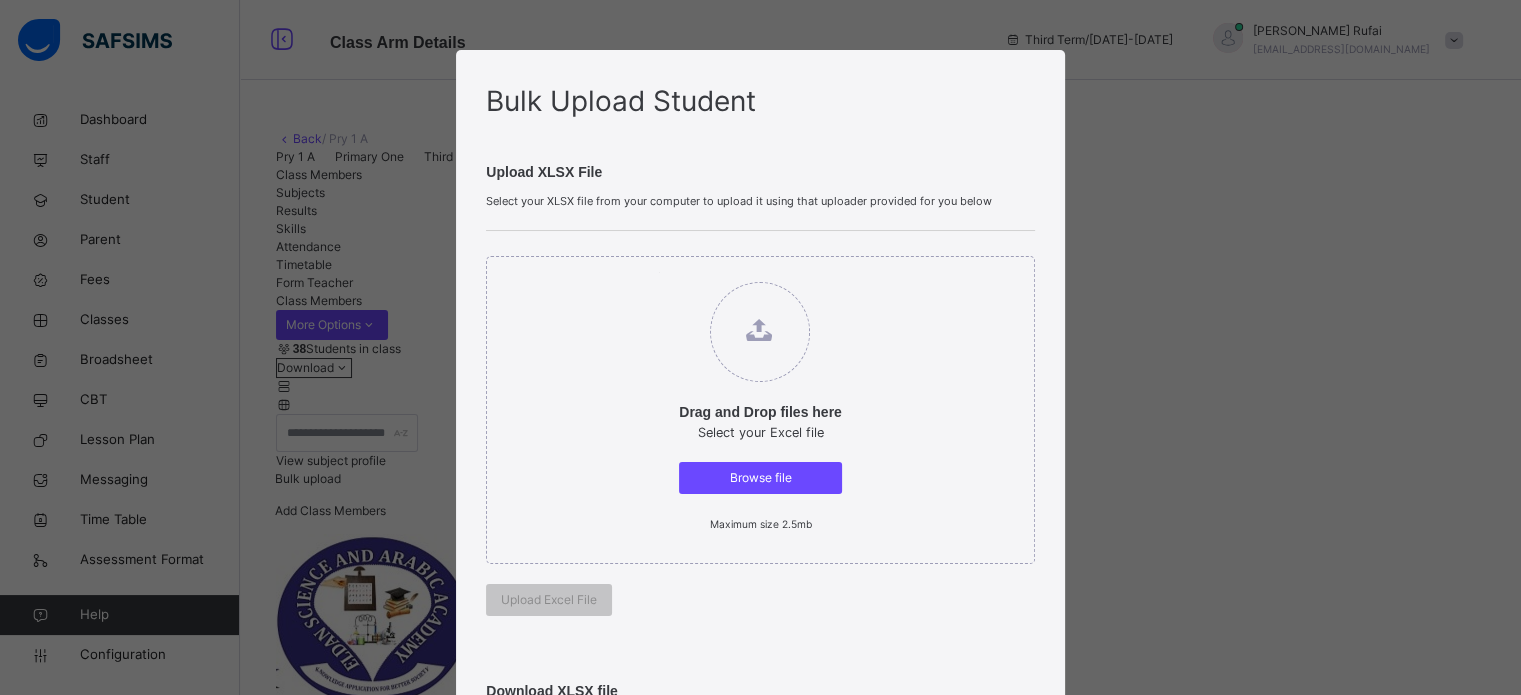 click on "Cancel" at bounding box center (1009, 1047) 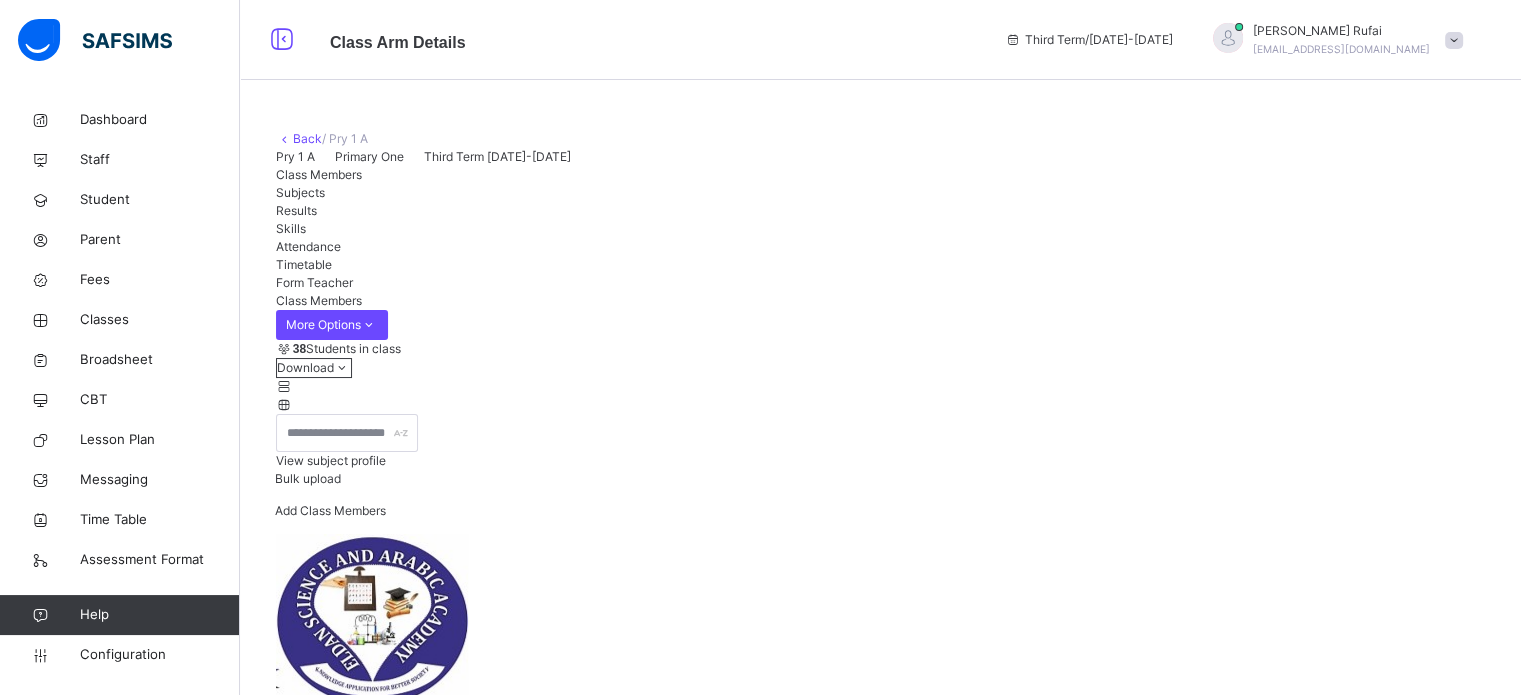 click on "View subject profile" at bounding box center (331, 460) 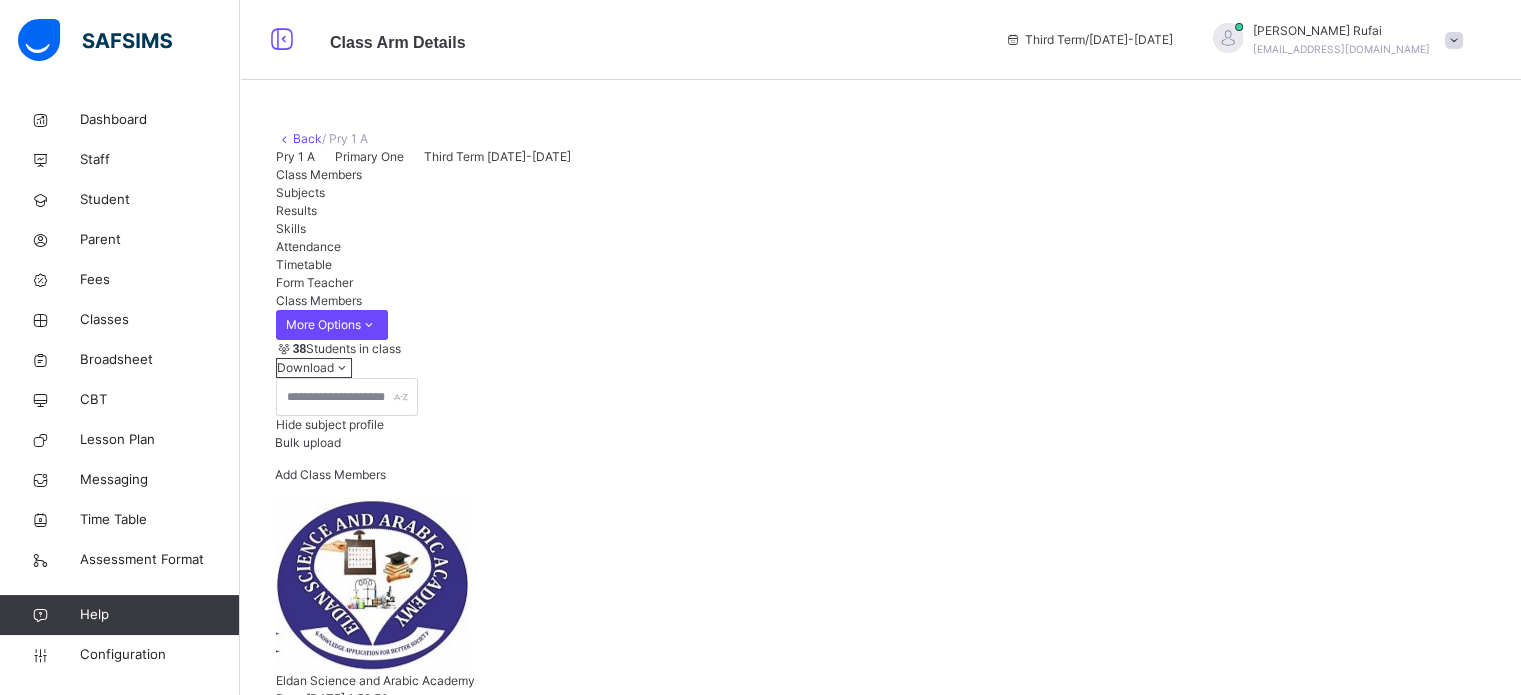 scroll, scrollTop: 300, scrollLeft: 0, axis: vertical 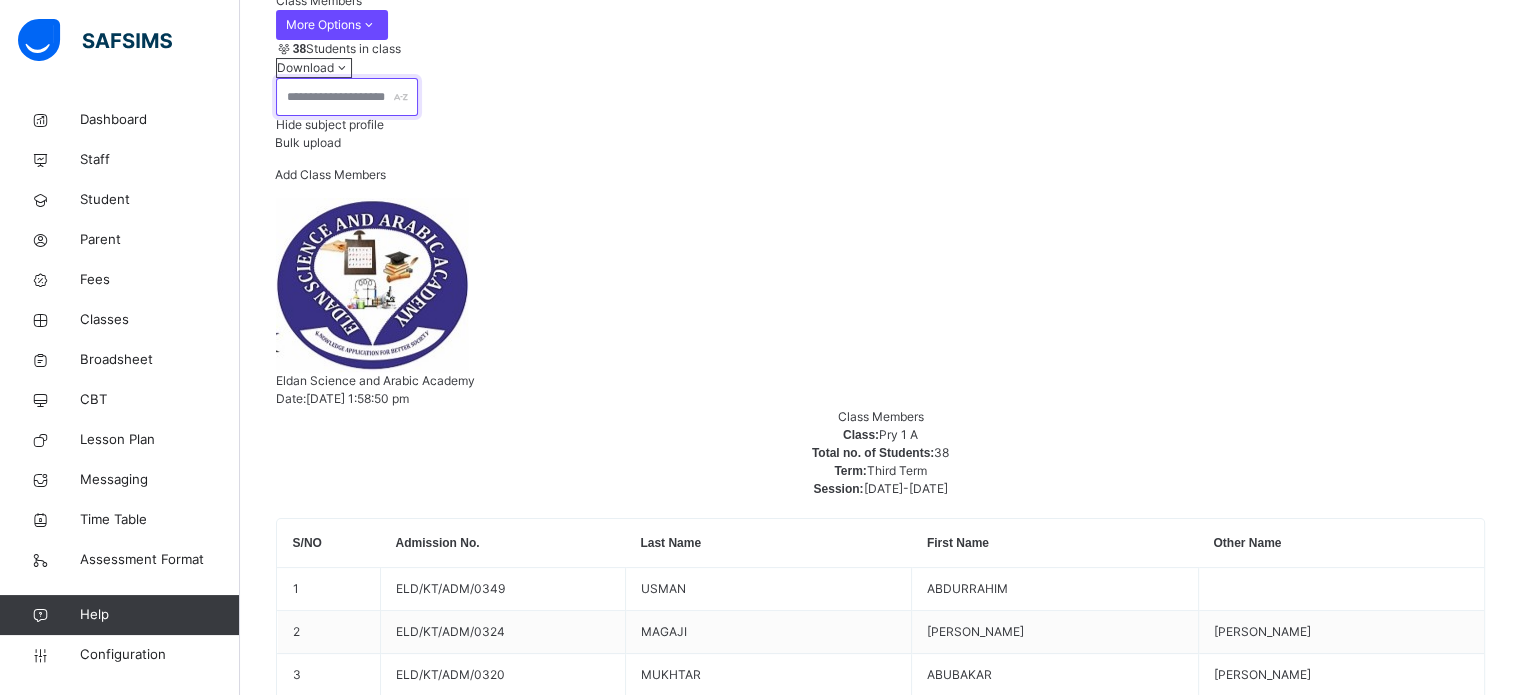 click at bounding box center [347, 97] 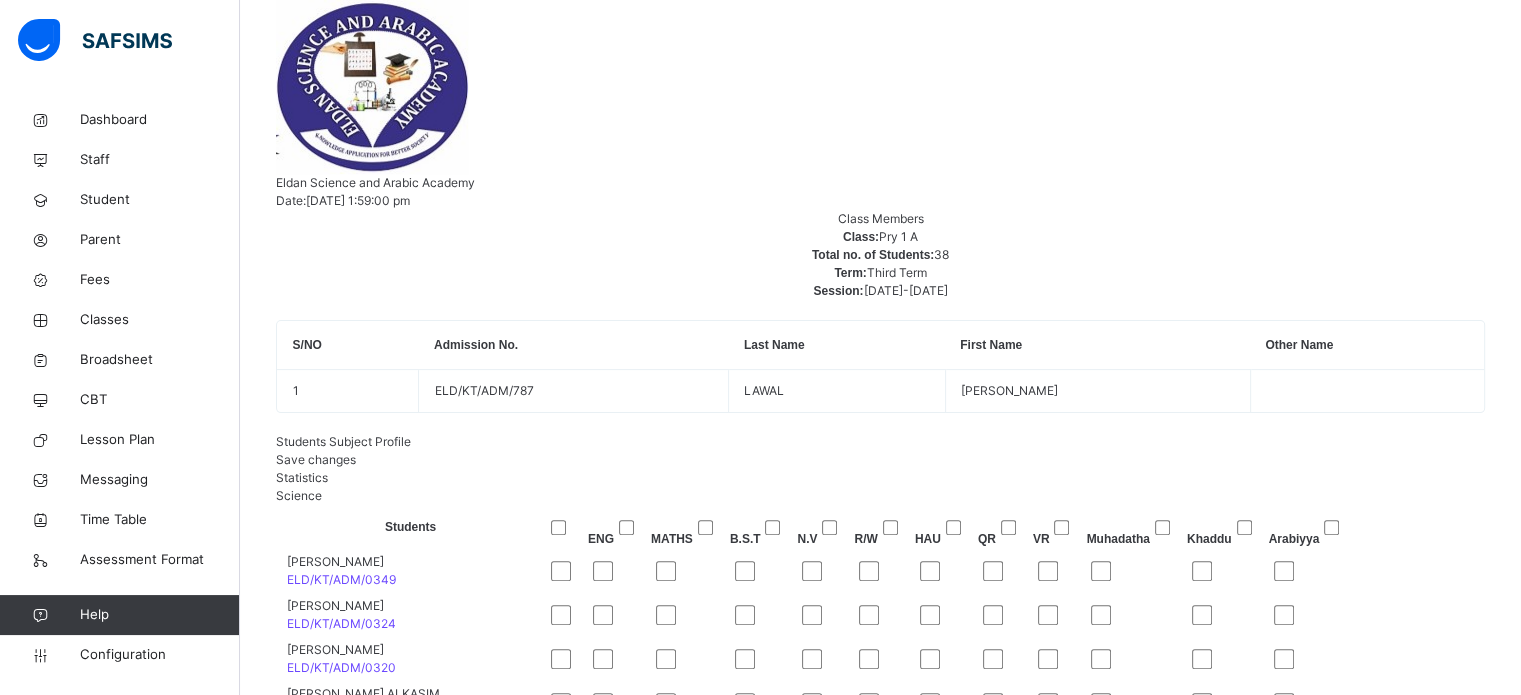 scroll, scrollTop: 387, scrollLeft: 0, axis: vertical 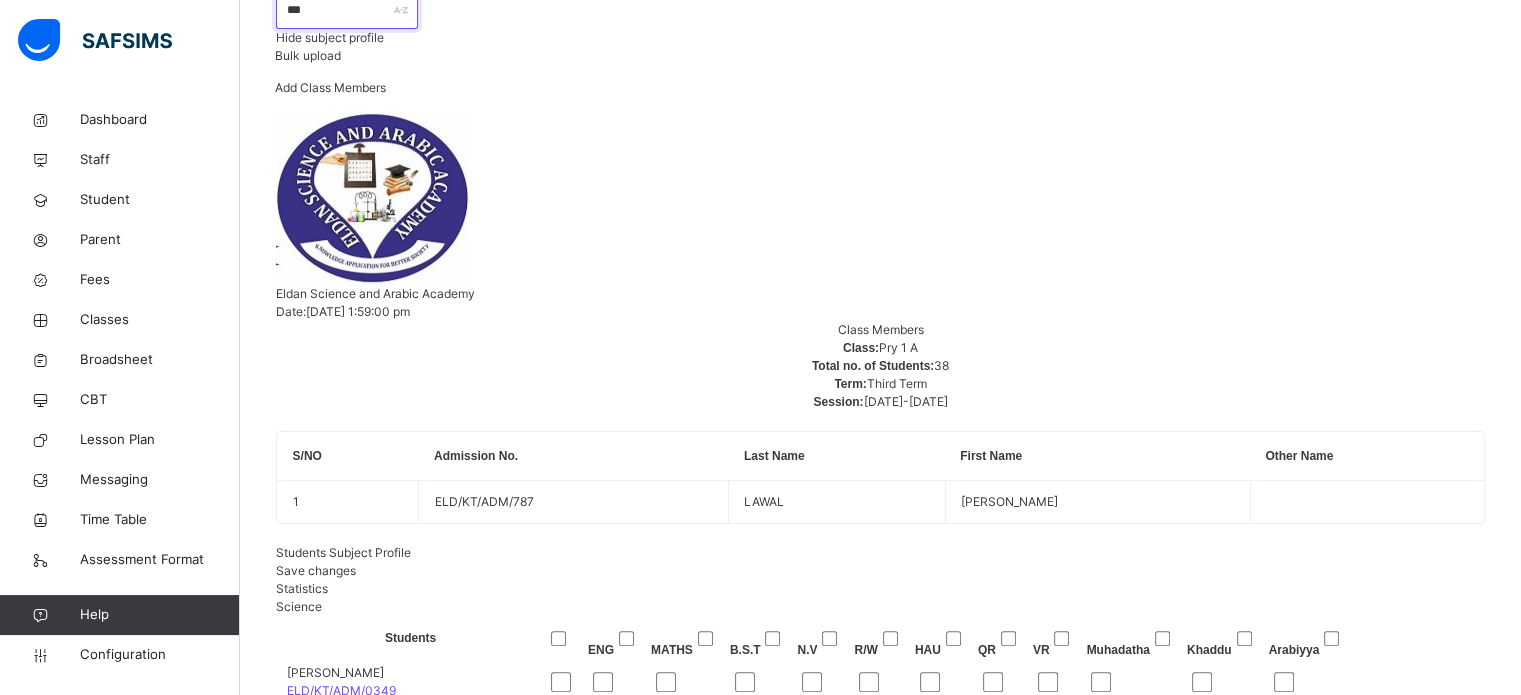 drag, startPoint x: 347, startPoint y: 136, endPoint x: 253, endPoint y: 135, distance: 94.00532 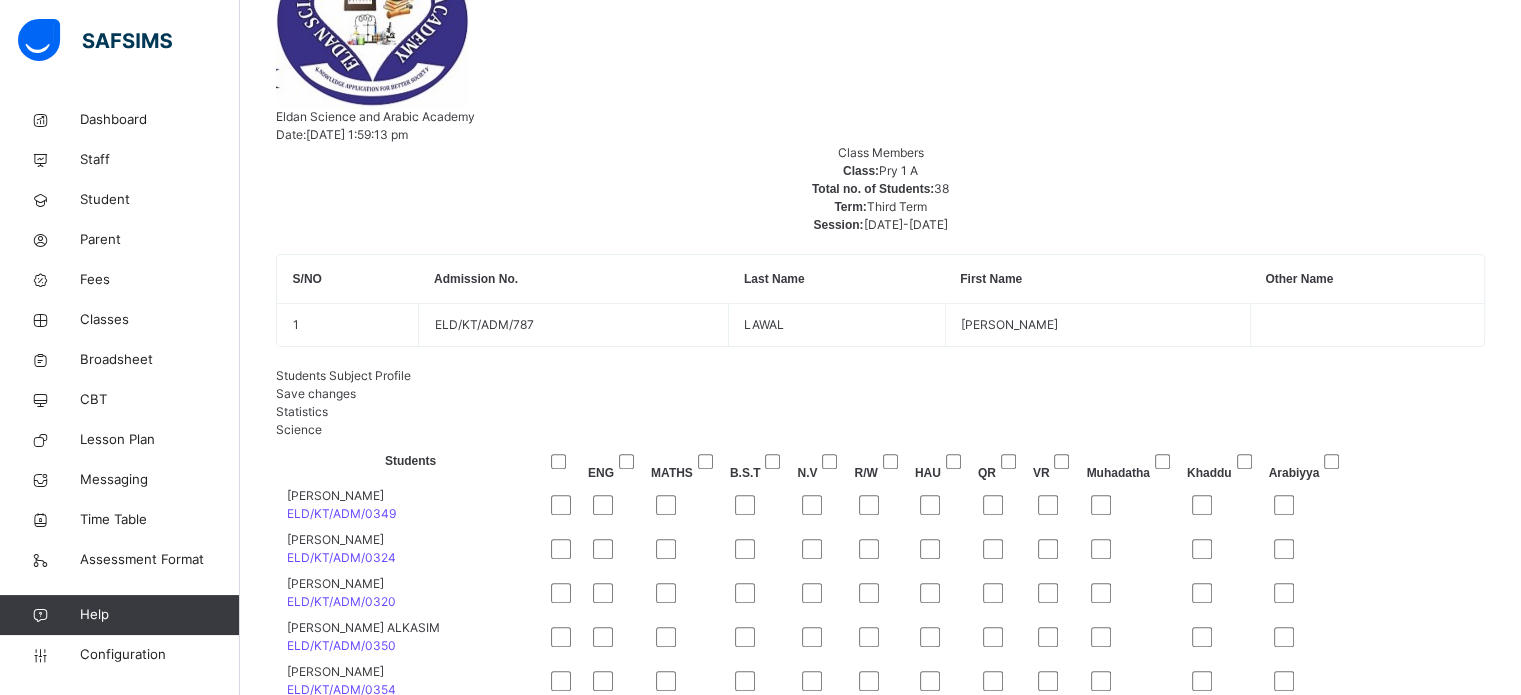scroll, scrollTop: 587, scrollLeft: 0, axis: vertical 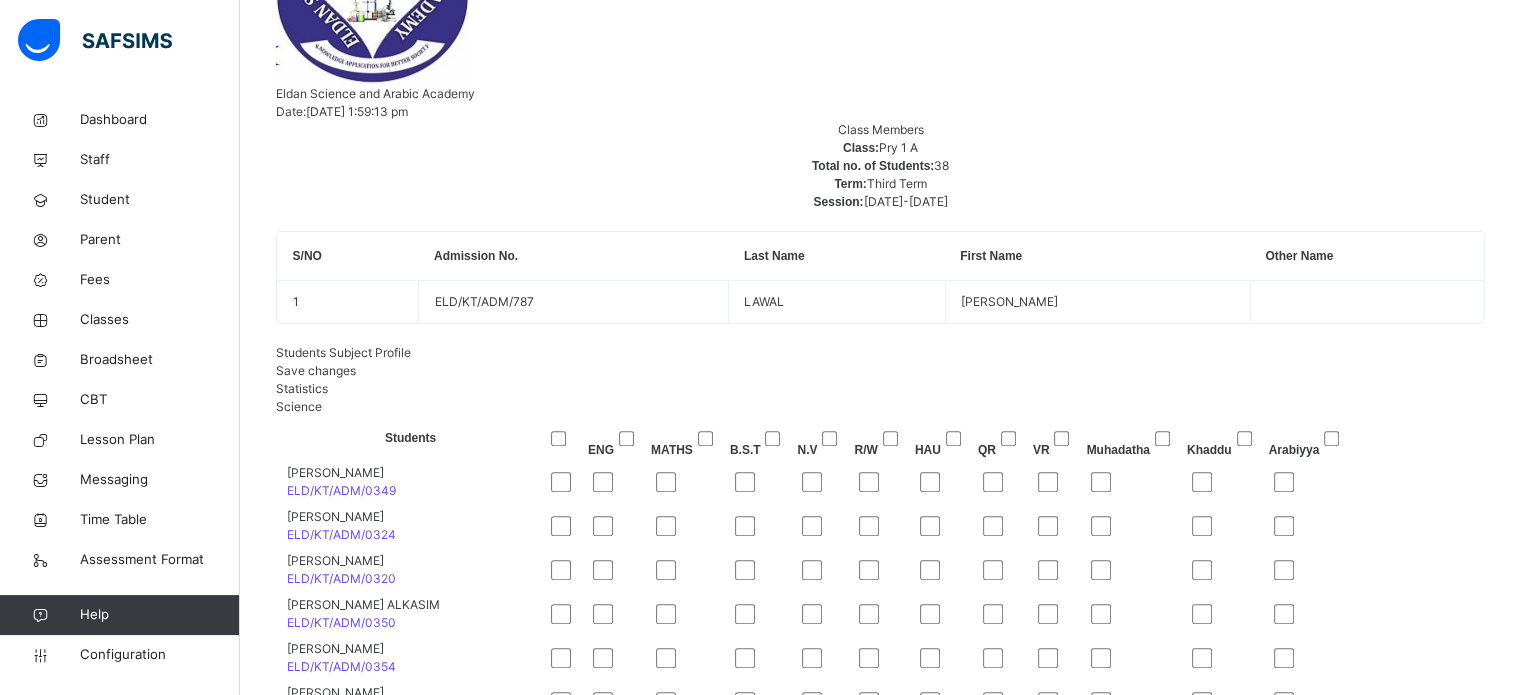type on "******" 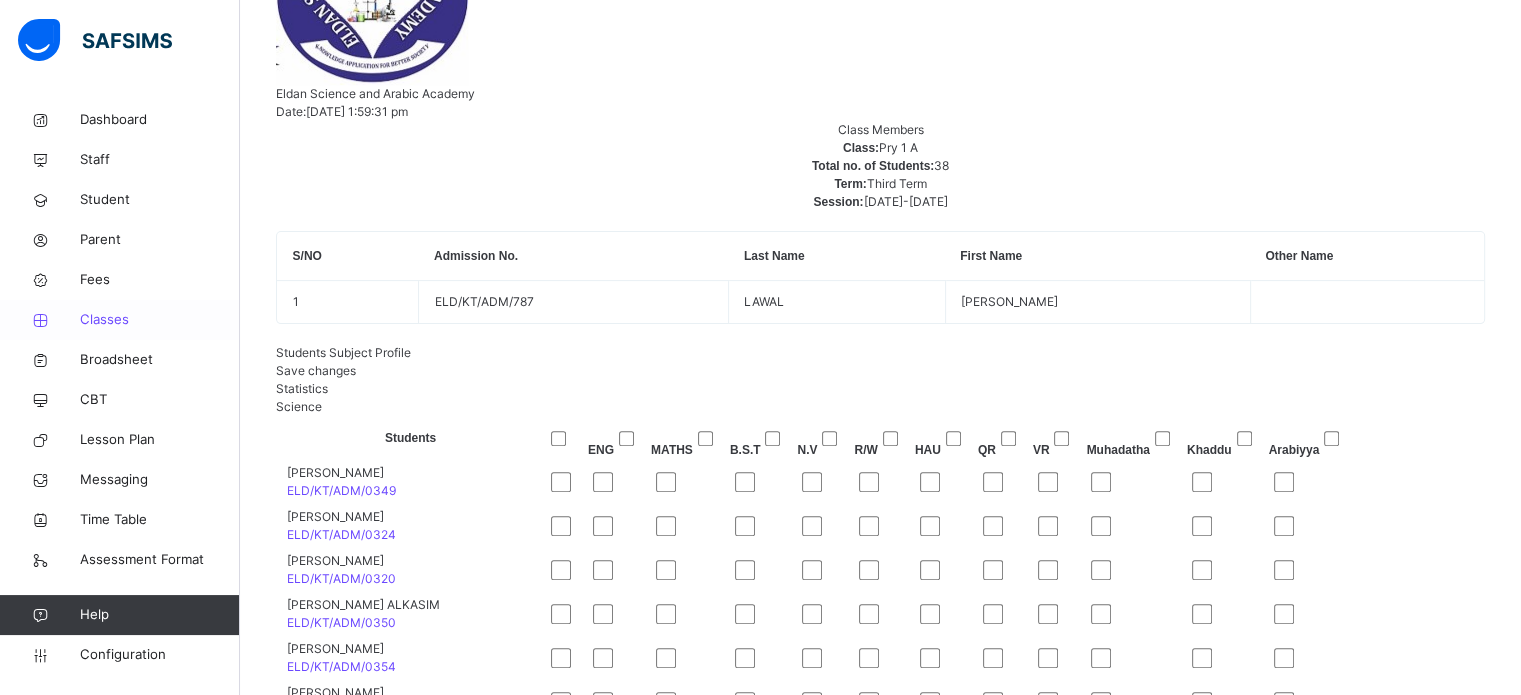 scroll, scrollTop: 0, scrollLeft: 0, axis: both 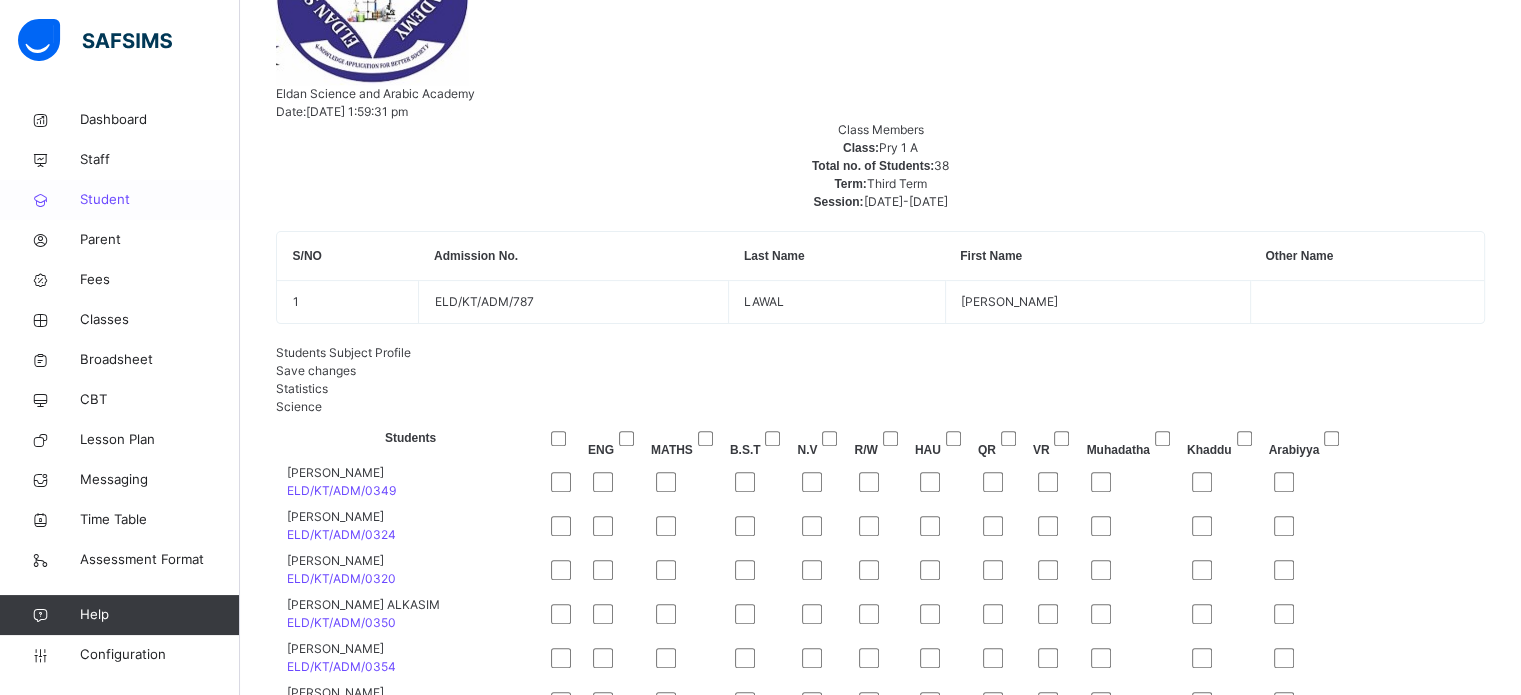click on "Student" at bounding box center [160, 200] 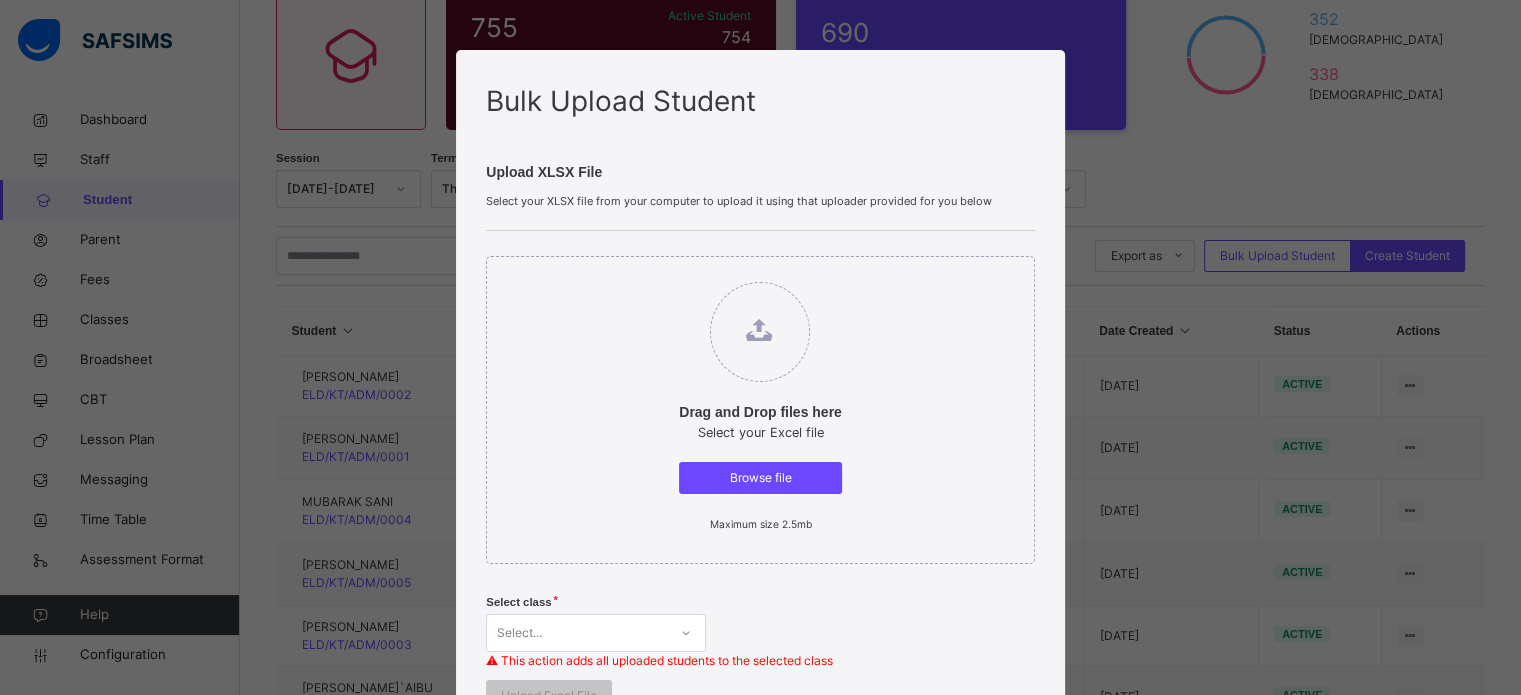 scroll, scrollTop: 587, scrollLeft: 0, axis: vertical 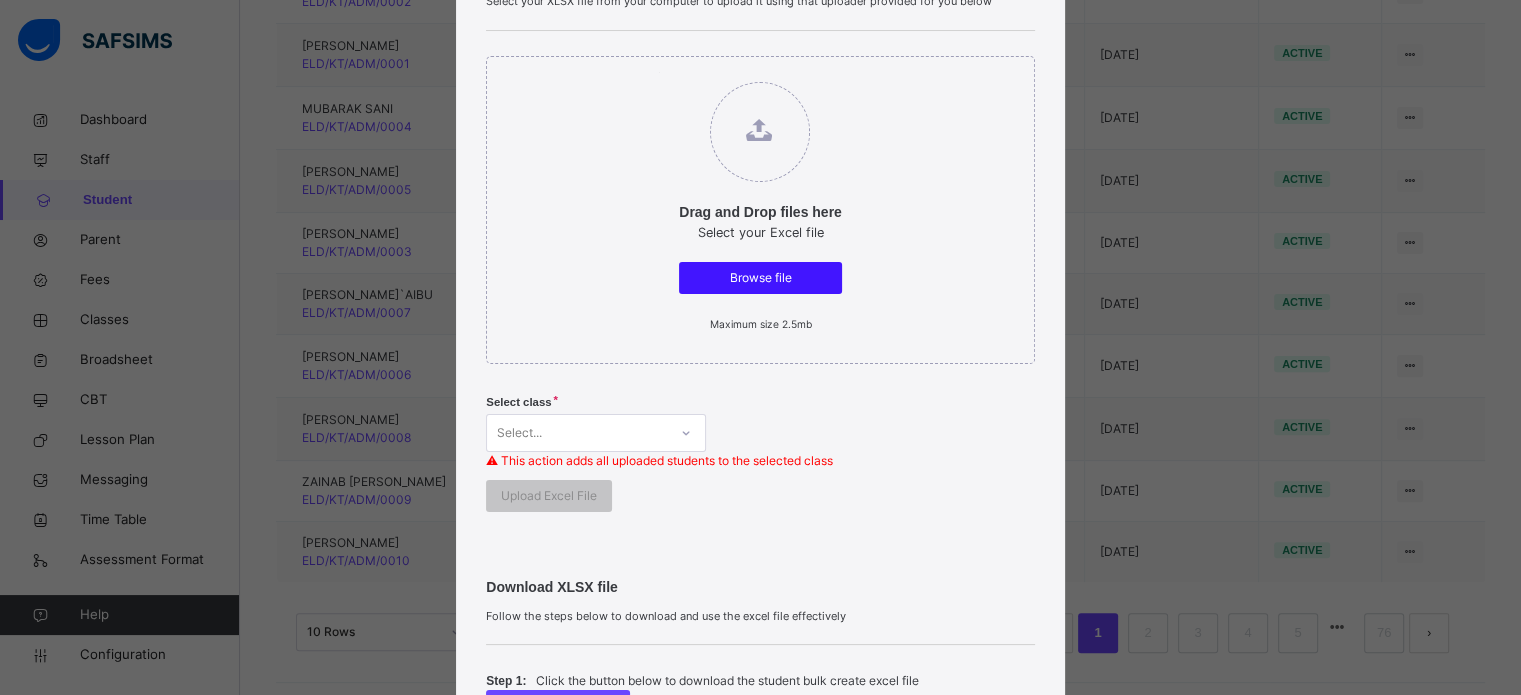 click on "Browse file" at bounding box center [760, 278] 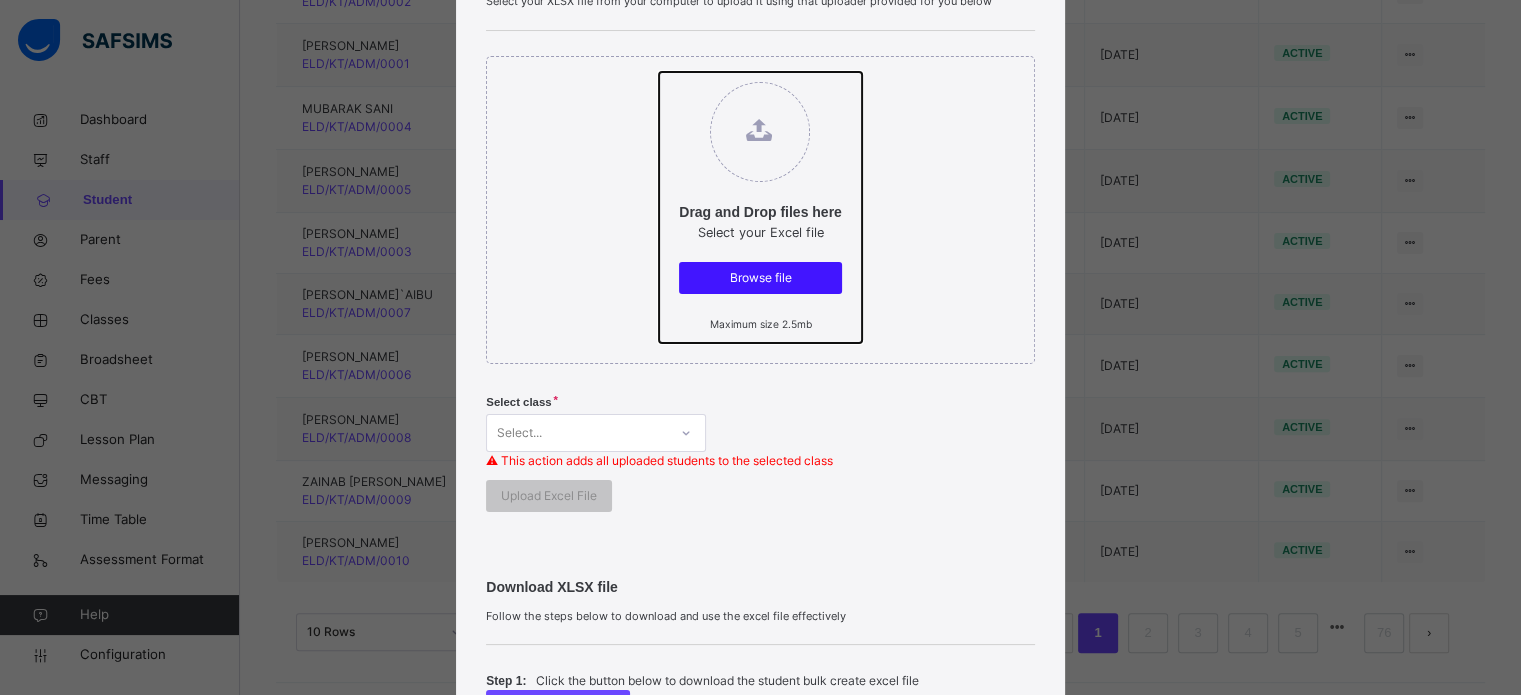click on "Drag and Drop files here Select your Excel file Browse file Maximum size 2.5mb" at bounding box center [659, 72] 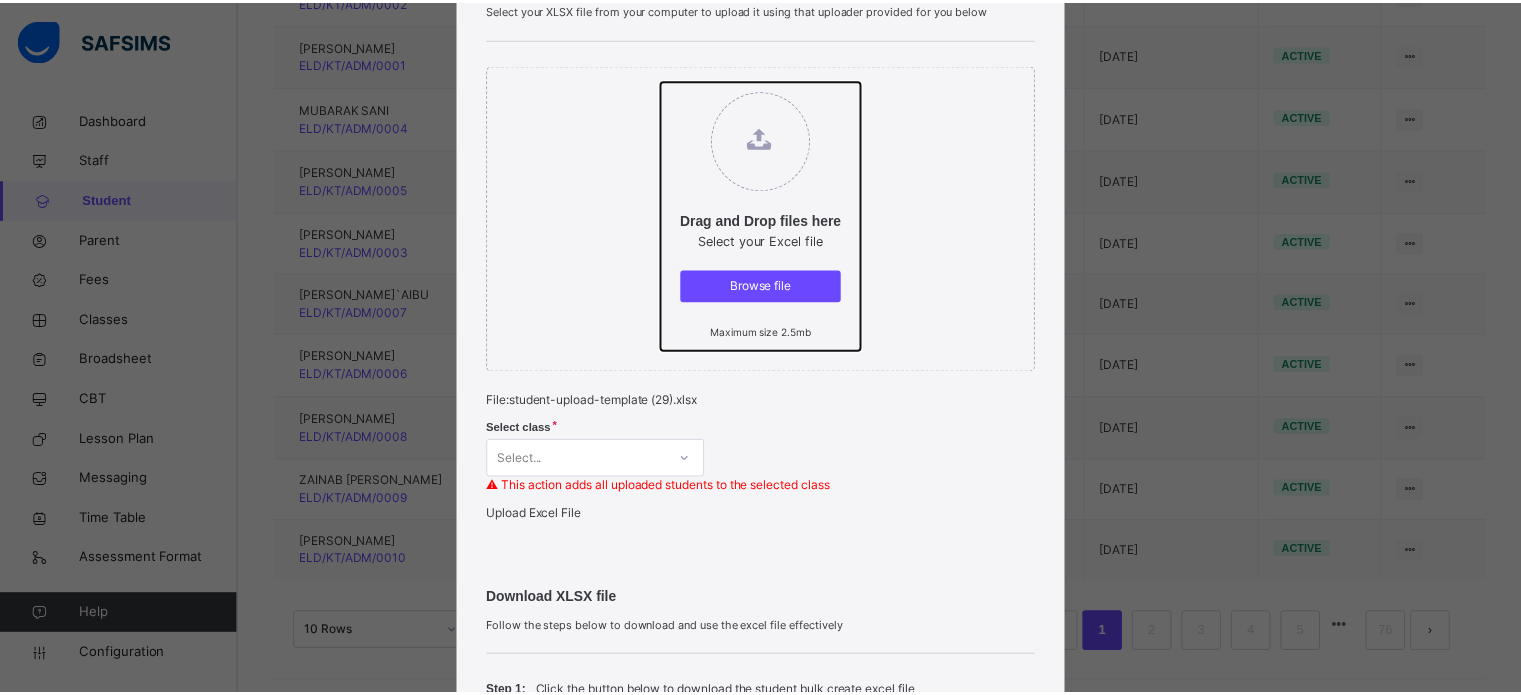 scroll, scrollTop: 392, scrollLeft: 0, axis: vertical 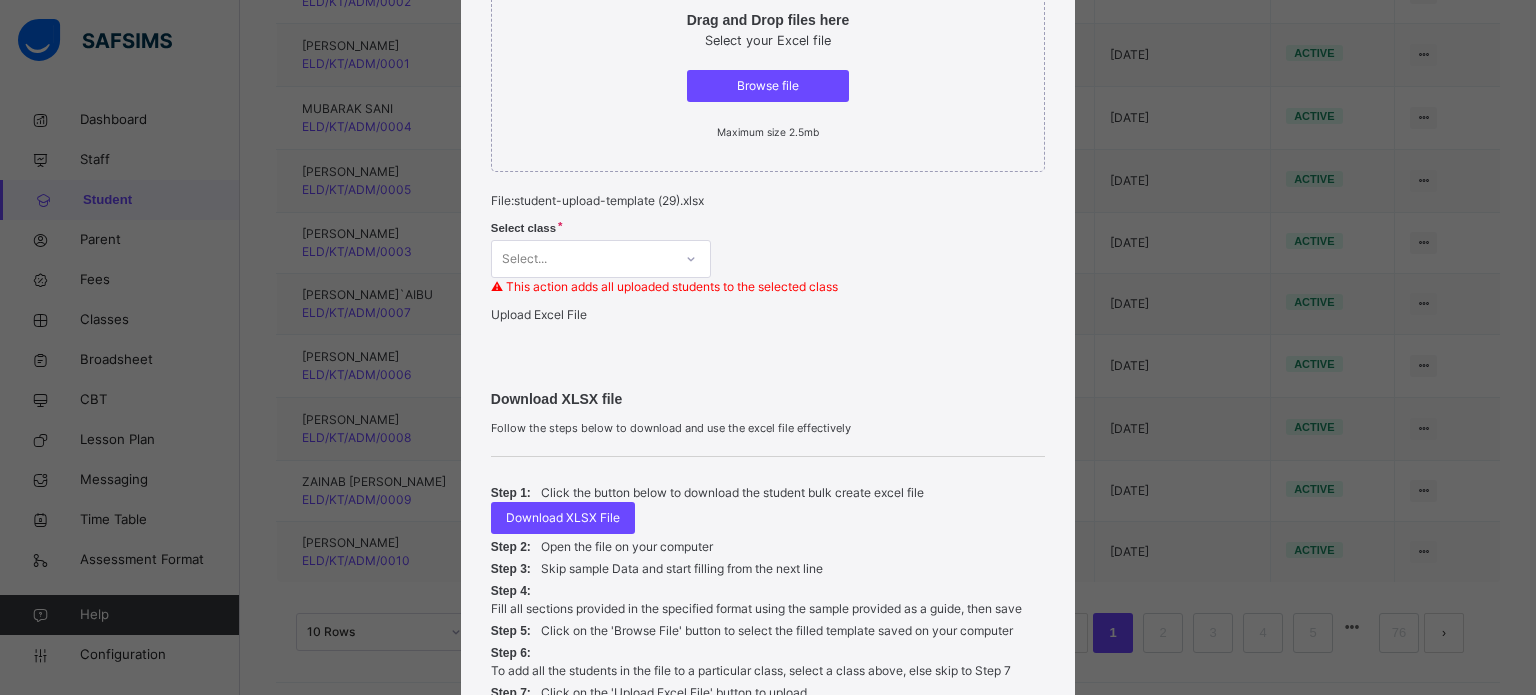 click on "Upload Excel File" at bounding box center (539, 314) 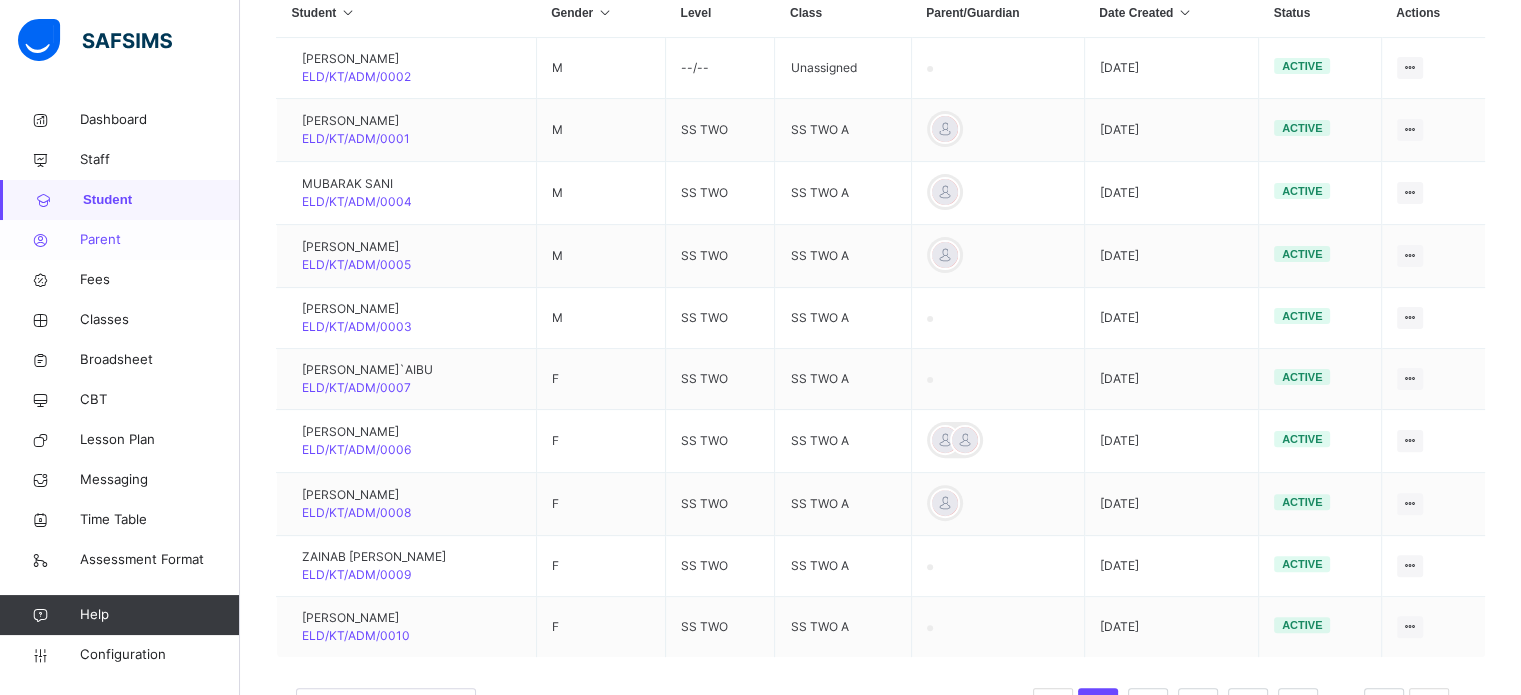 scroll, scrollTop: 387, scrollLeft: 0, axis: vertical 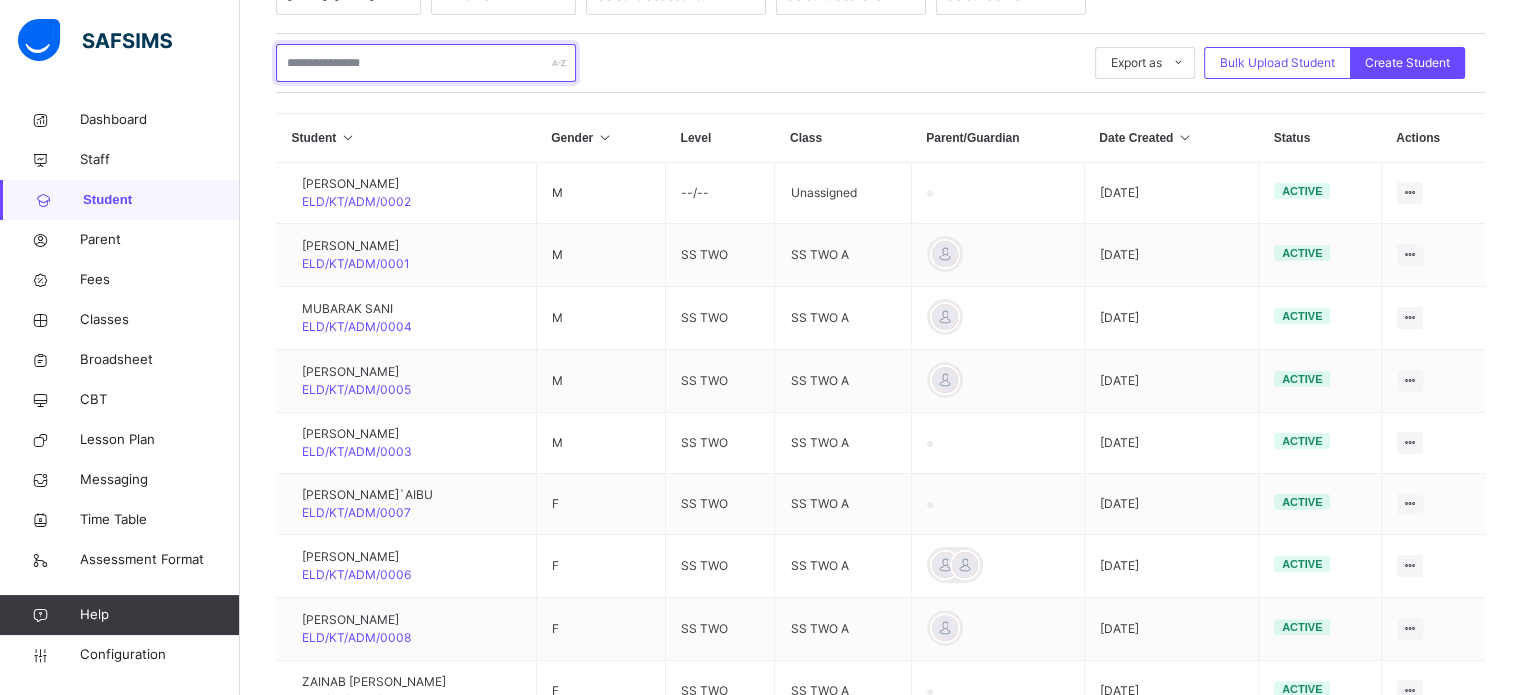 click at bounding box center (426, 63) 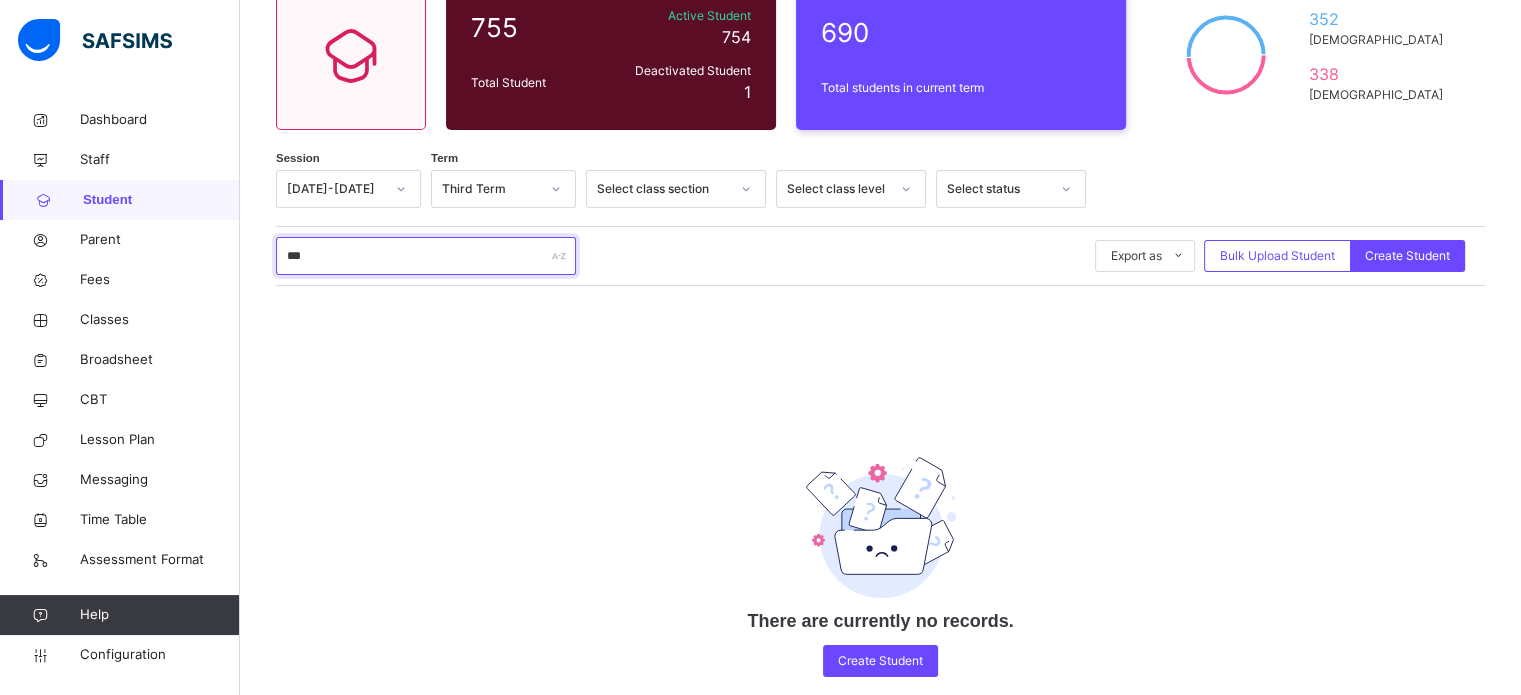 scroll, scrollTop: 227, scrollLeft: 0, axis: vertical 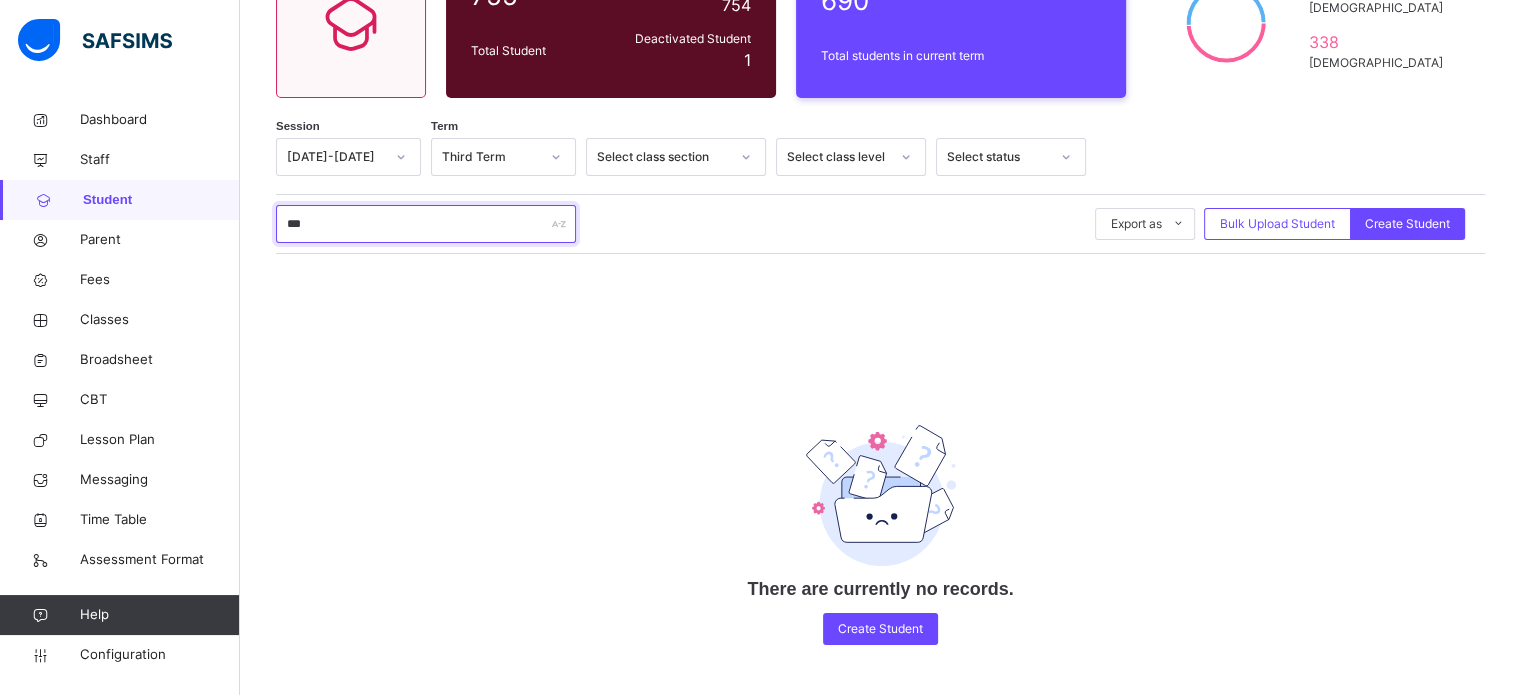 click on "***" at bounding box center [426, 224] 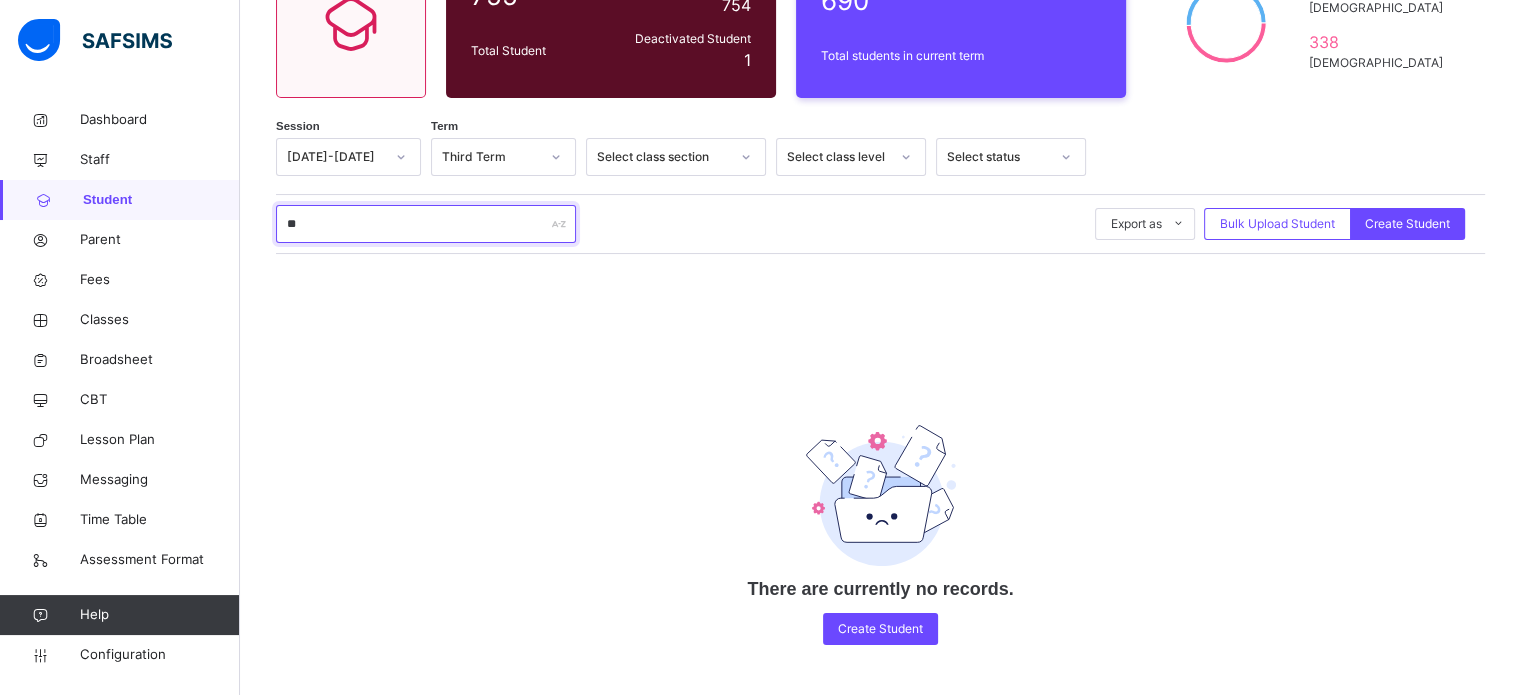 type on "*" 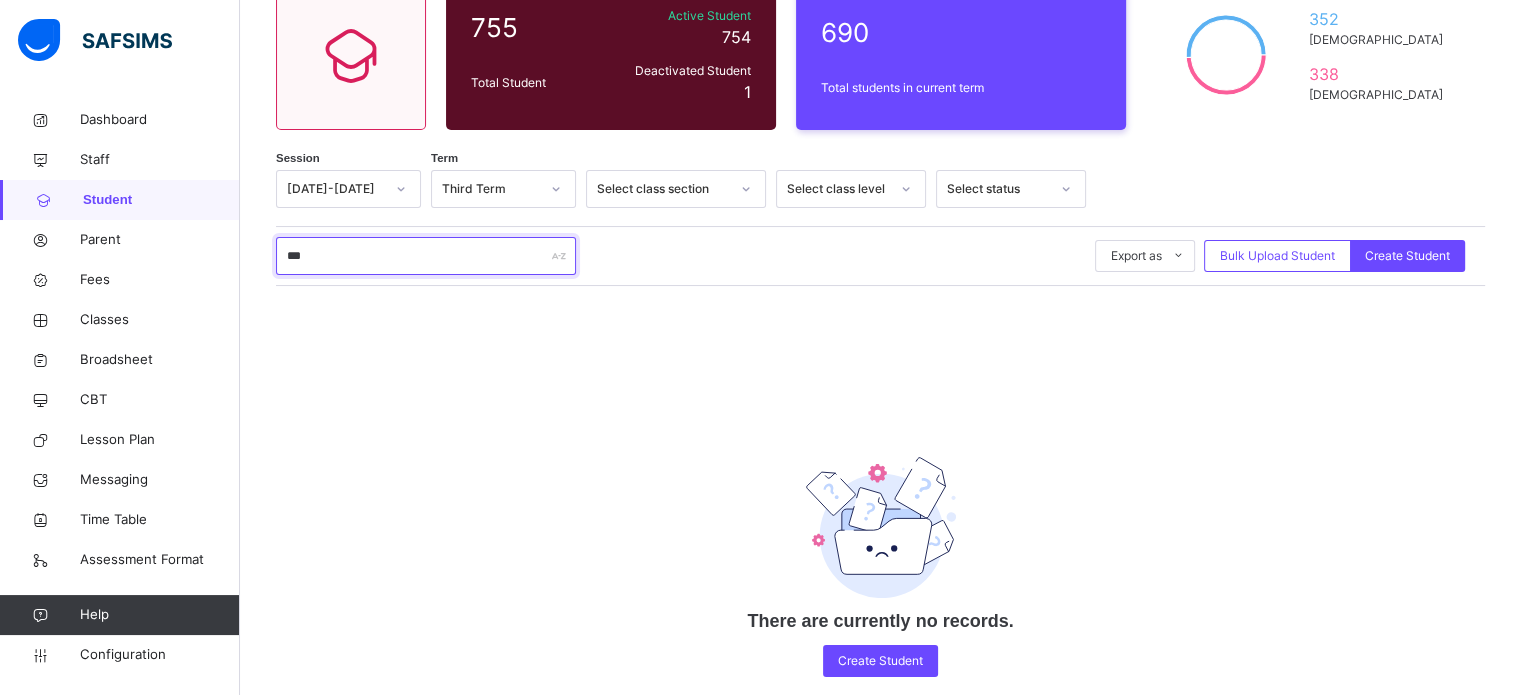 scroll, scrollTop: 227, scrollLeft: 0, axis: vertical 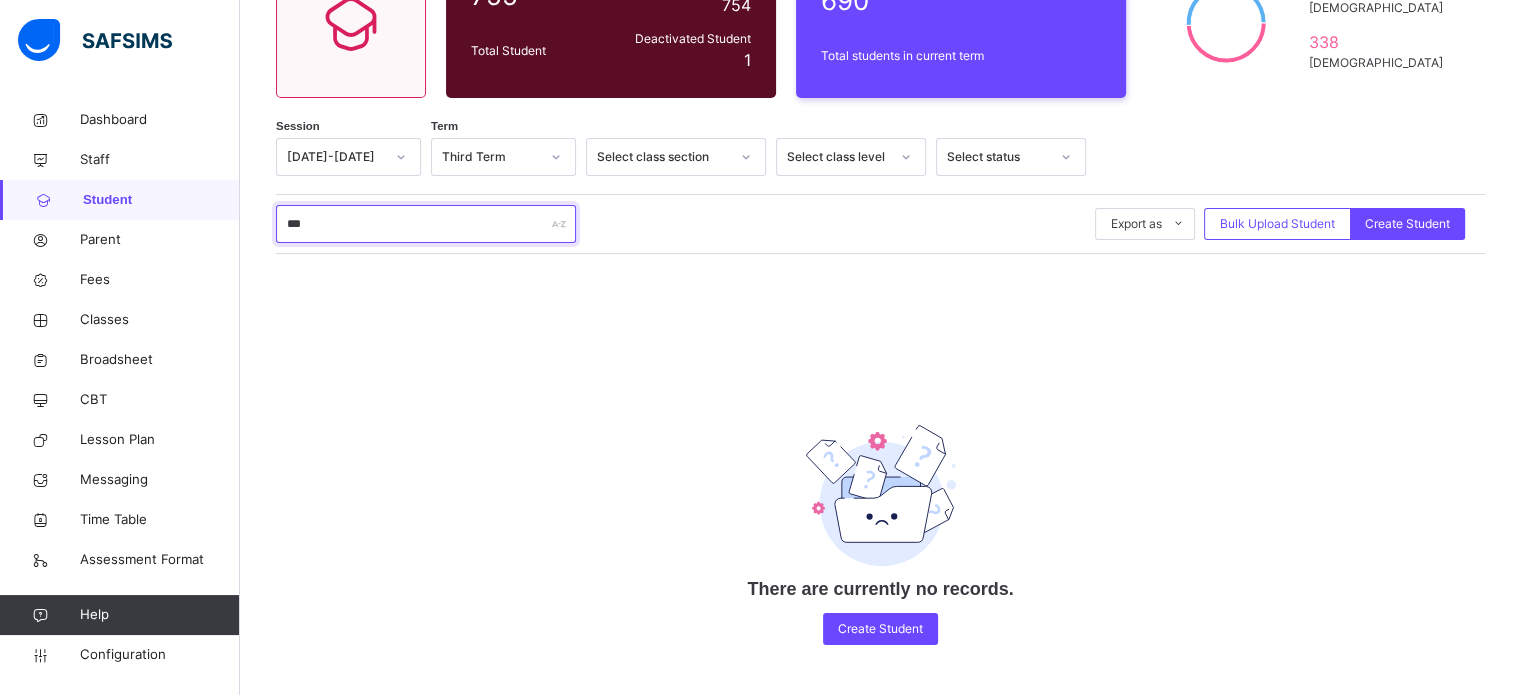 click on "***" at bounding box center [426, 224] 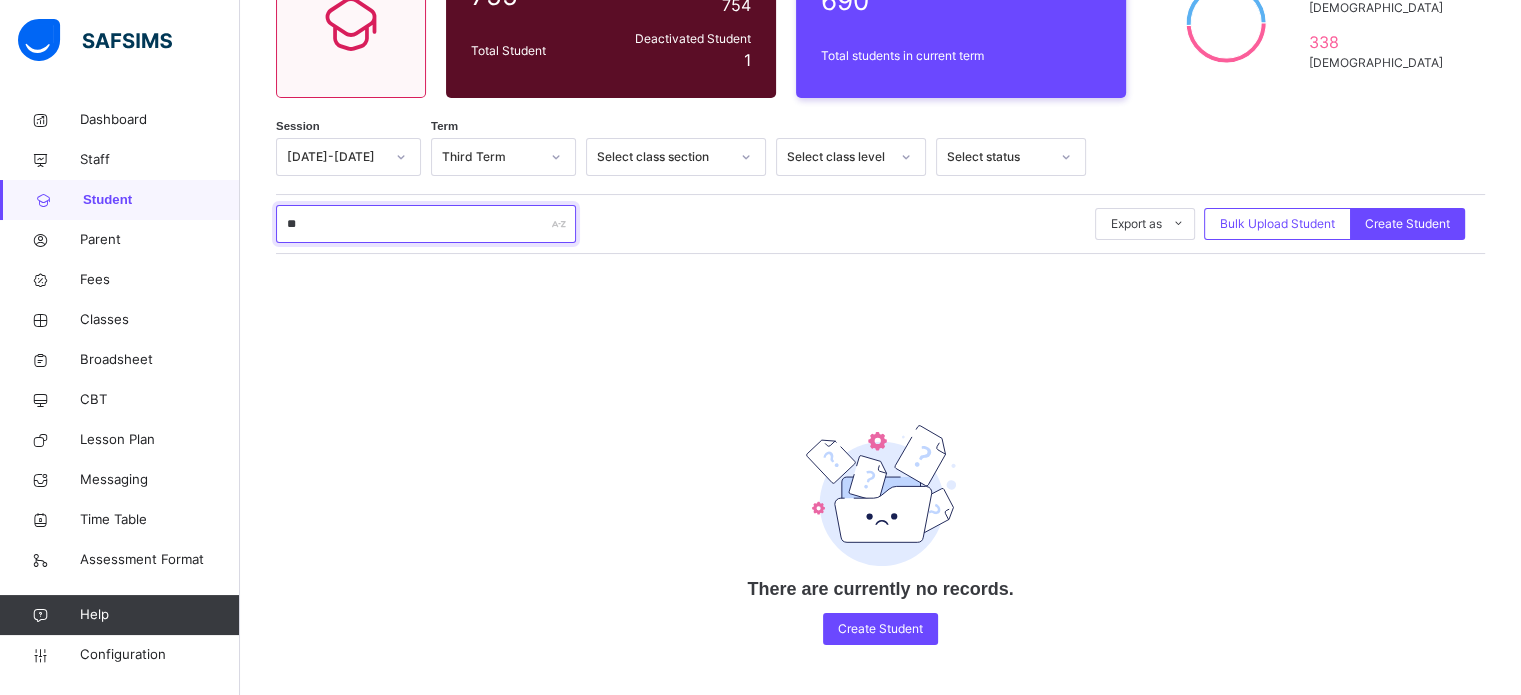 type on "*" 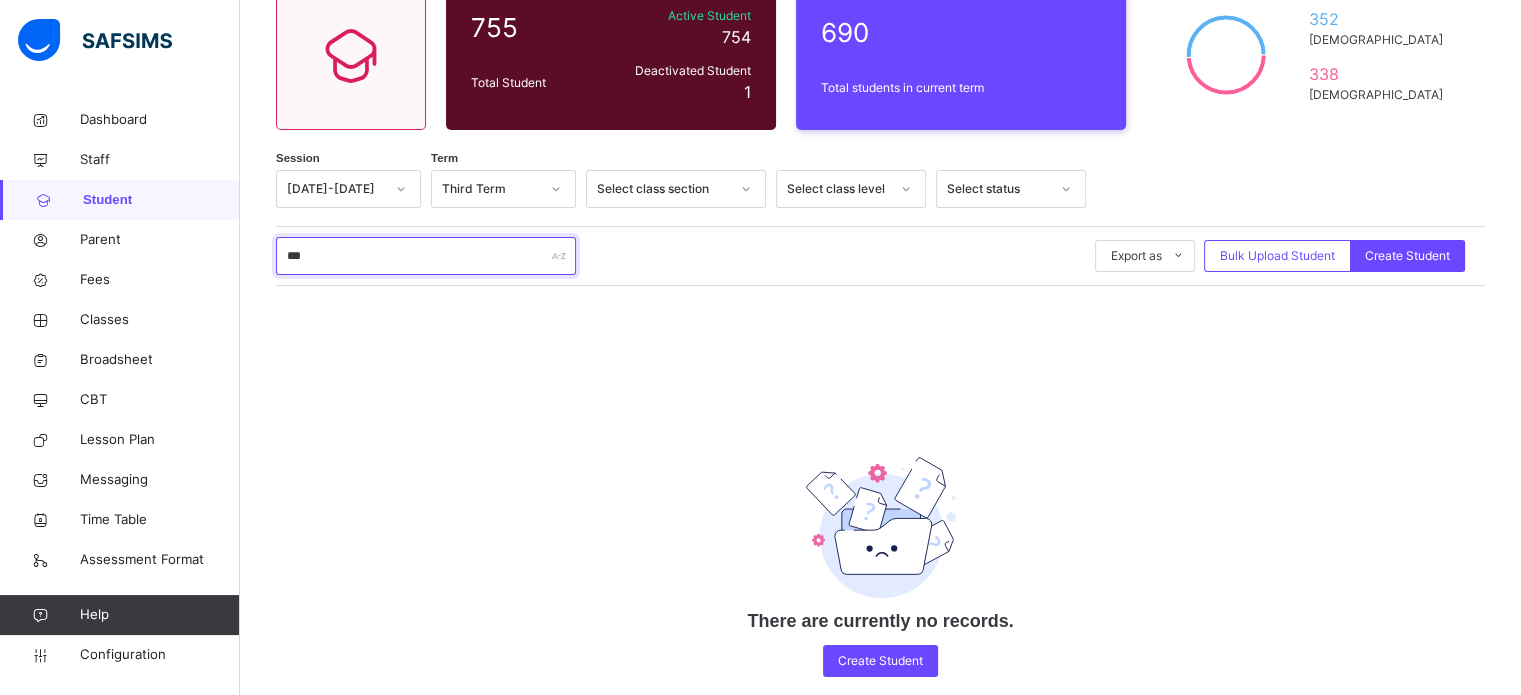 scroll, scrollTop: 227, scrollLeft: 0, axis: vertical 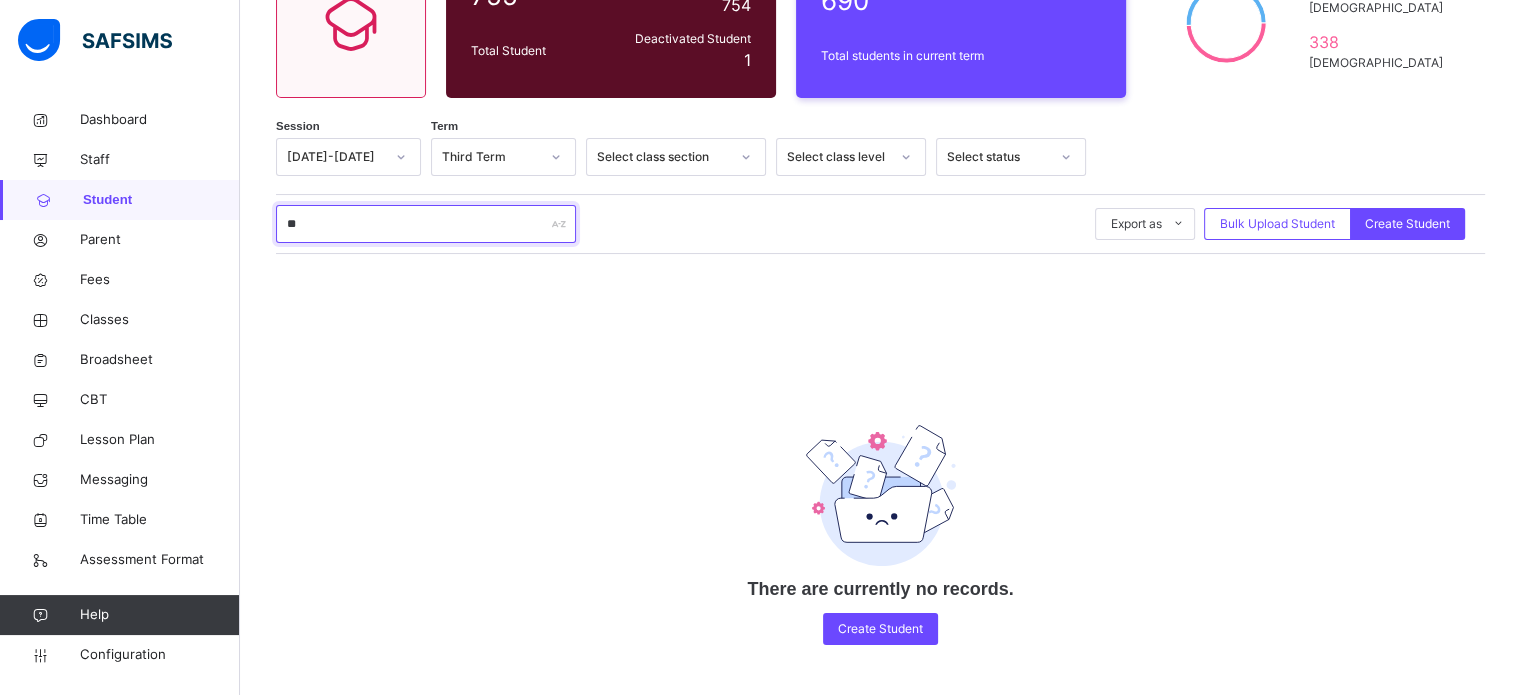type on "*" 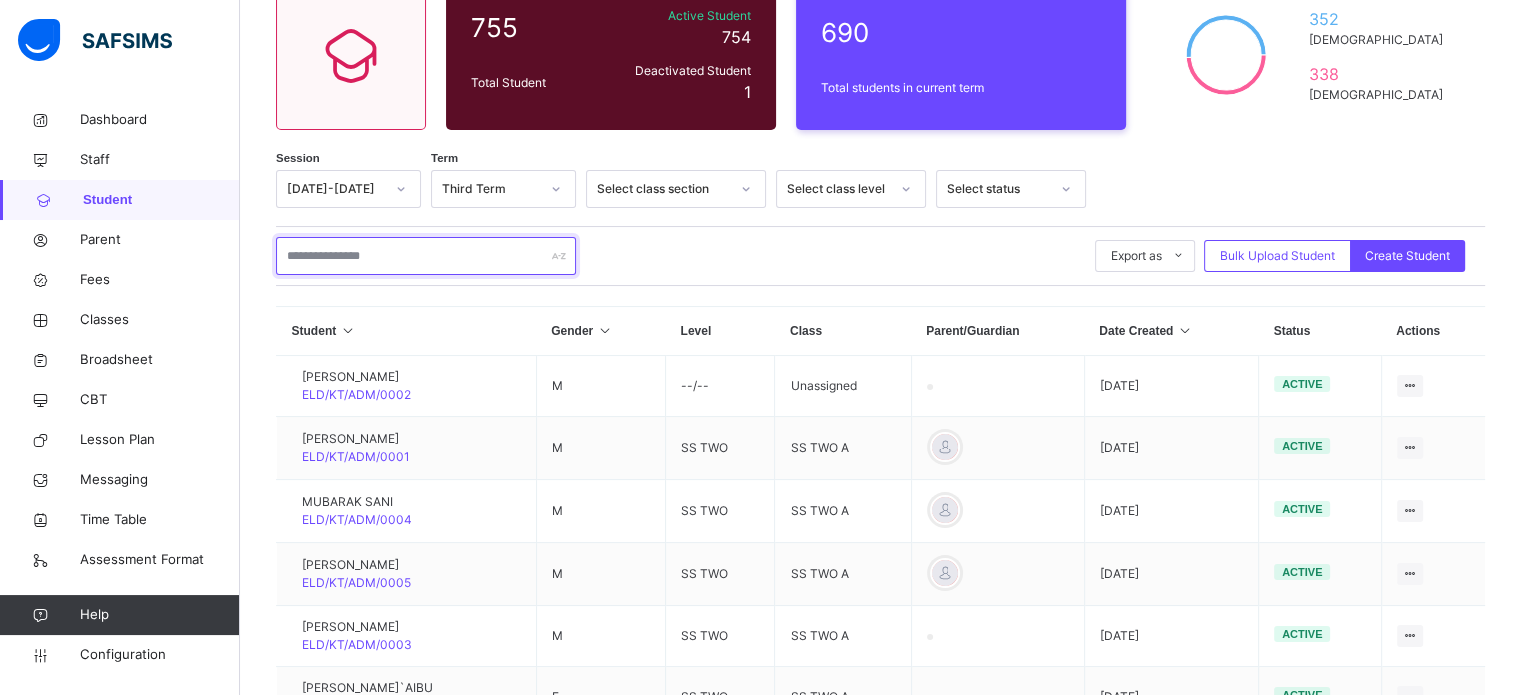 scroll, scrollTop: 387, scrollLeft: 0, axis: vertical 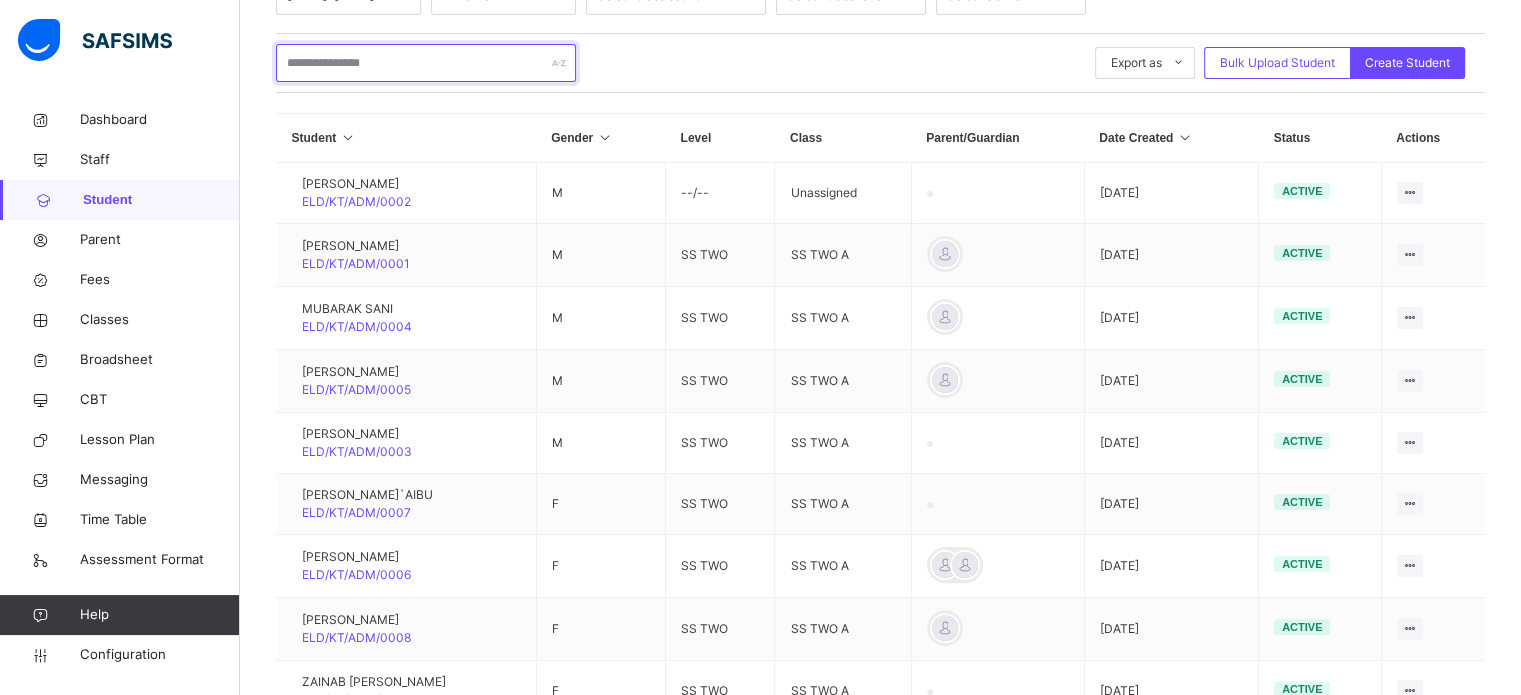 click at bounding box center [426, 63] 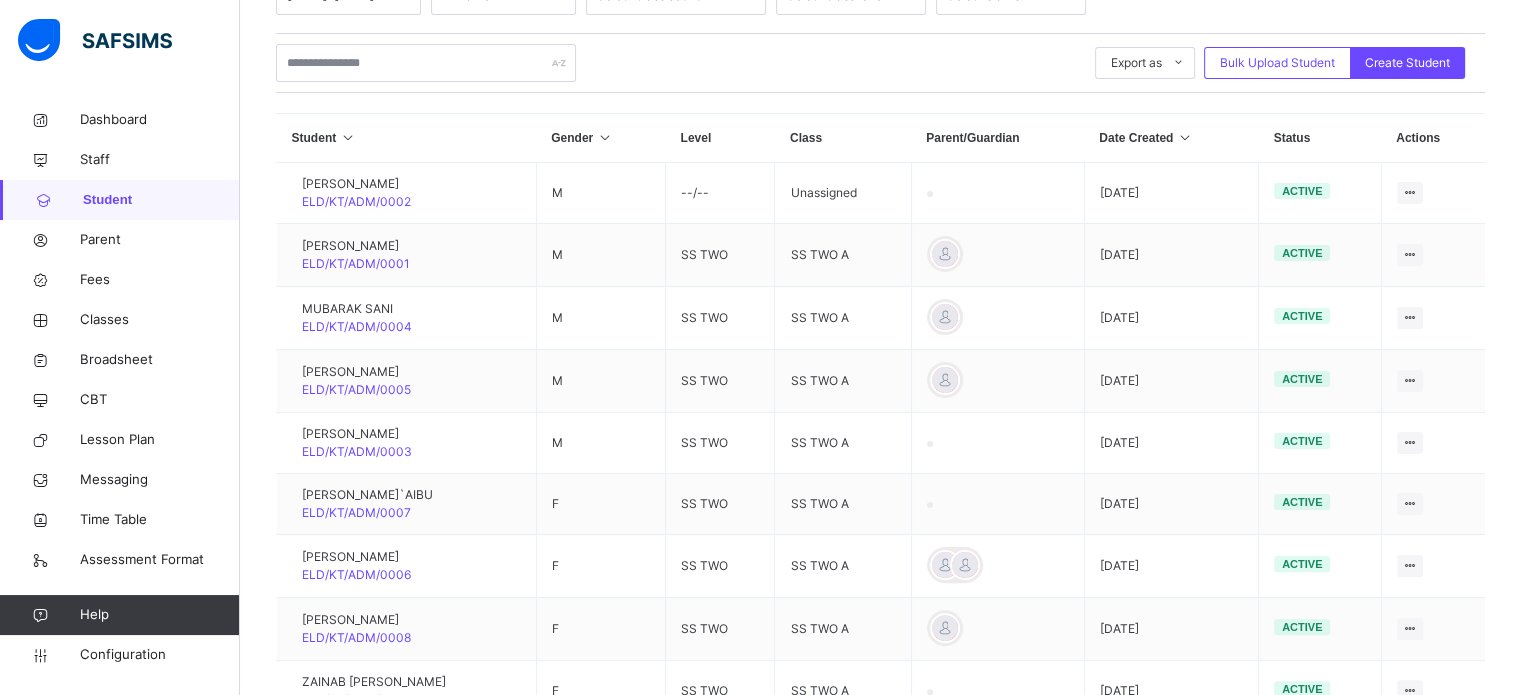click on "Export as Pdf Report Excel Report Excel Report  (LMS)   Bulk Upload Student Create Student" at bounding box center (880, 63) 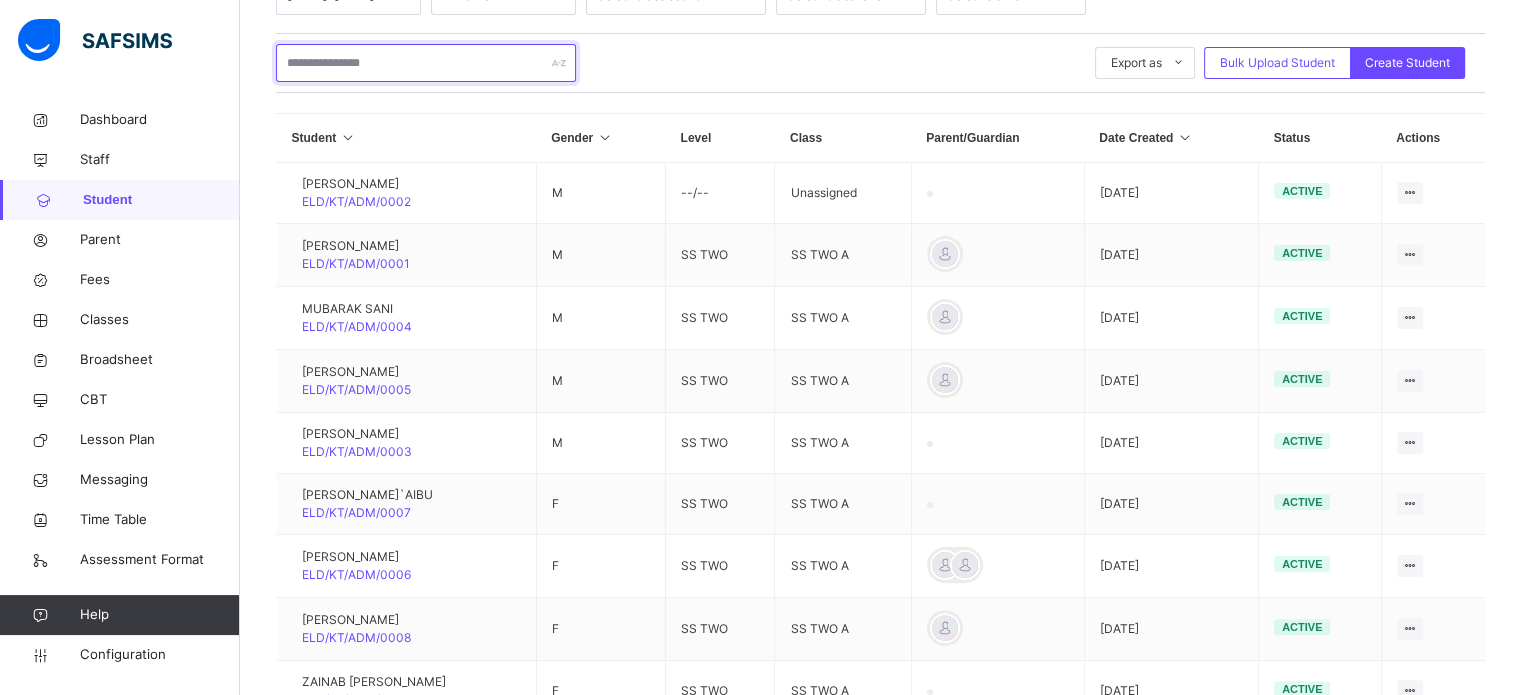 click at bounding box center [426, 63] 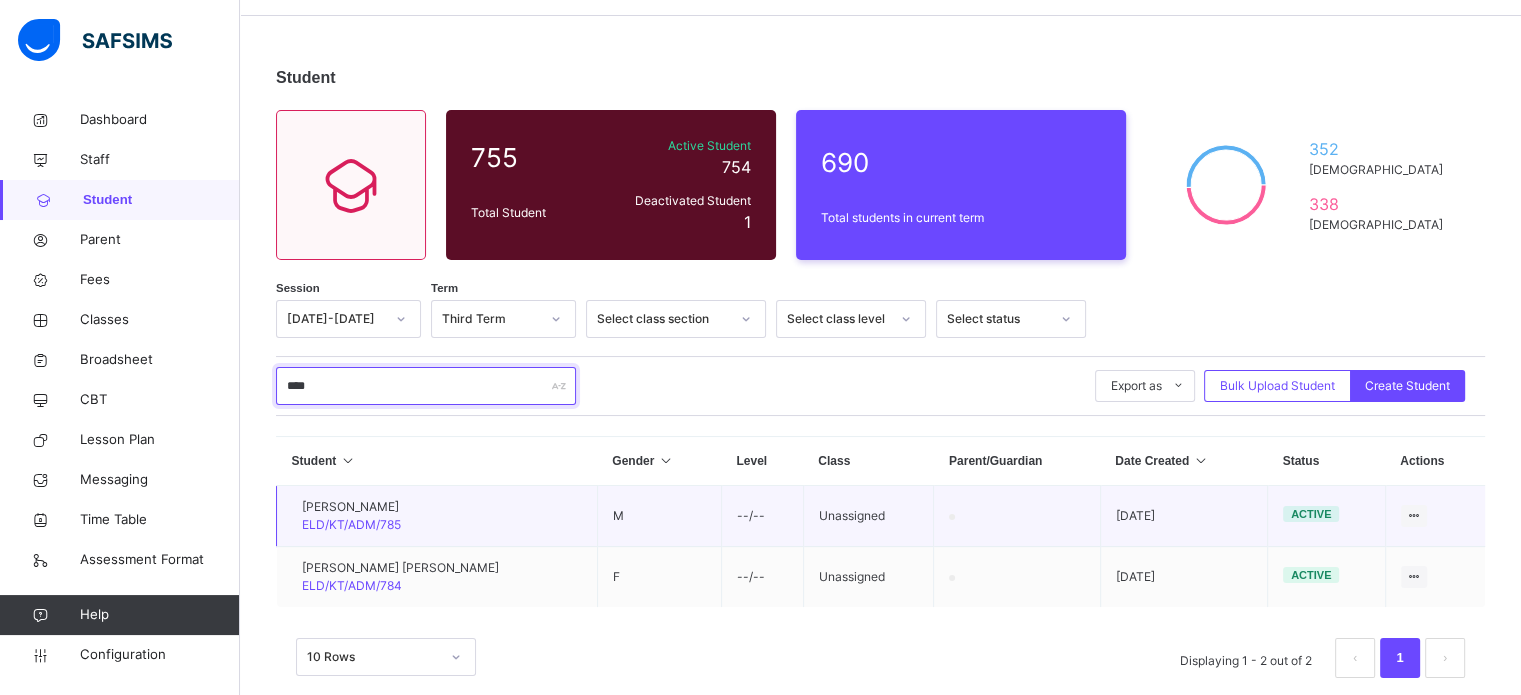 scroll, scrollTop: 96, scrollLeft: 0, axis: vertical 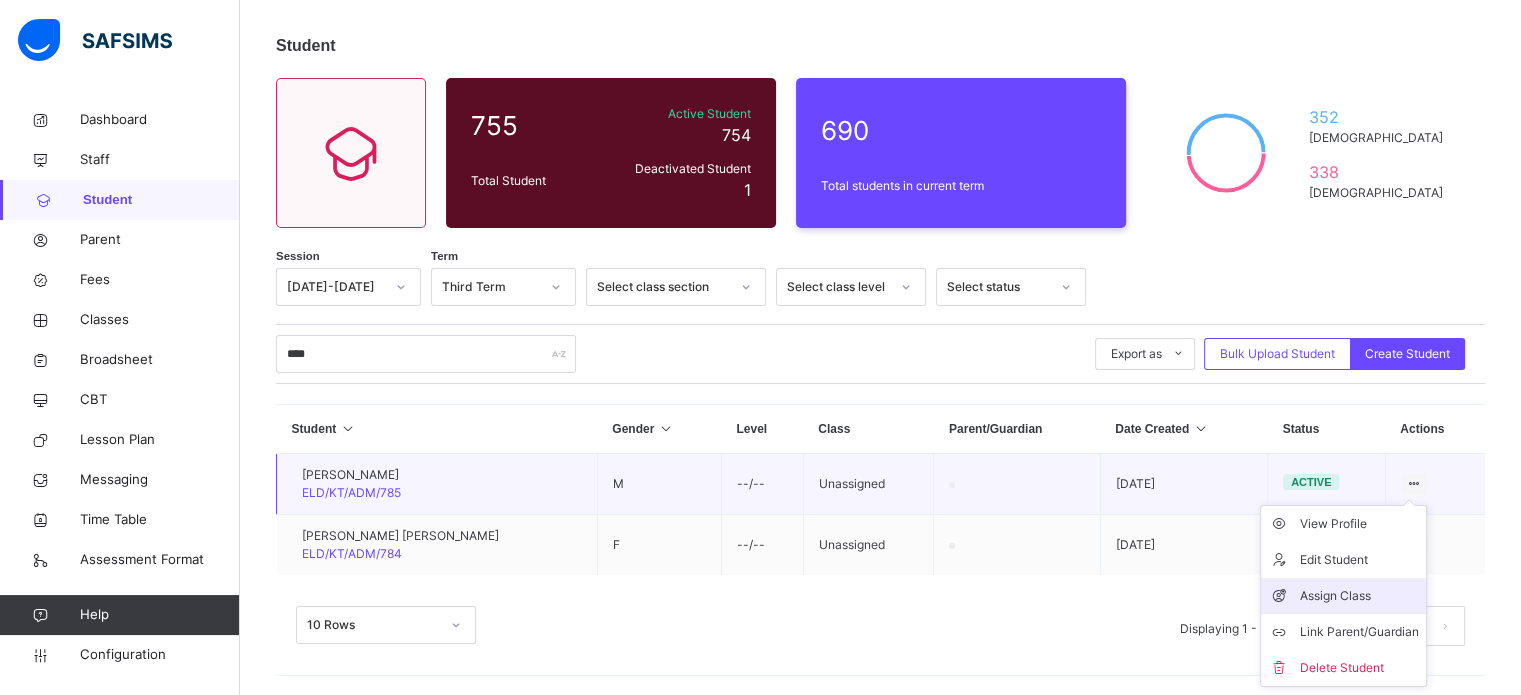 click on "Assign Class" at bounding box center (1358, 596) 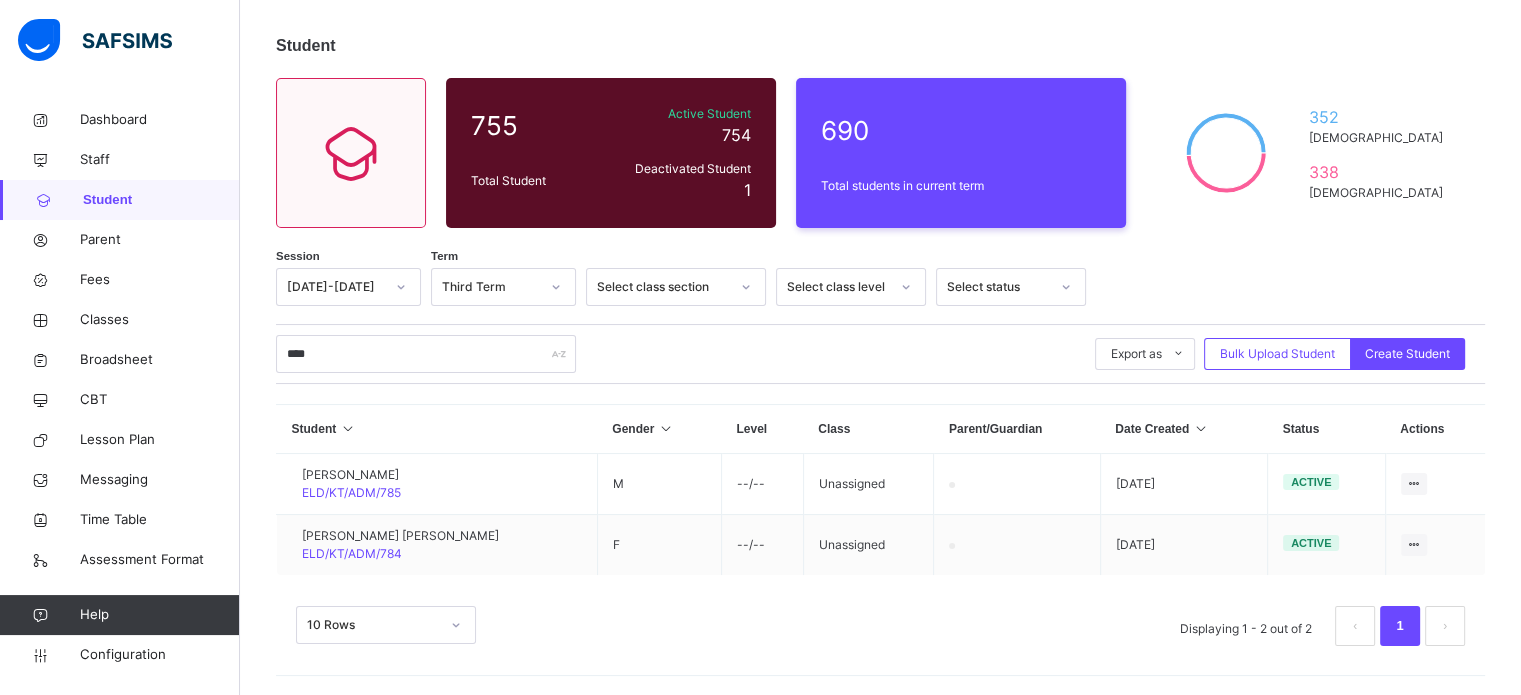 click on "× Assign Class    Select a class to assign student to Select class Select... Cancel Assign Class" at bounding box center (0, 0) 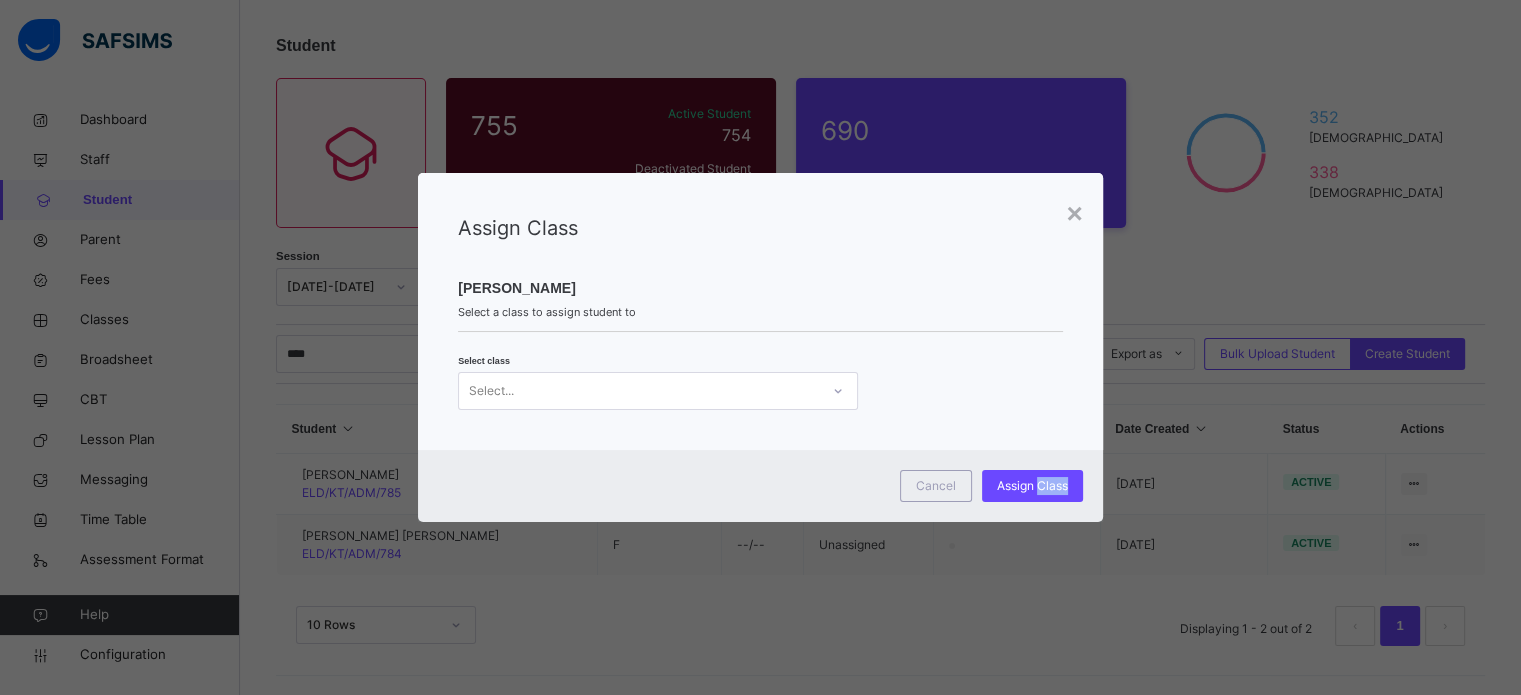click on "Select..." at bounding box center (639, 390) 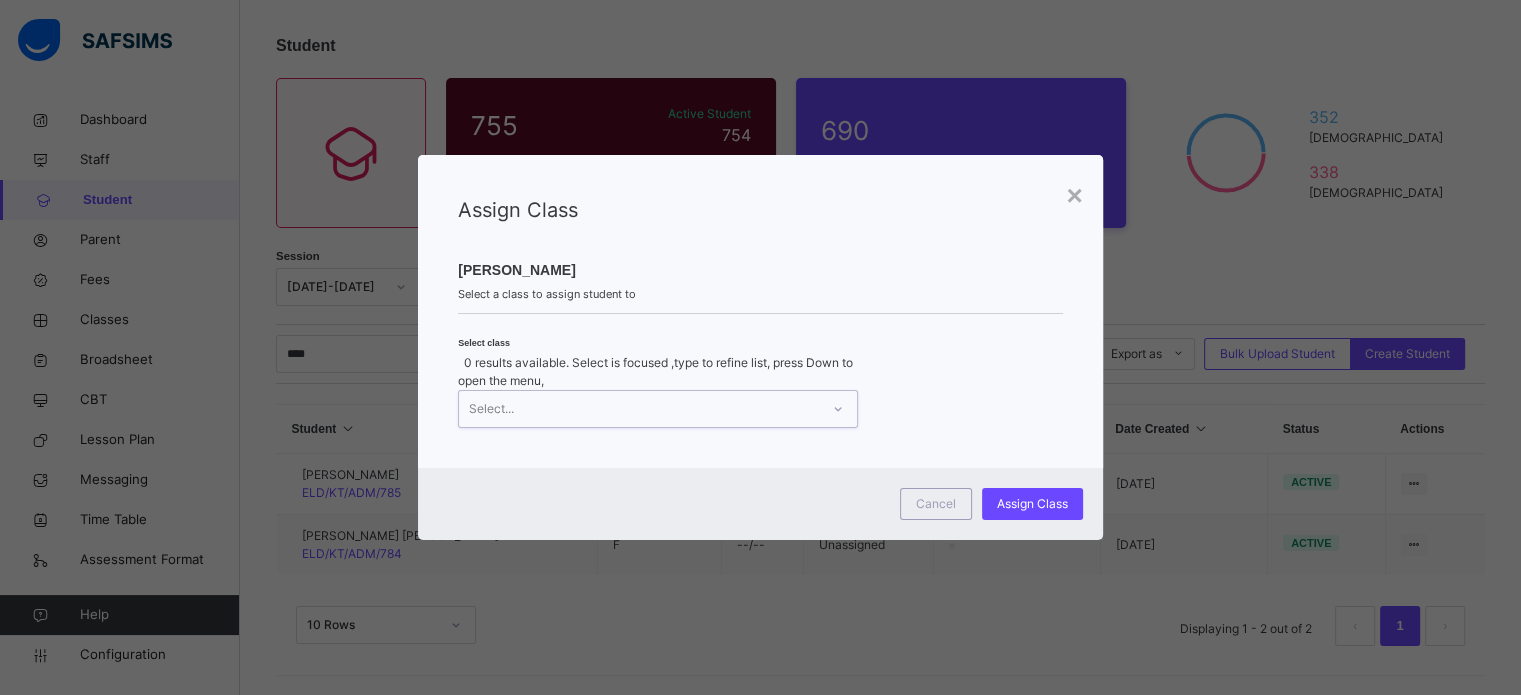 scroll, scrollTop: 0, scrollLeft: 0, axis: both 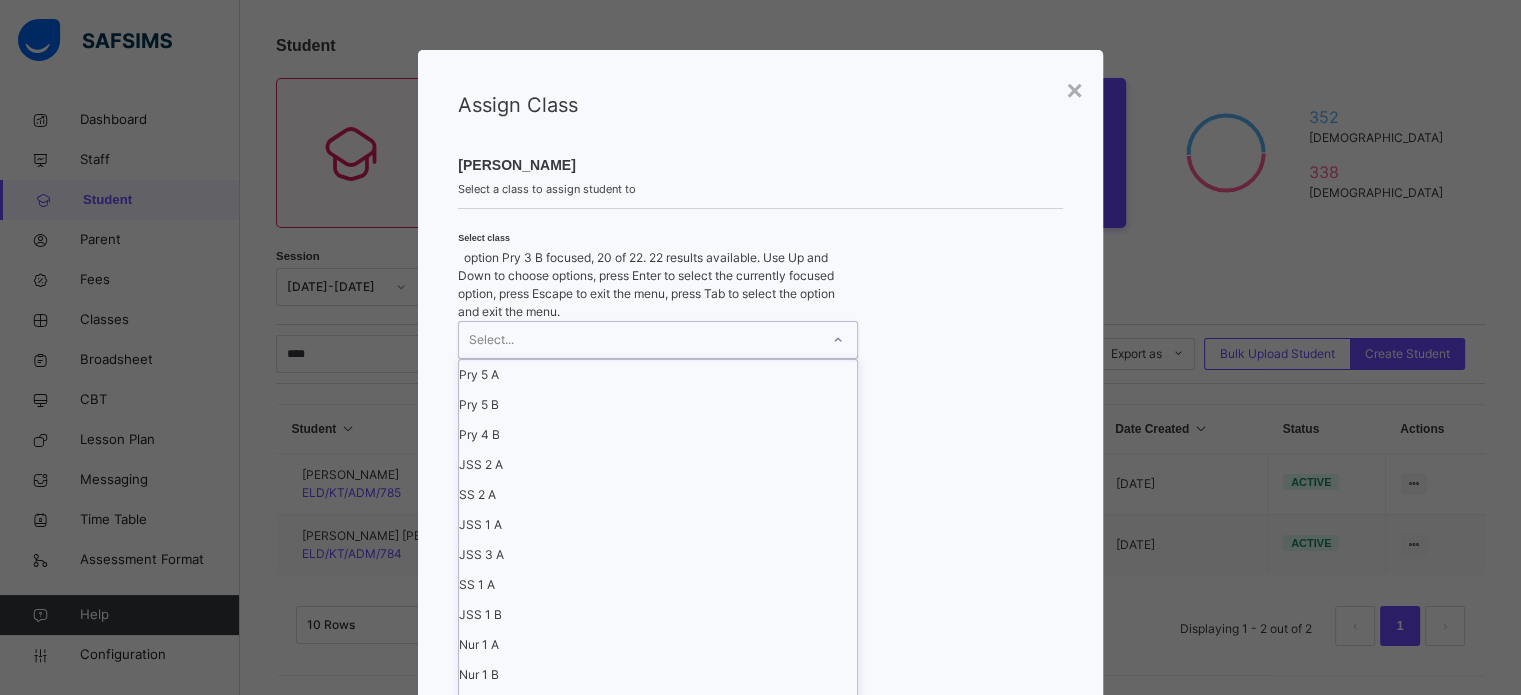 click on "Pry 5 A Pry 5 B Pry 4 B JSS 2 A SS 2 A JSS 1 A JSS 3 A SS 1 A JSS 1 B Nur 1 A Nur 1 B PRE NUR B Nur 2 A Nur 2 B Pry 1 A Pry 1 B Pry 2 A Pry 2 B Pry 3 A Pry 3 B Pry 4 A PRE NUR A" at bounding box center (658, 690) 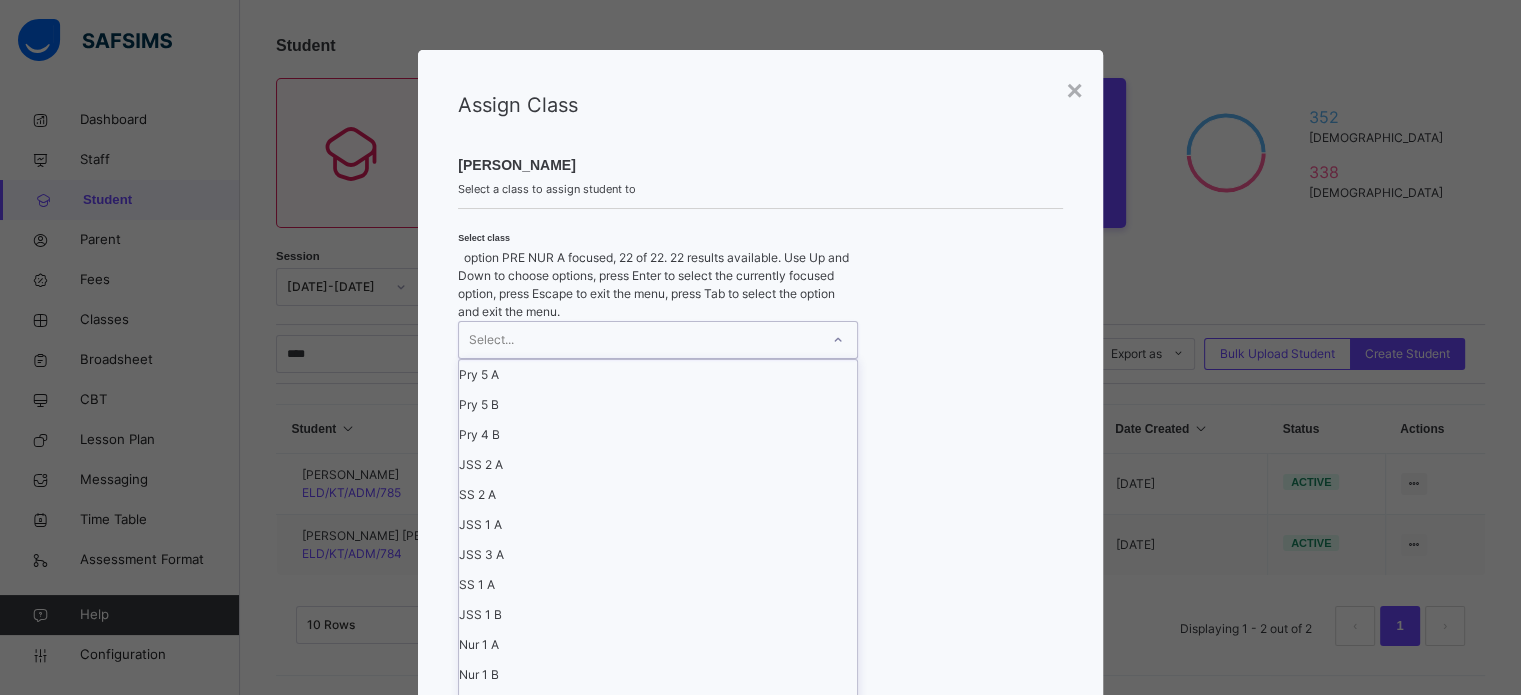 click on "PRE NUR A" at bounding box center (658, 1005) 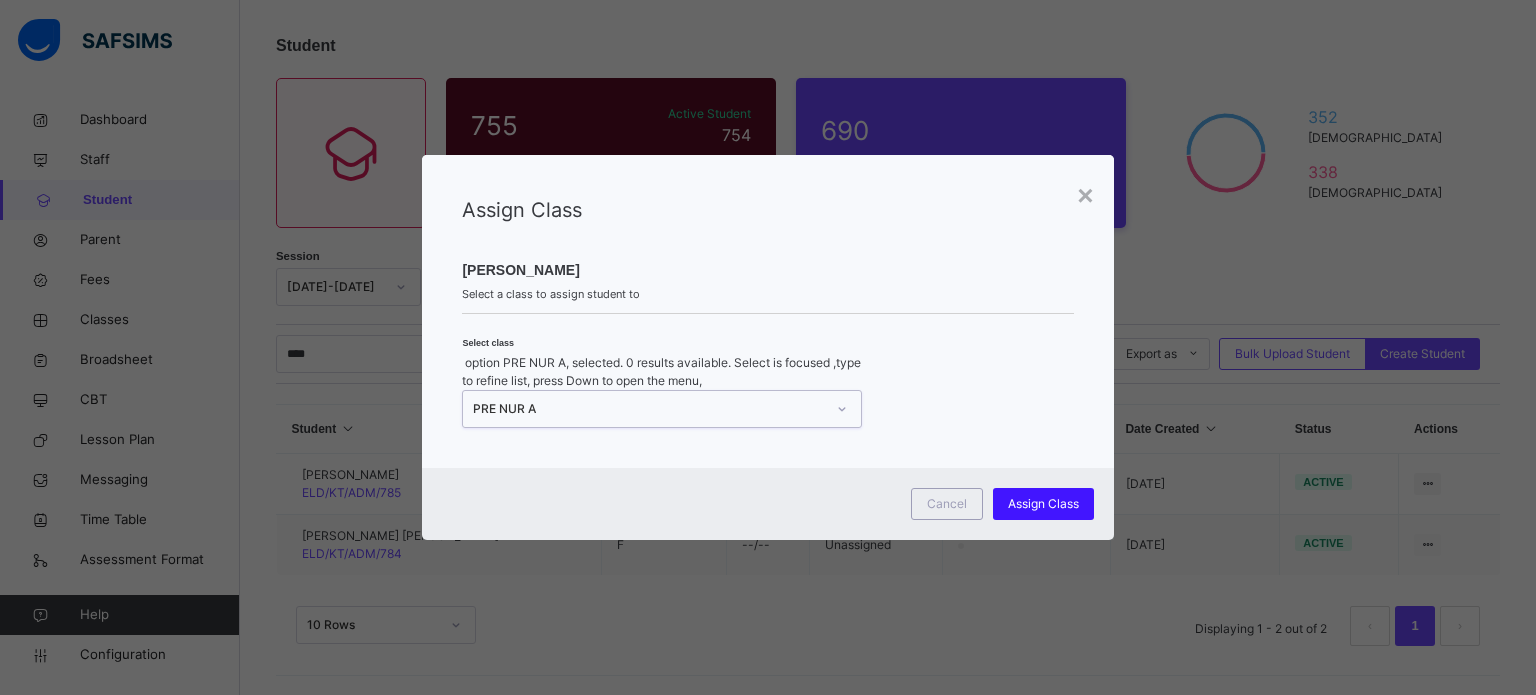 click on "Assign Class" at bounding box center (1043, 504) 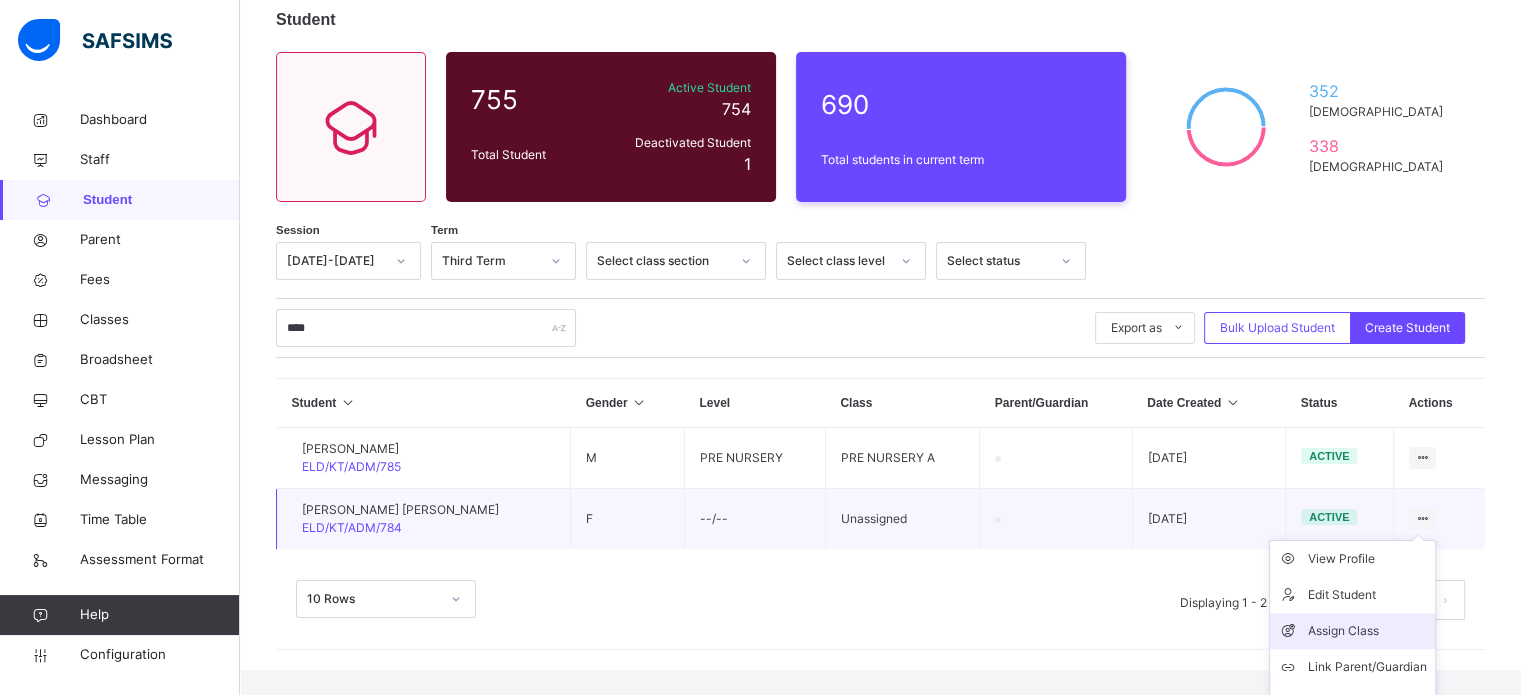scroll, scrollTop: 147, scrollLeft: 0, axis: vertical 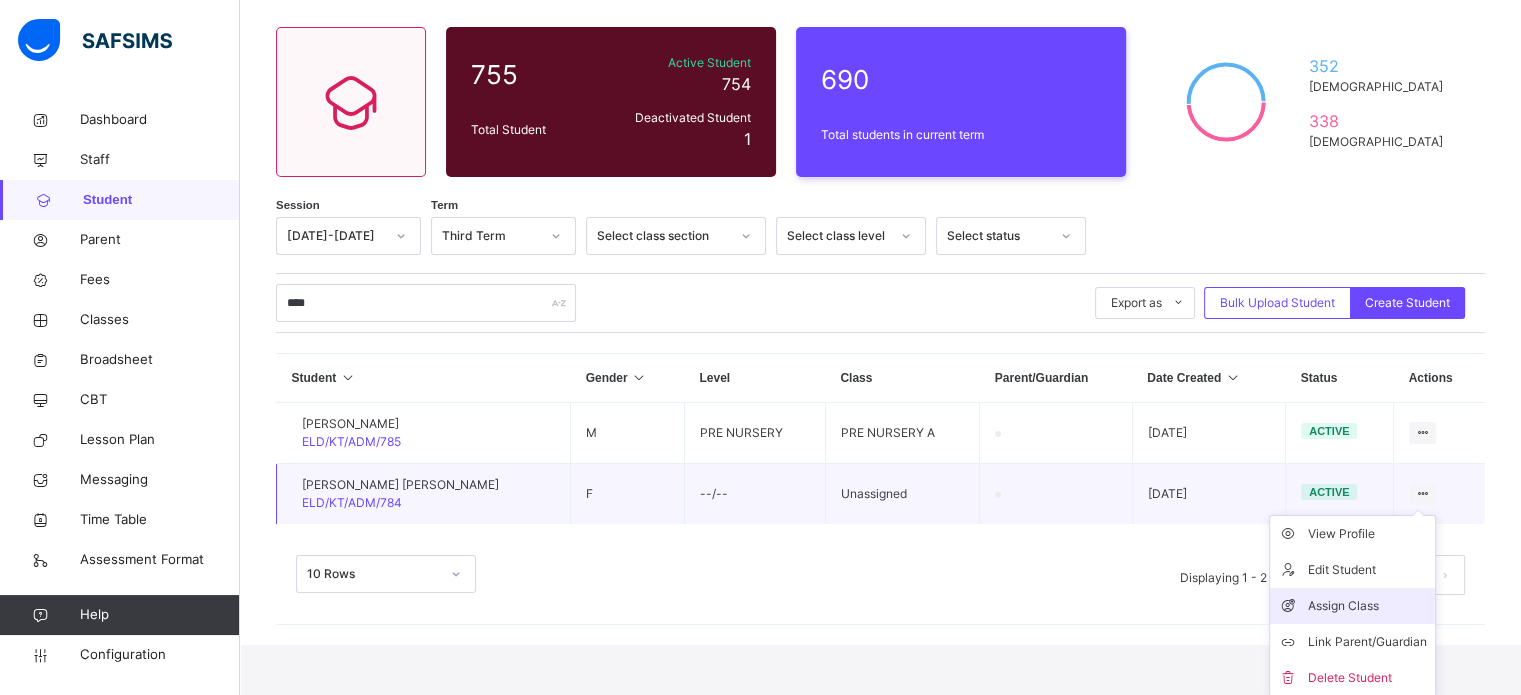 click on "Assign Class" at bounding box center [1367, 606] 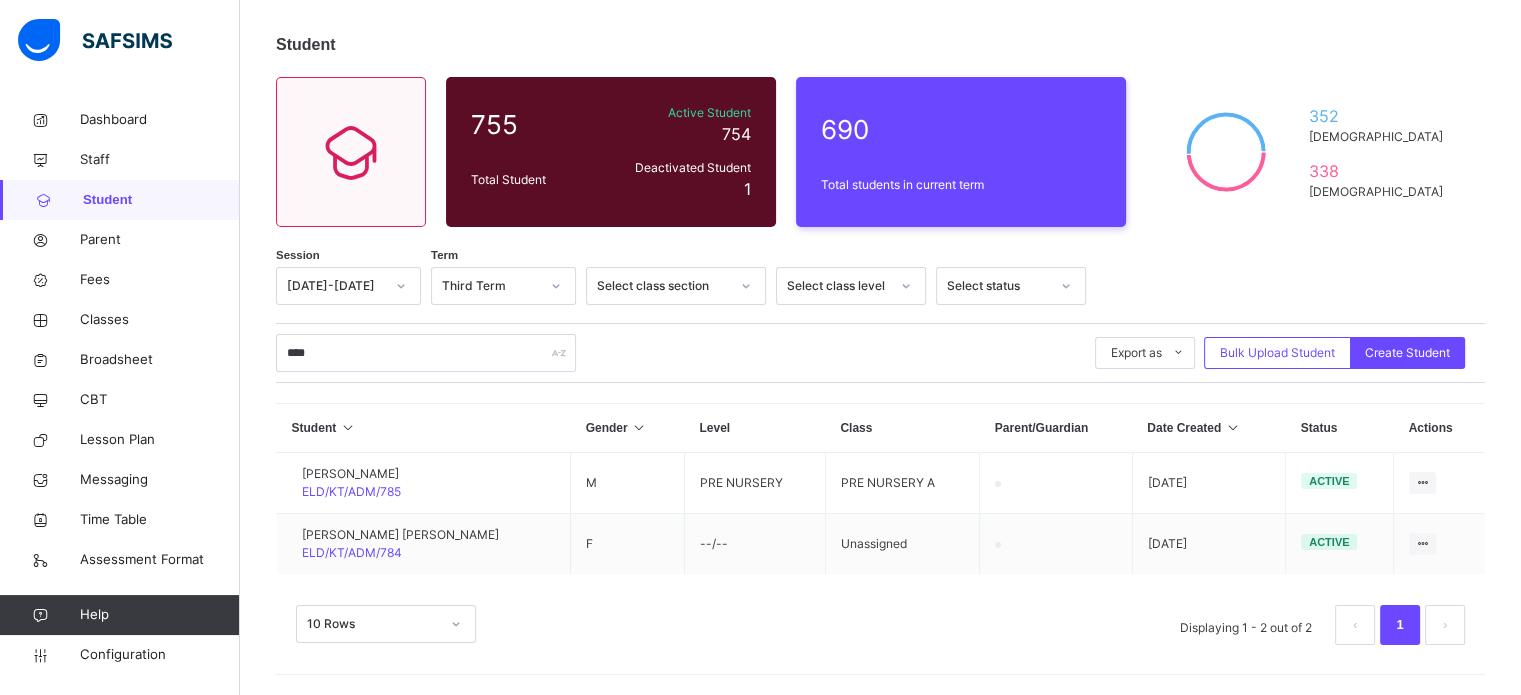 scroll, scrollTop: 96, scrollLeft: 0, axis: vertical 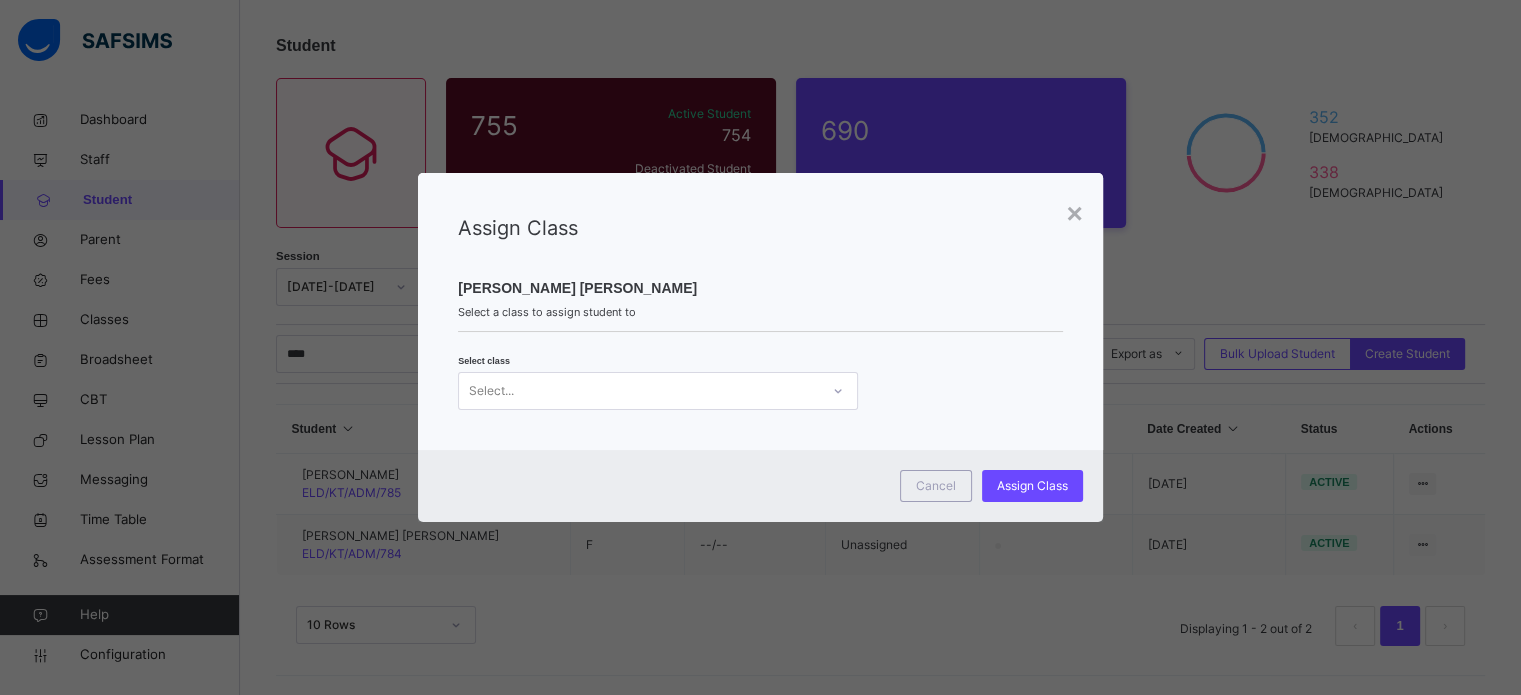 click on "Select..." at bounding box center [639, 390] 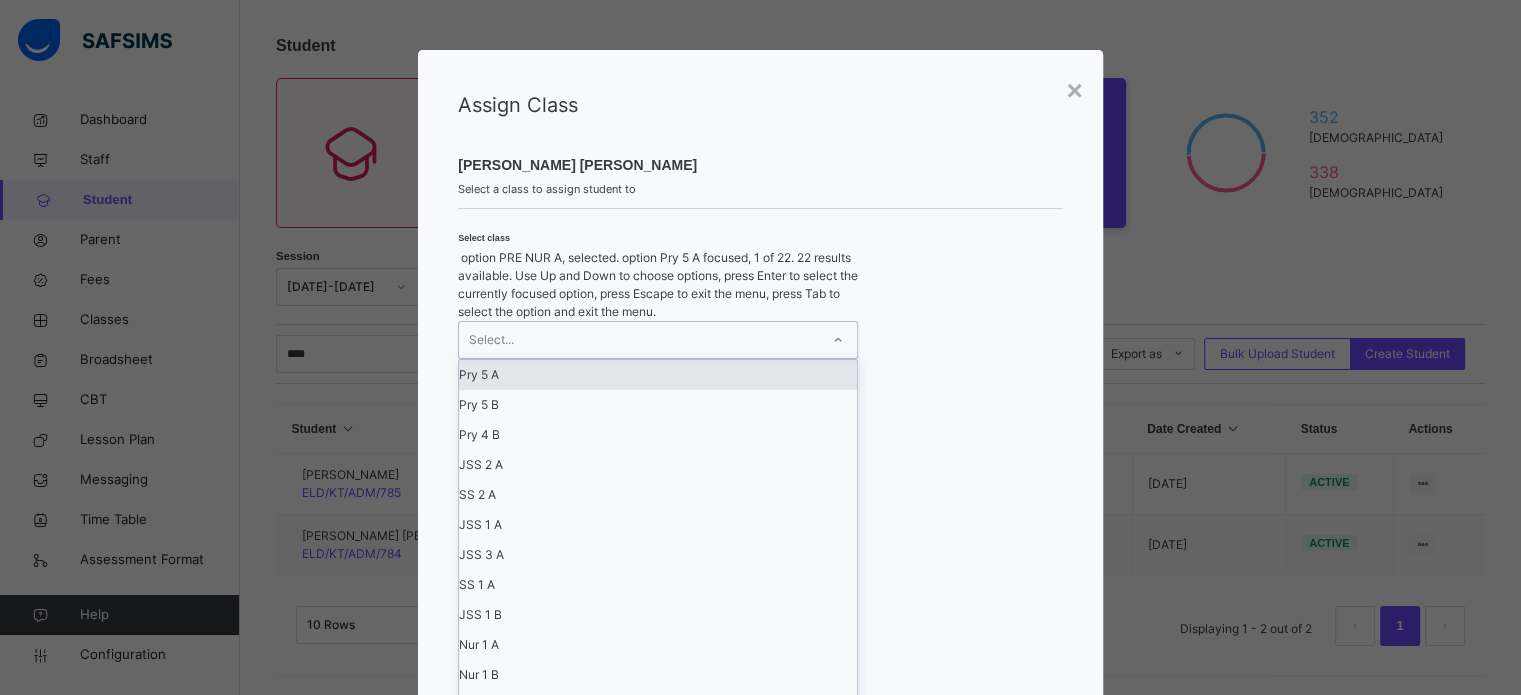 scroll, scrollTop: 0, scrollLeft: 0, axis: both 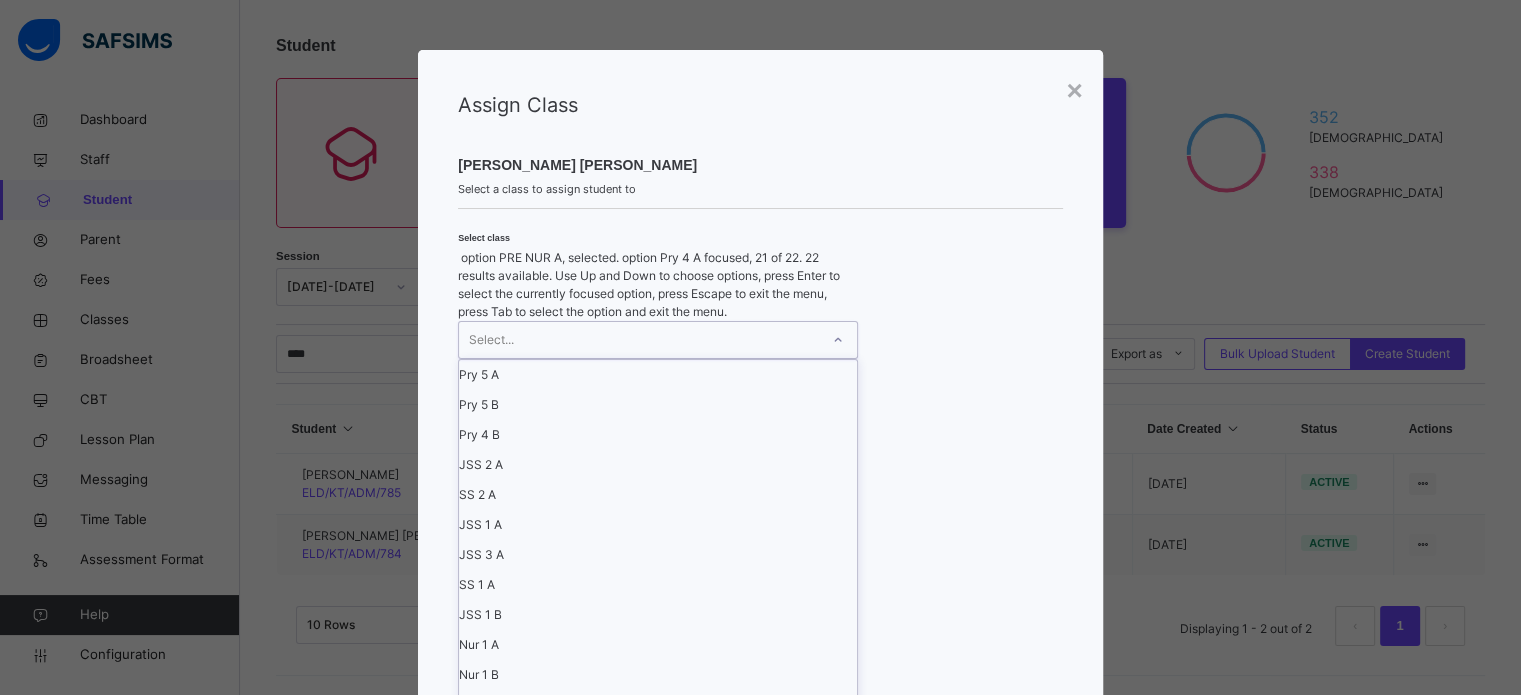 click on "Pry 4 A" at bounding box center (658, 975) 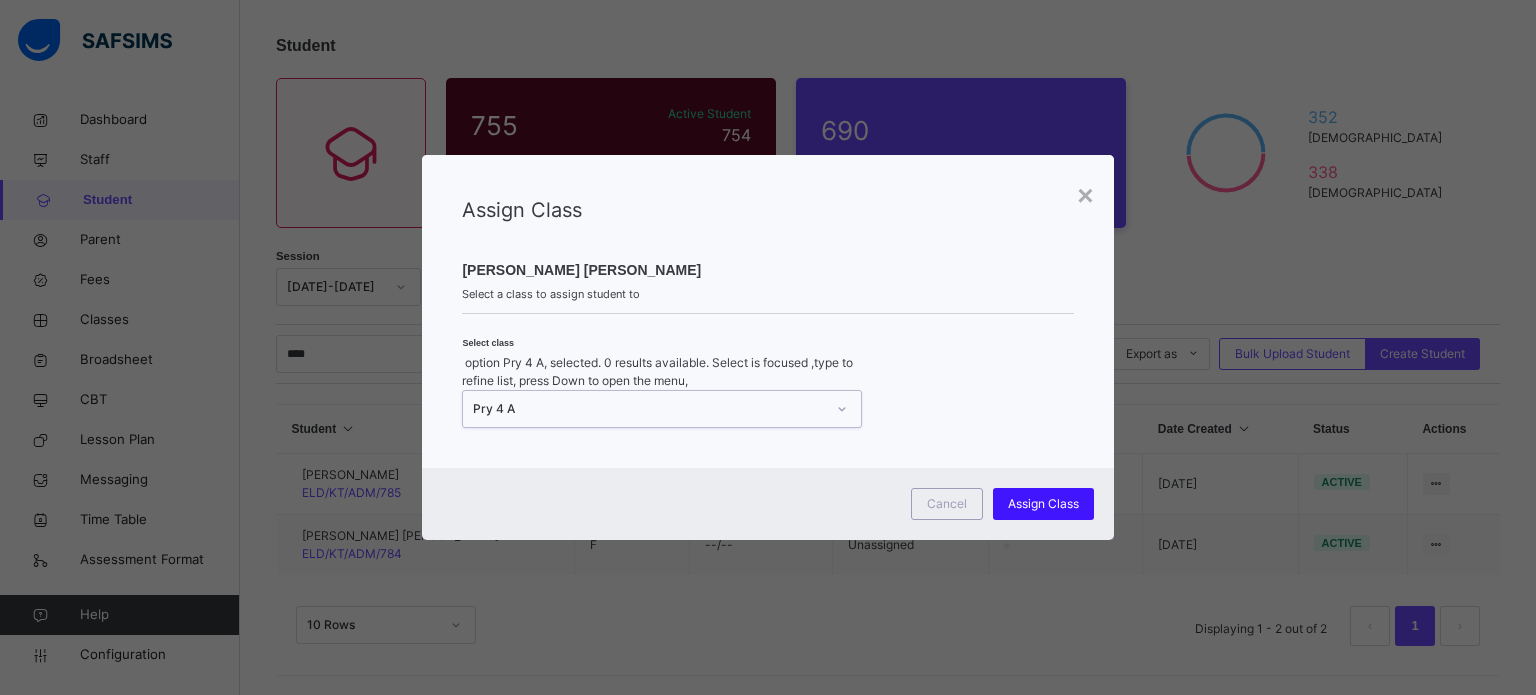 click on "Assign Class" at bounding box center [1043, 504] 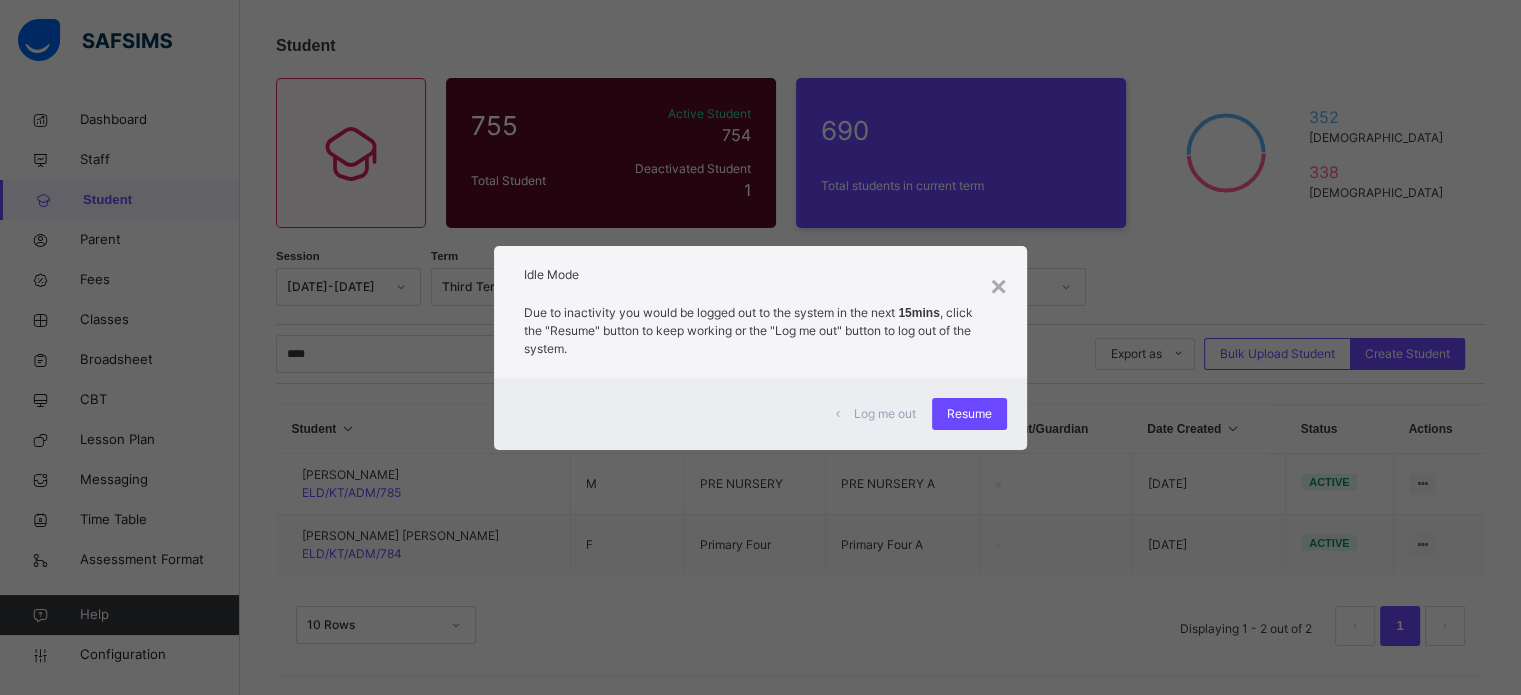 click on "× Idle Mode Due to inactivity you would be logged out to the system in the next   15mins , click the "Resume" button to keep working or the "Log me out" button to log out of the system. Log me out Resume" at bounding box center (760, 347) 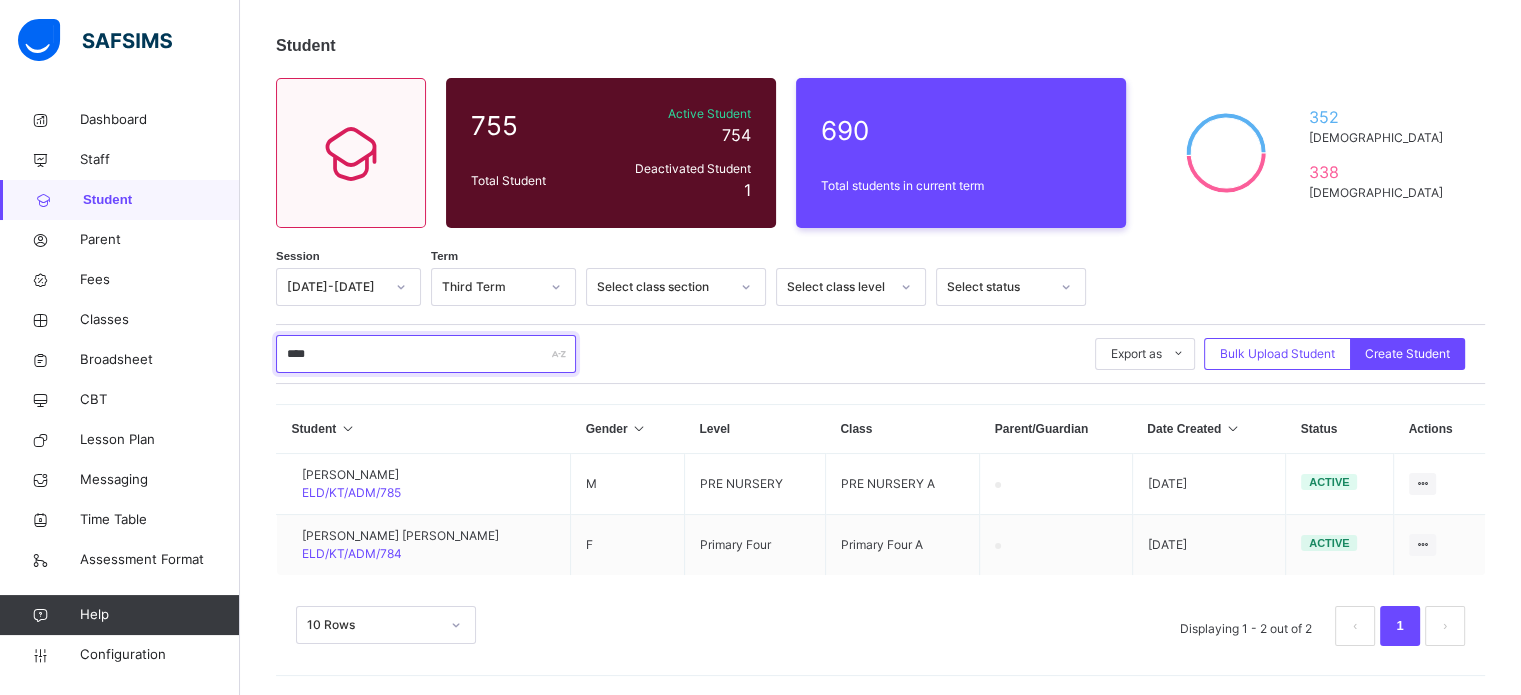 click on "****" at bounding box center (426, 354) 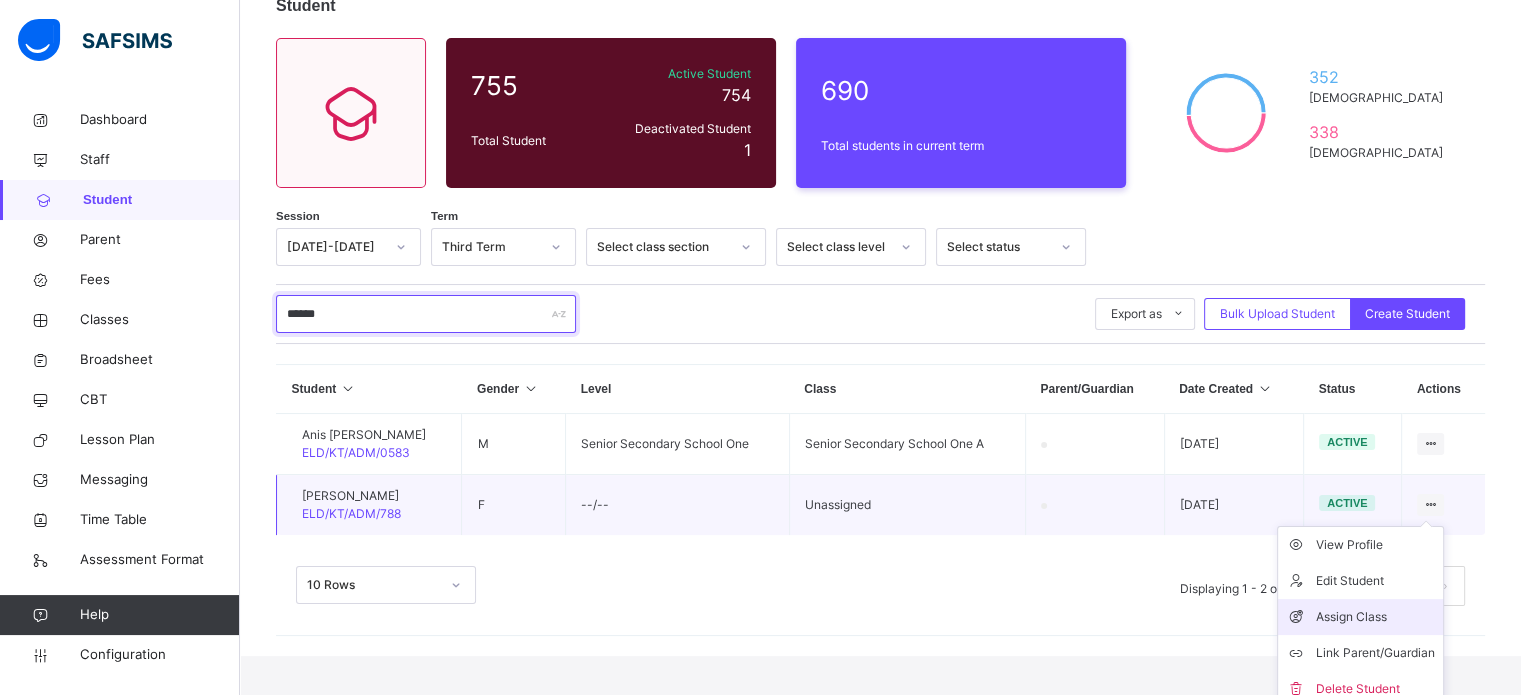 scroll, scrollTop: 147, scrollLeft: 0, axis: vertical 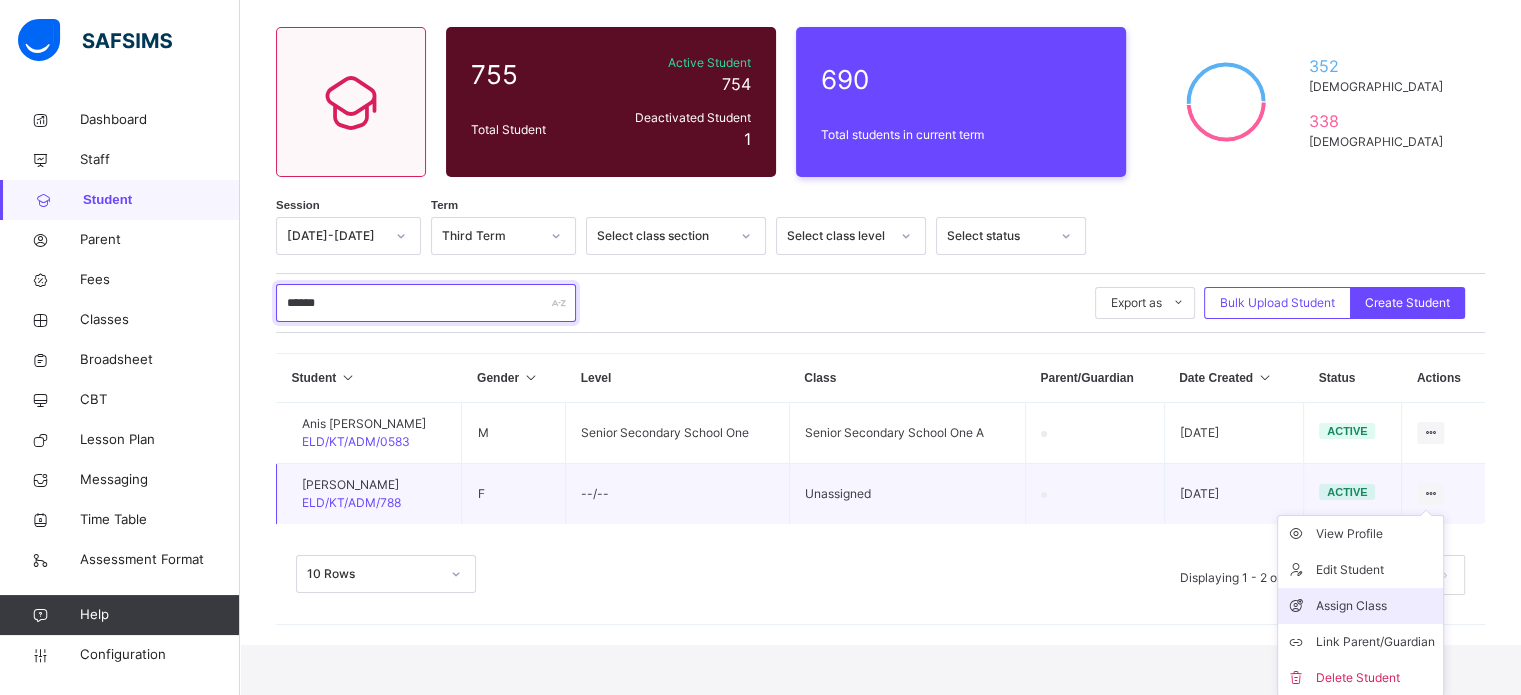 type on "******" 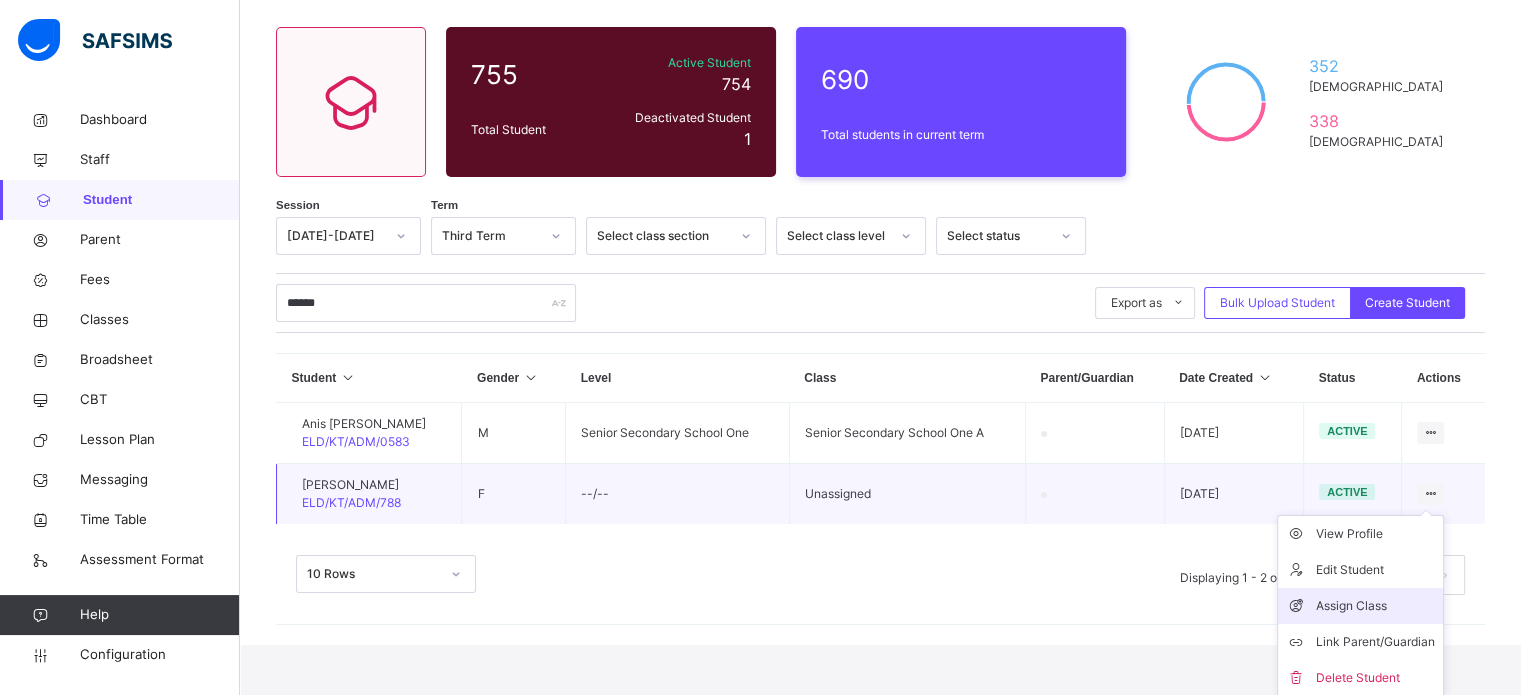 click on "Assign Class" at bounding box center (1375, 606) 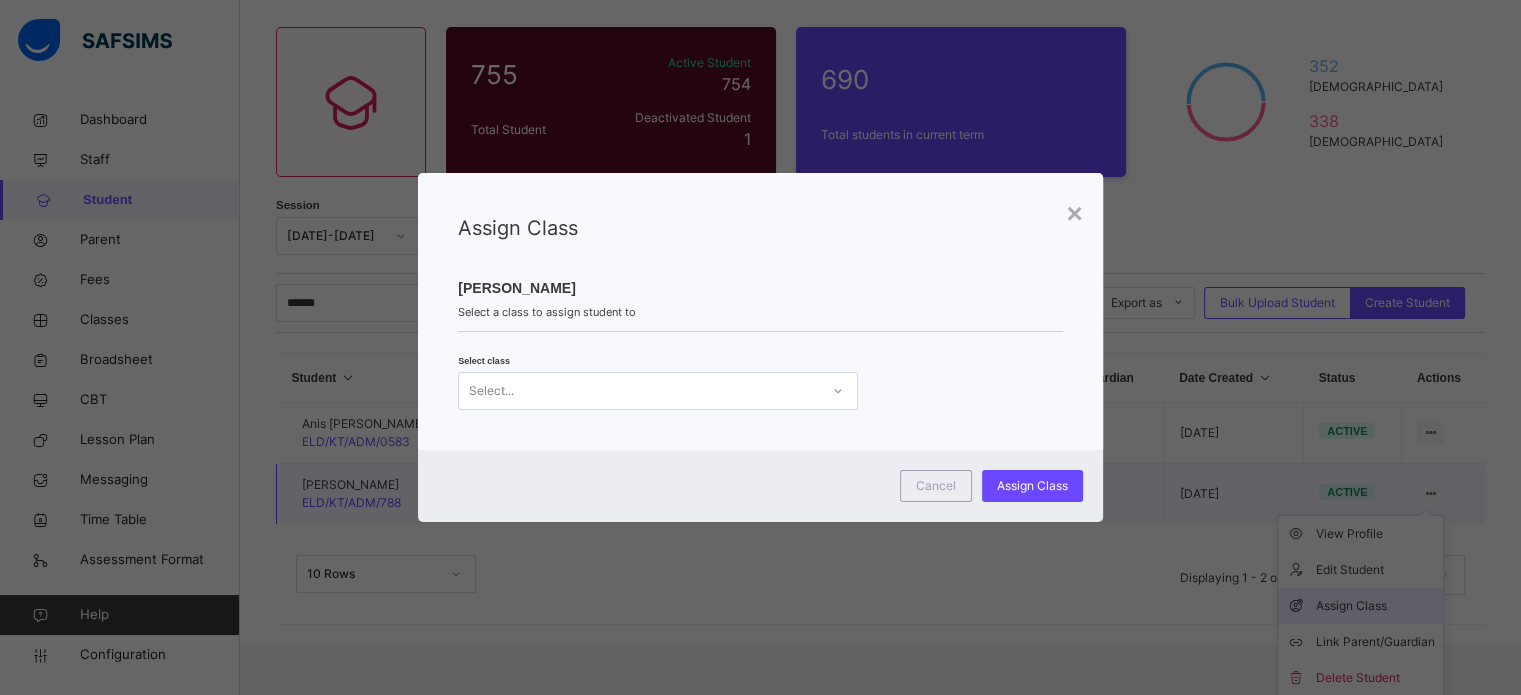 scroll, scrollTop: 96, scrollLeft: 0, axis: vertical 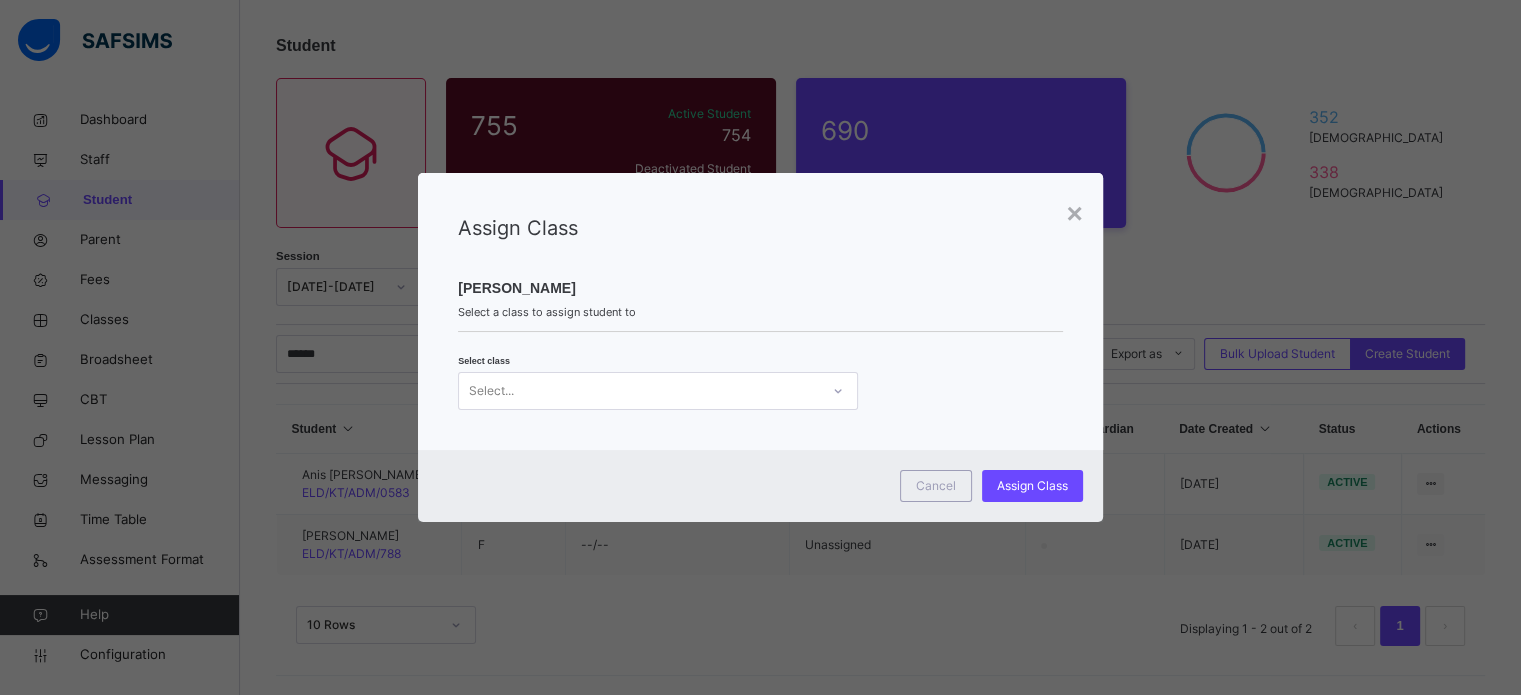 click on "Select..." at bounding box center (639, 390) 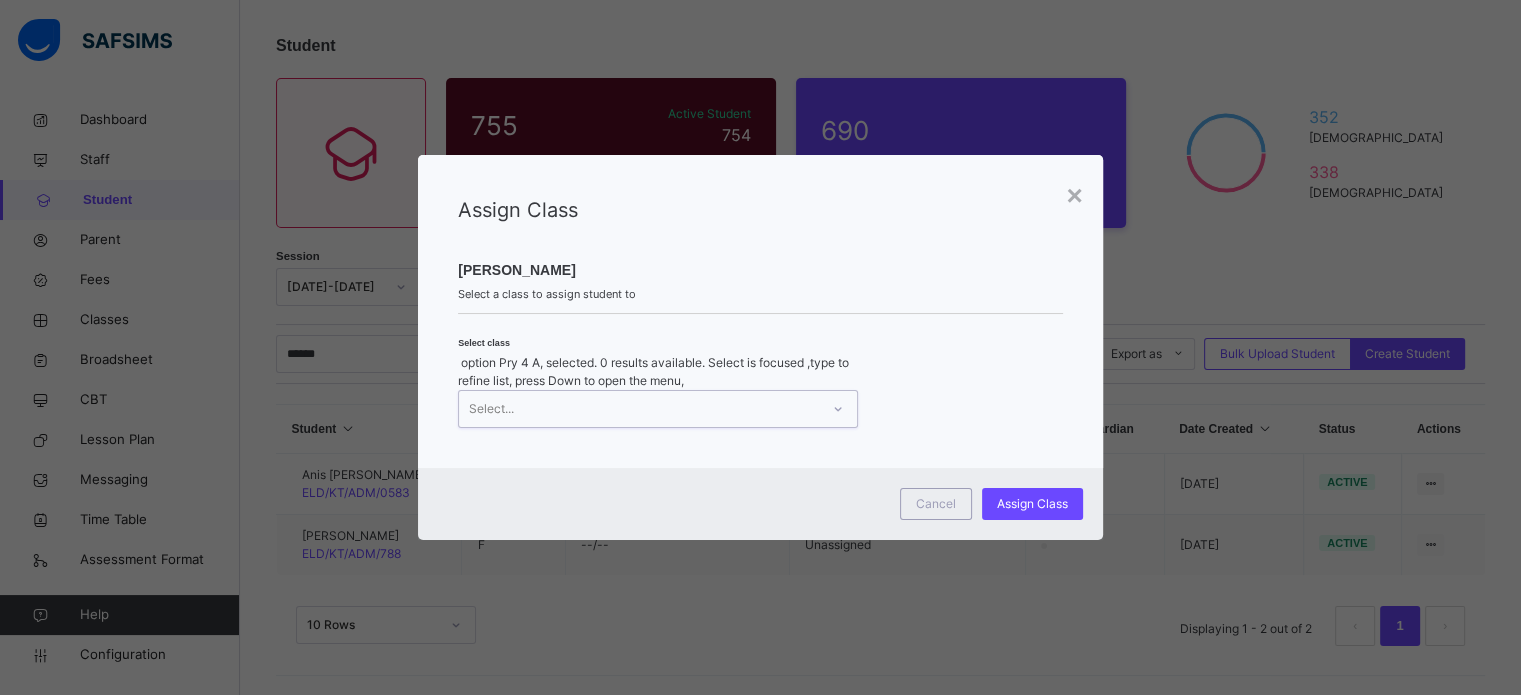 scroll, scrollTop: 0, scrollLeft: 0, axis: both 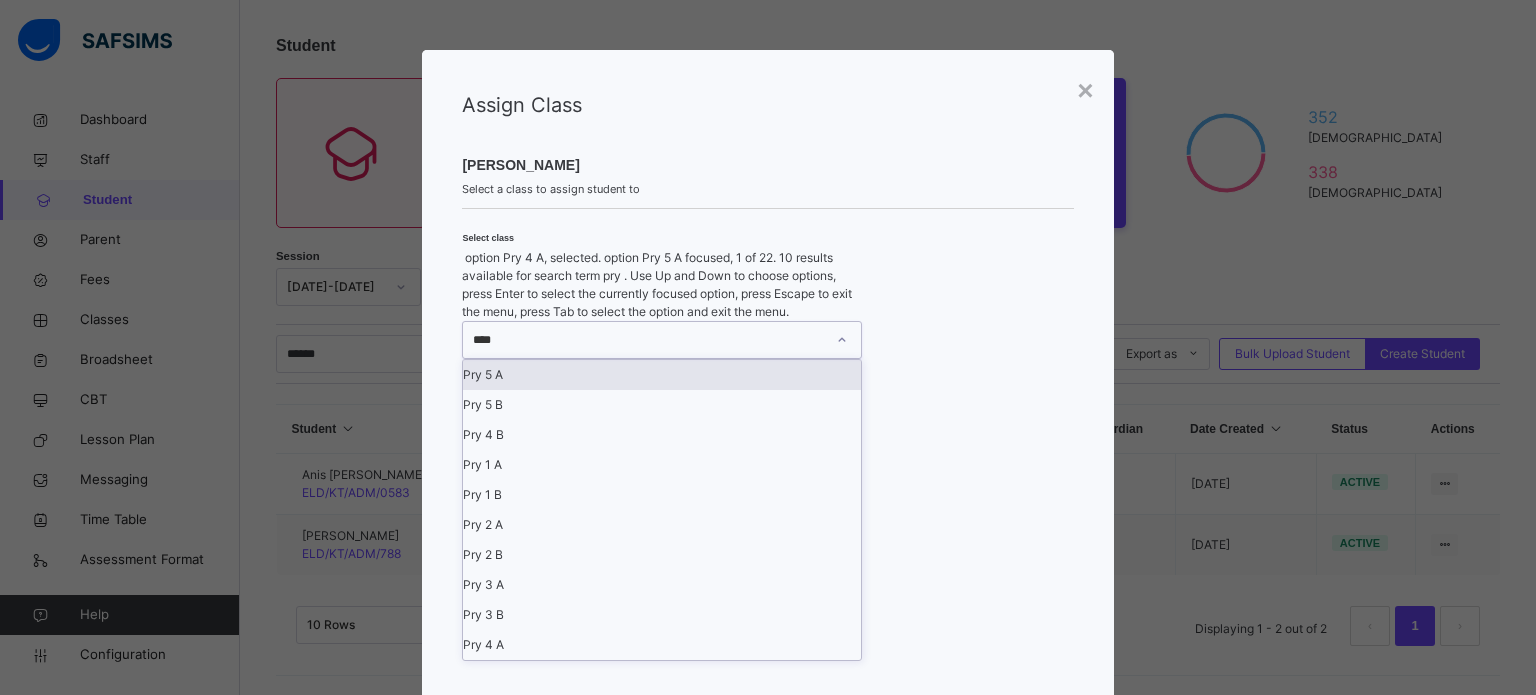 type on "*****" 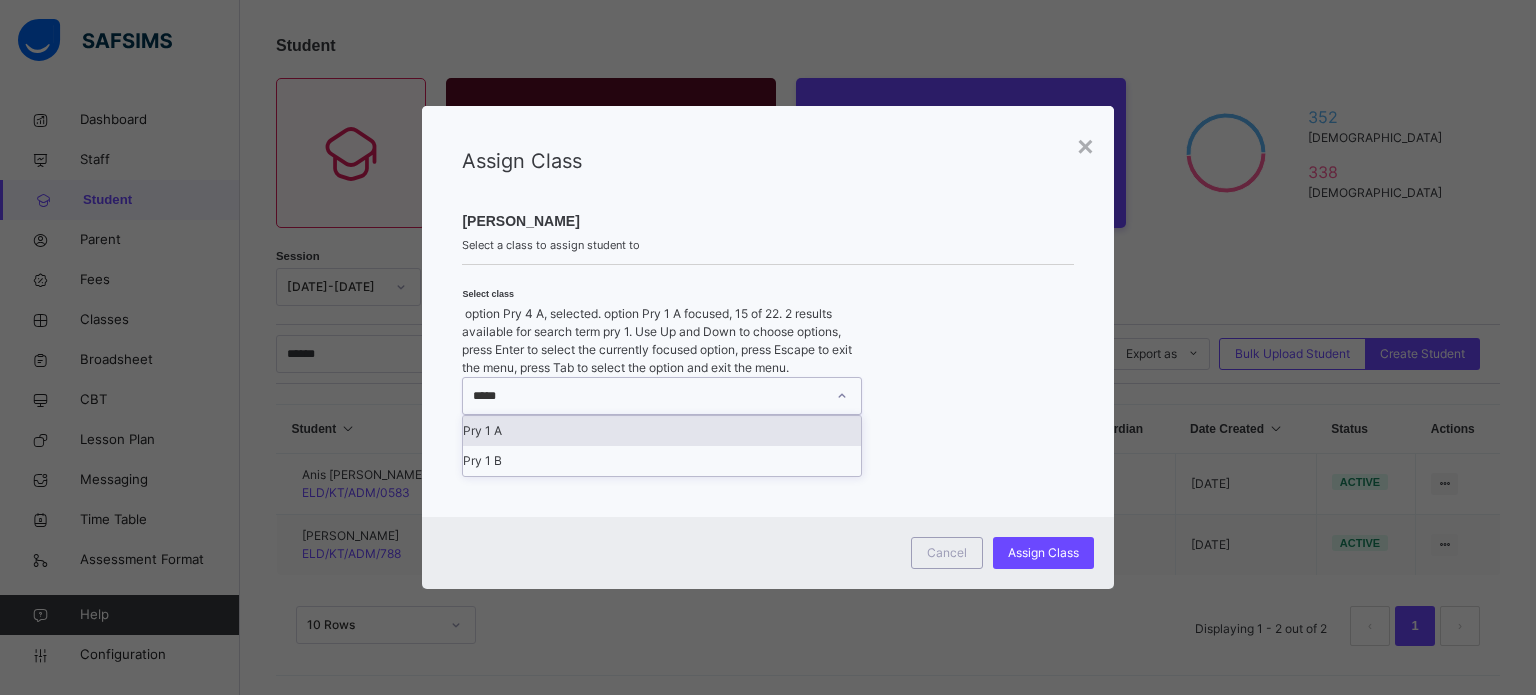 click on "Pry 1 A" at bounding box center [662, 431] 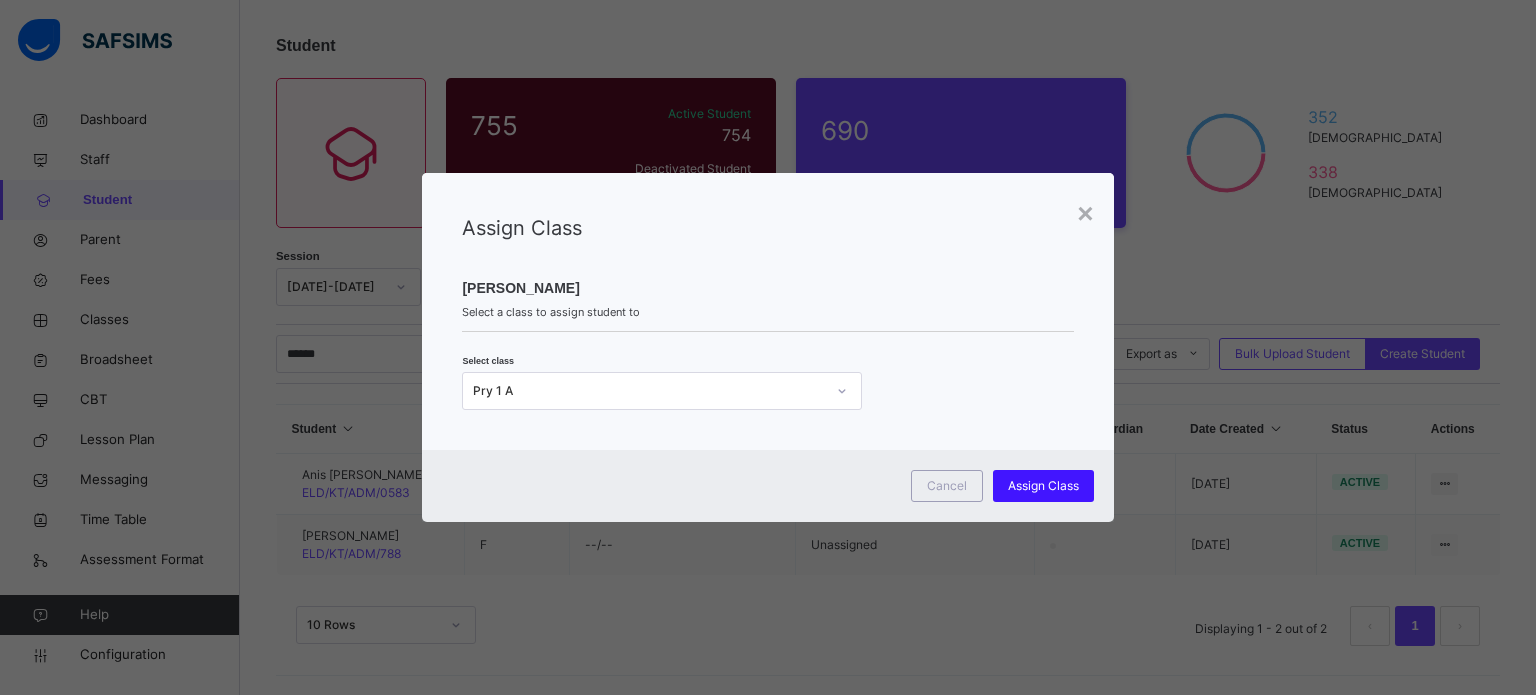 click on "Assign Class" at bounding box center (1043, 486) 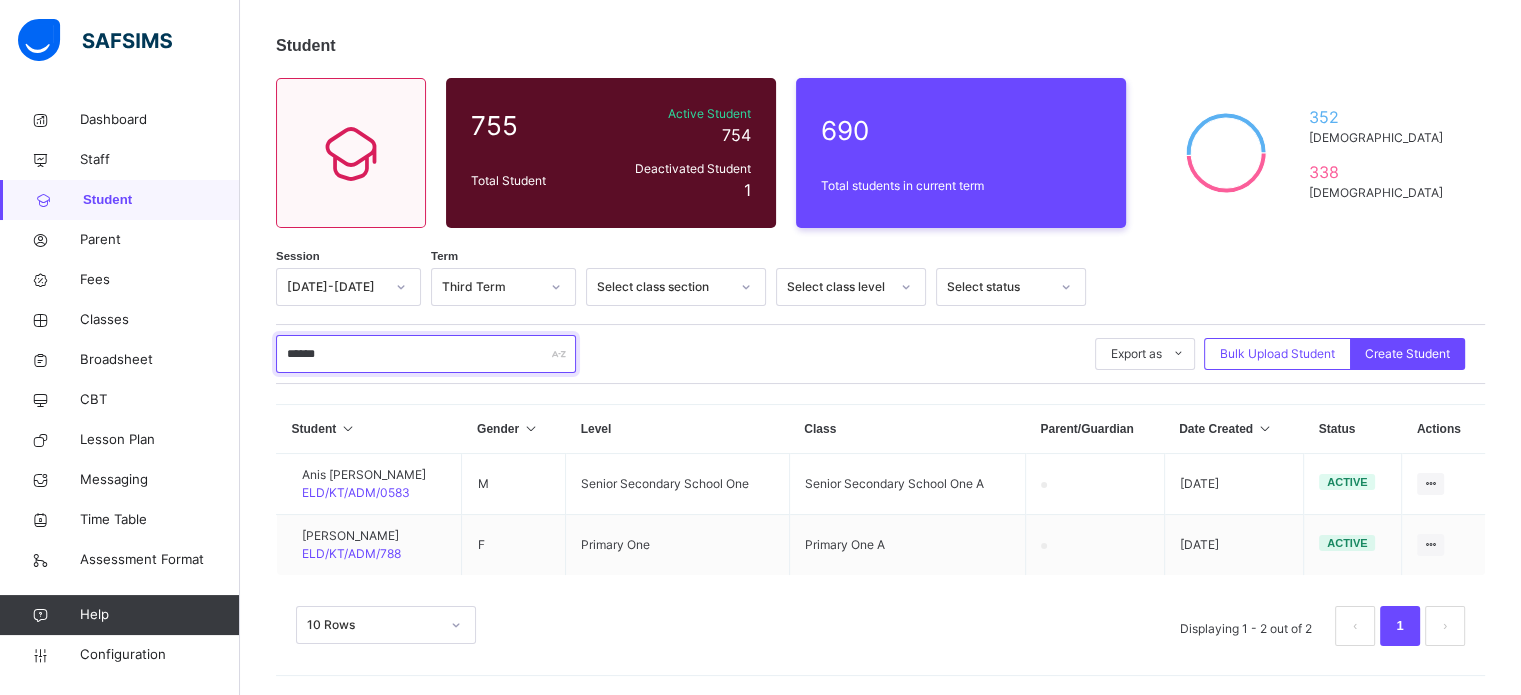 click on "******" at bounding box center [426, 354] 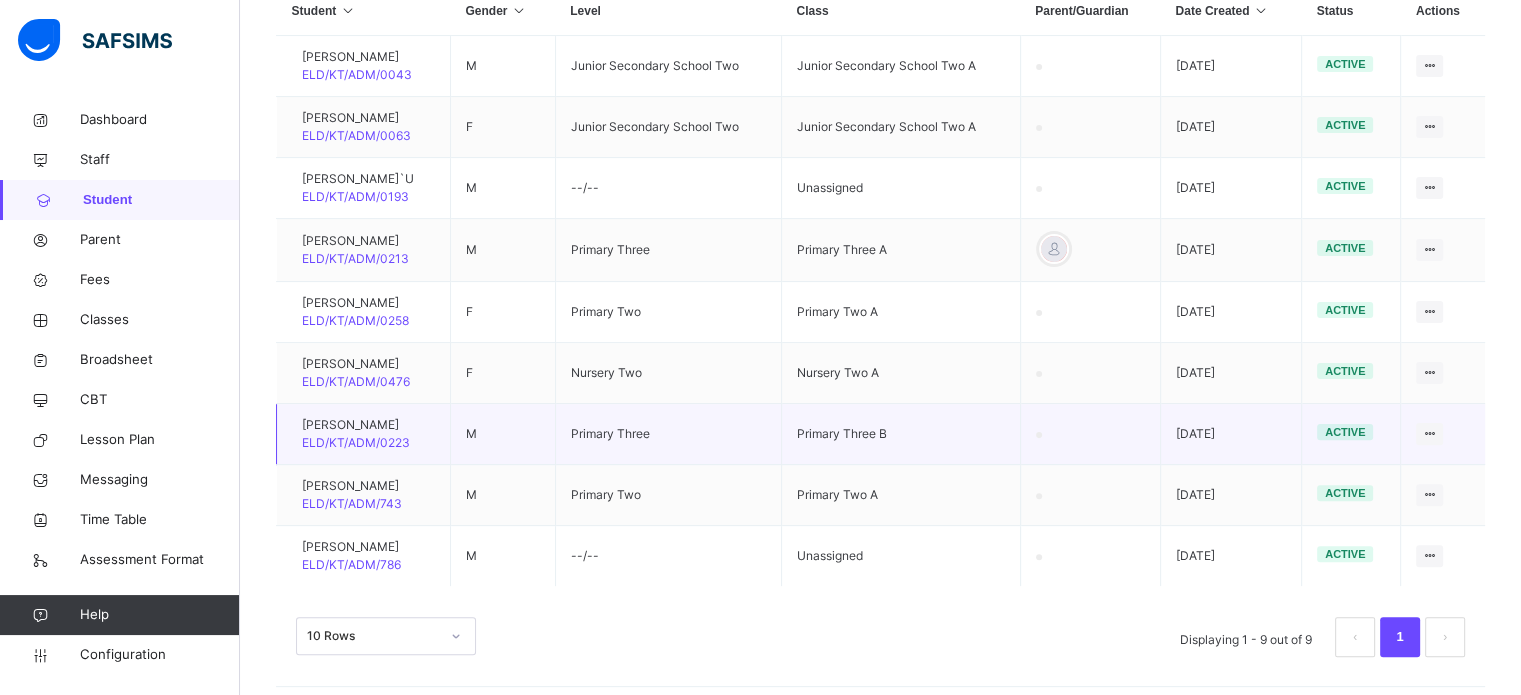 scroll, scrollTop: 523, scrollLeft: 0, axis: vertical 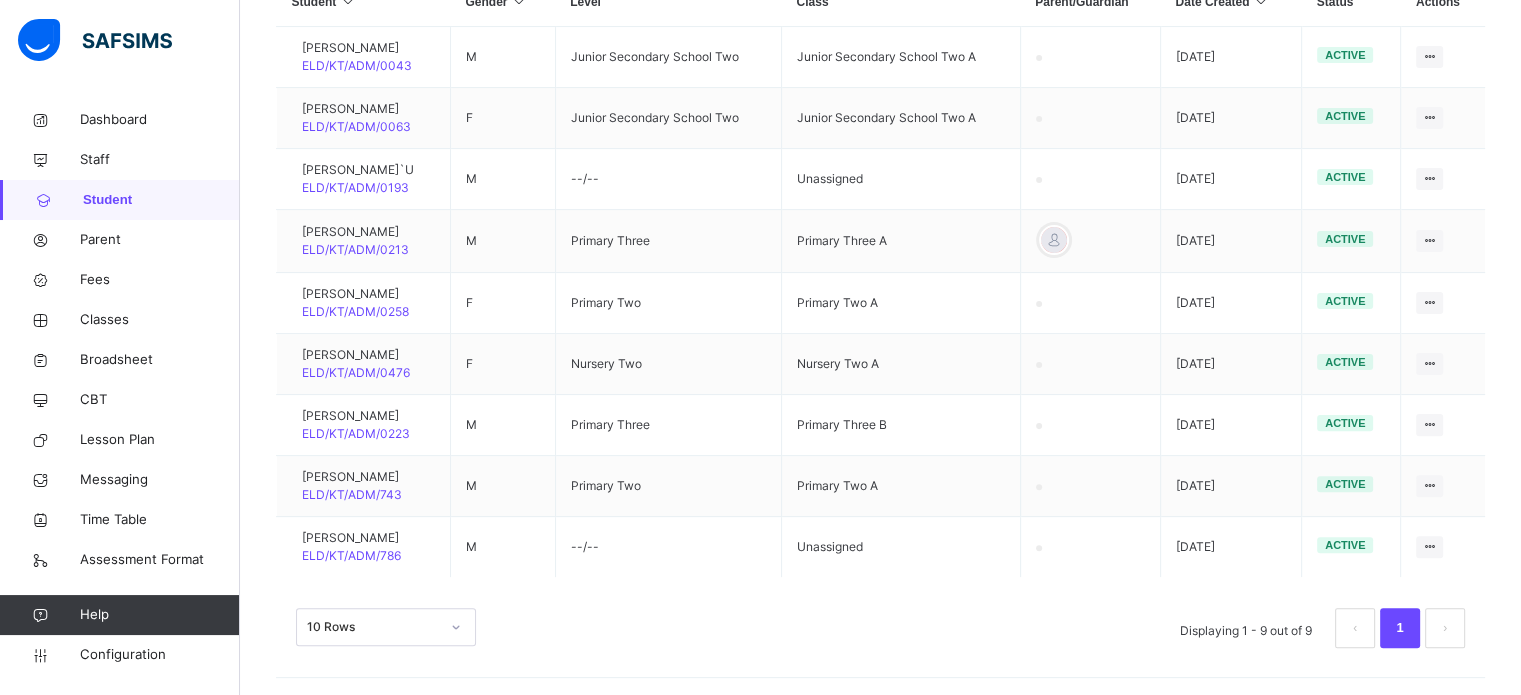 type on "*****" 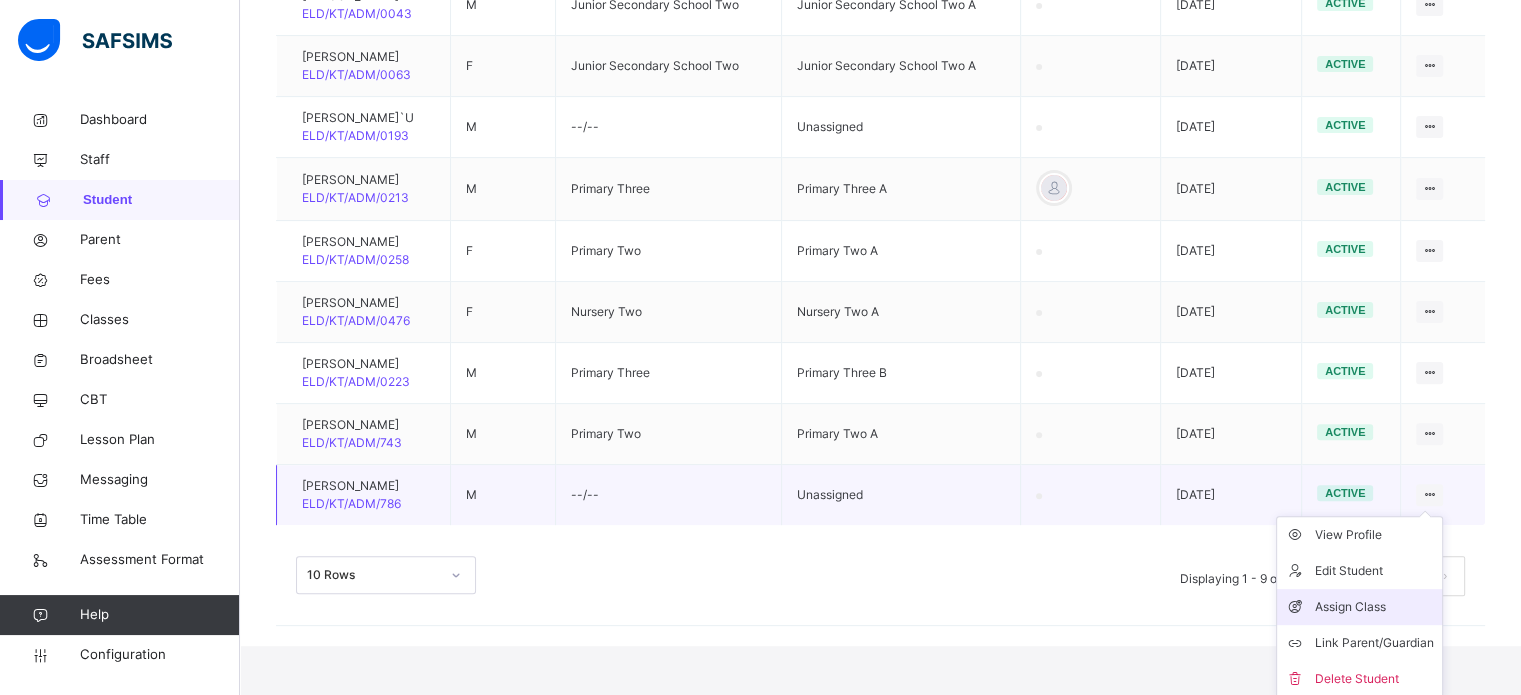 click on "Assign Class" at bounding box center [1374, 607] 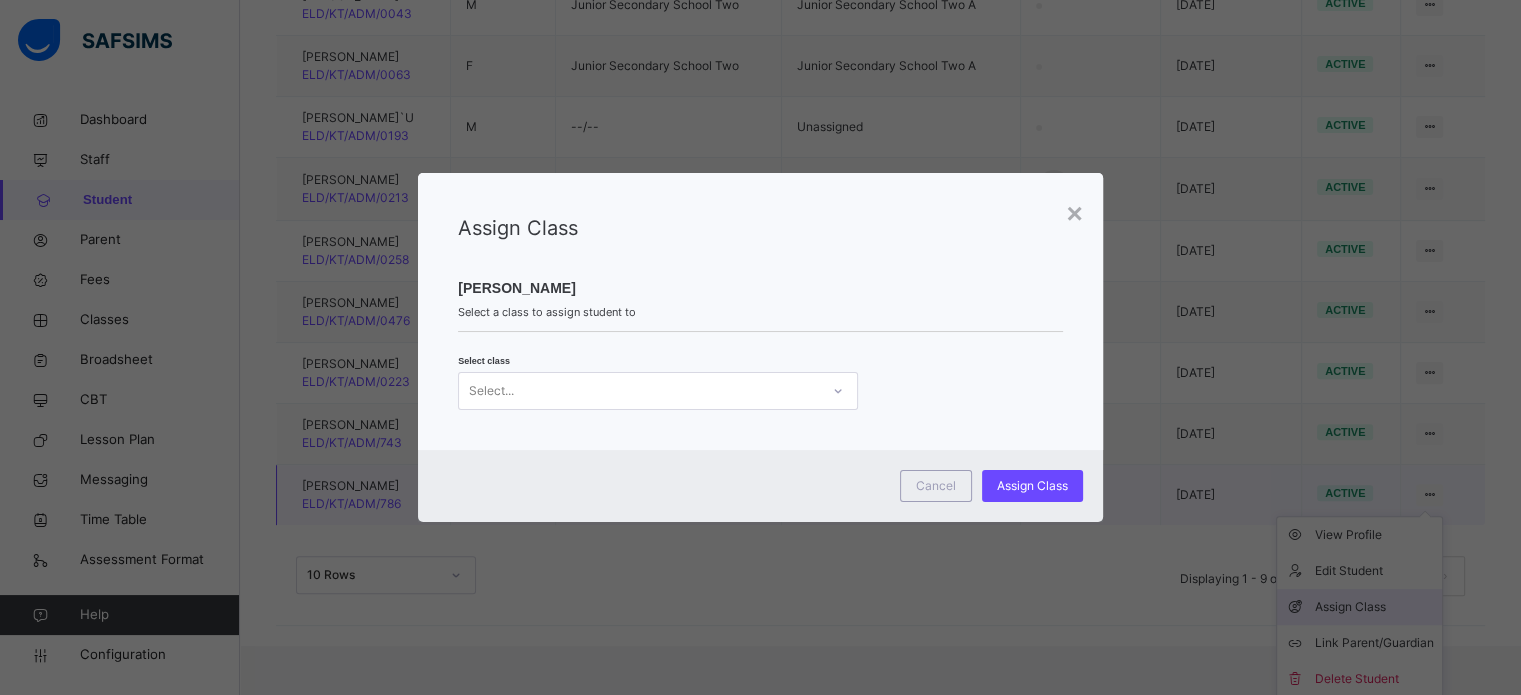 scroll, scrollTop: 523, scrollLeft: 0, axis: vertical 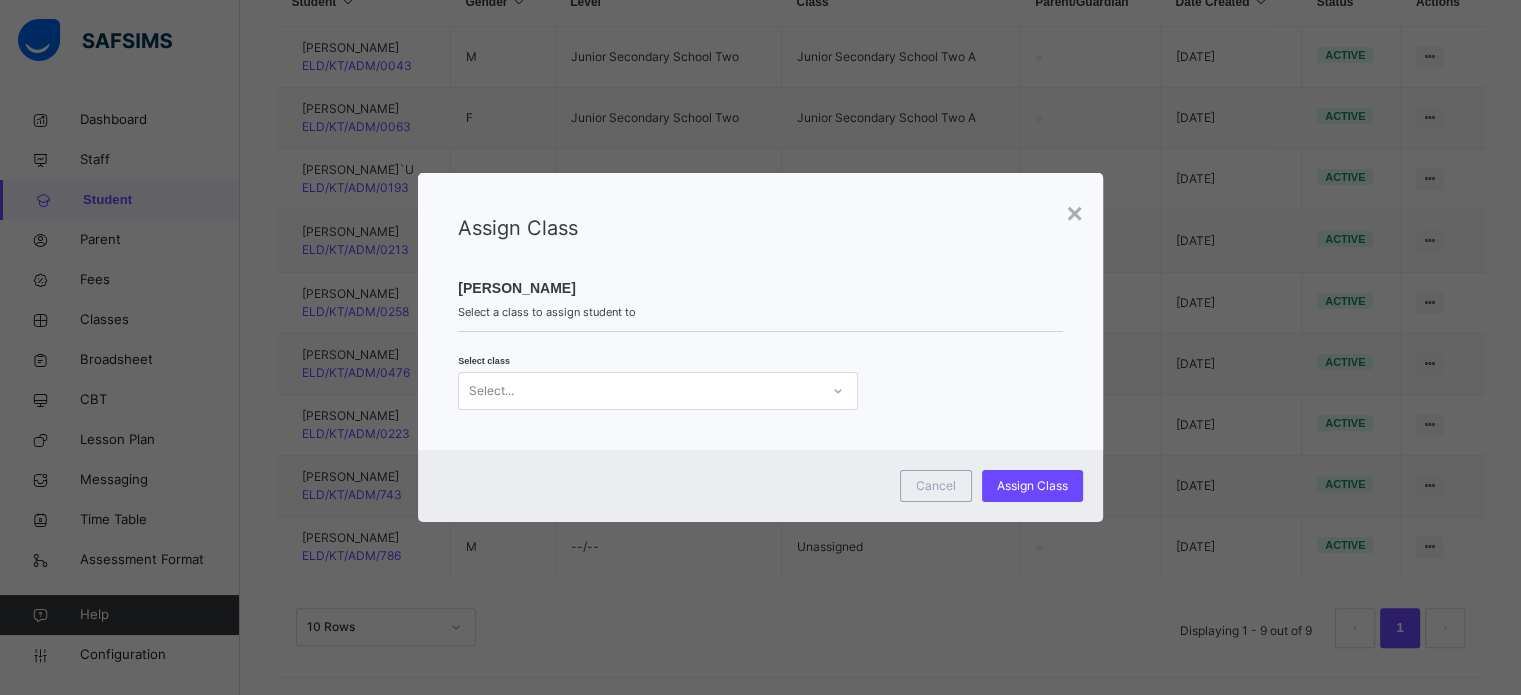 click on "Select..." at bounding box center [639, 390] 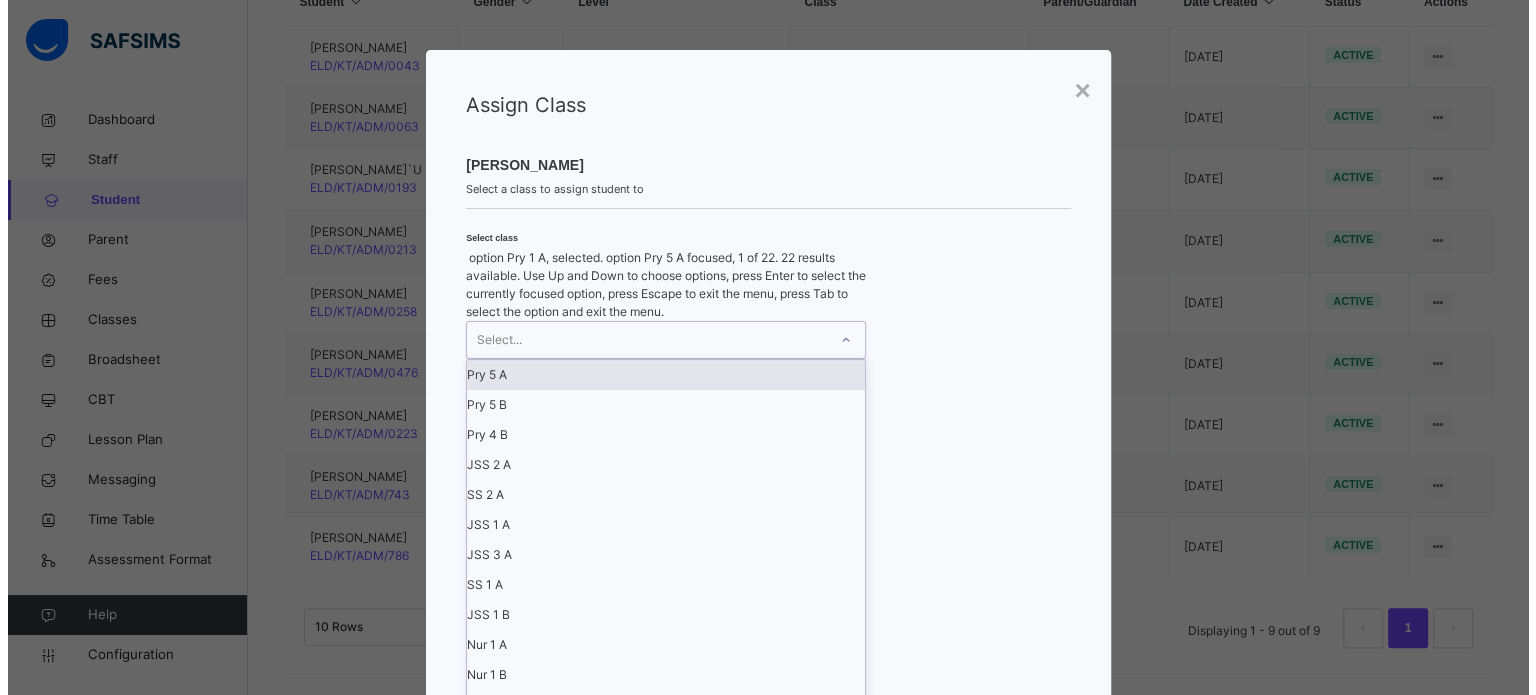 scroll, scrollTop: 0, scrollLeft: 0, axis: both 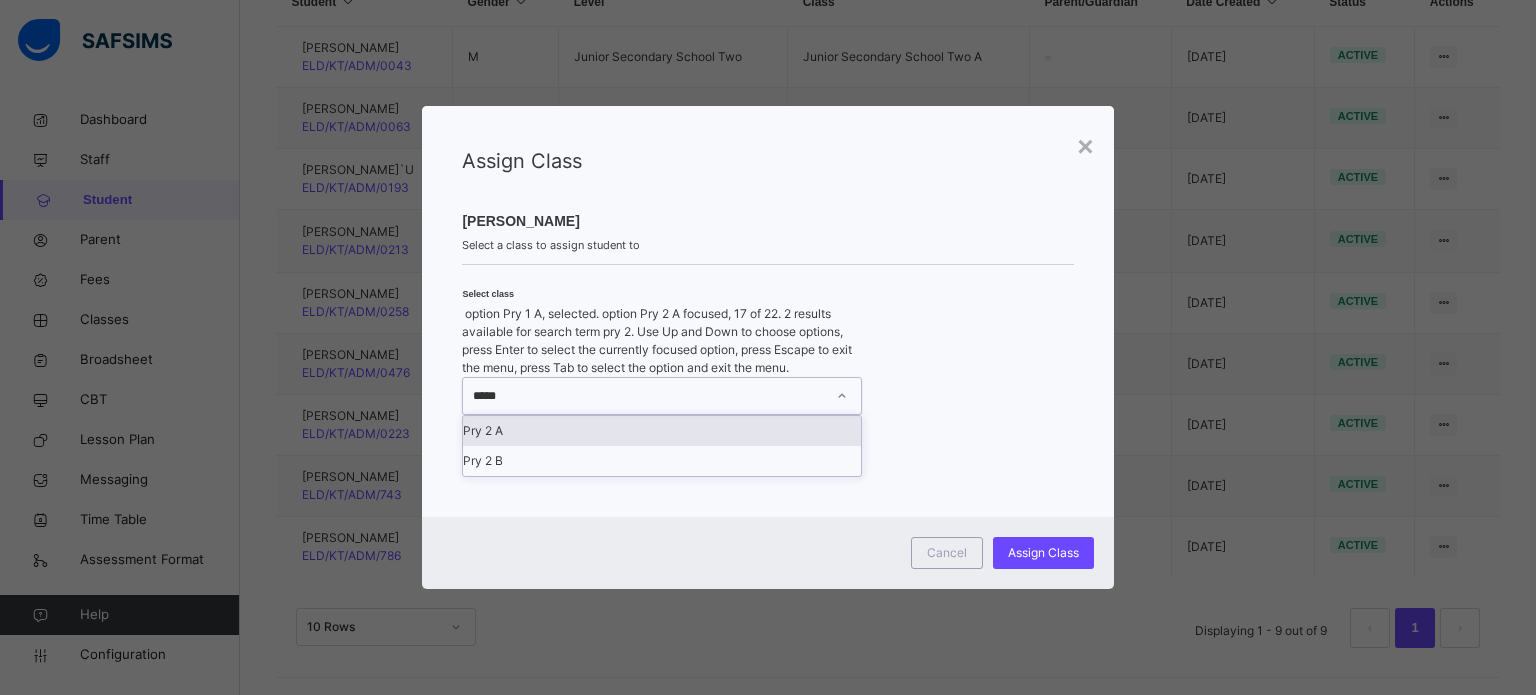 type on "*****" 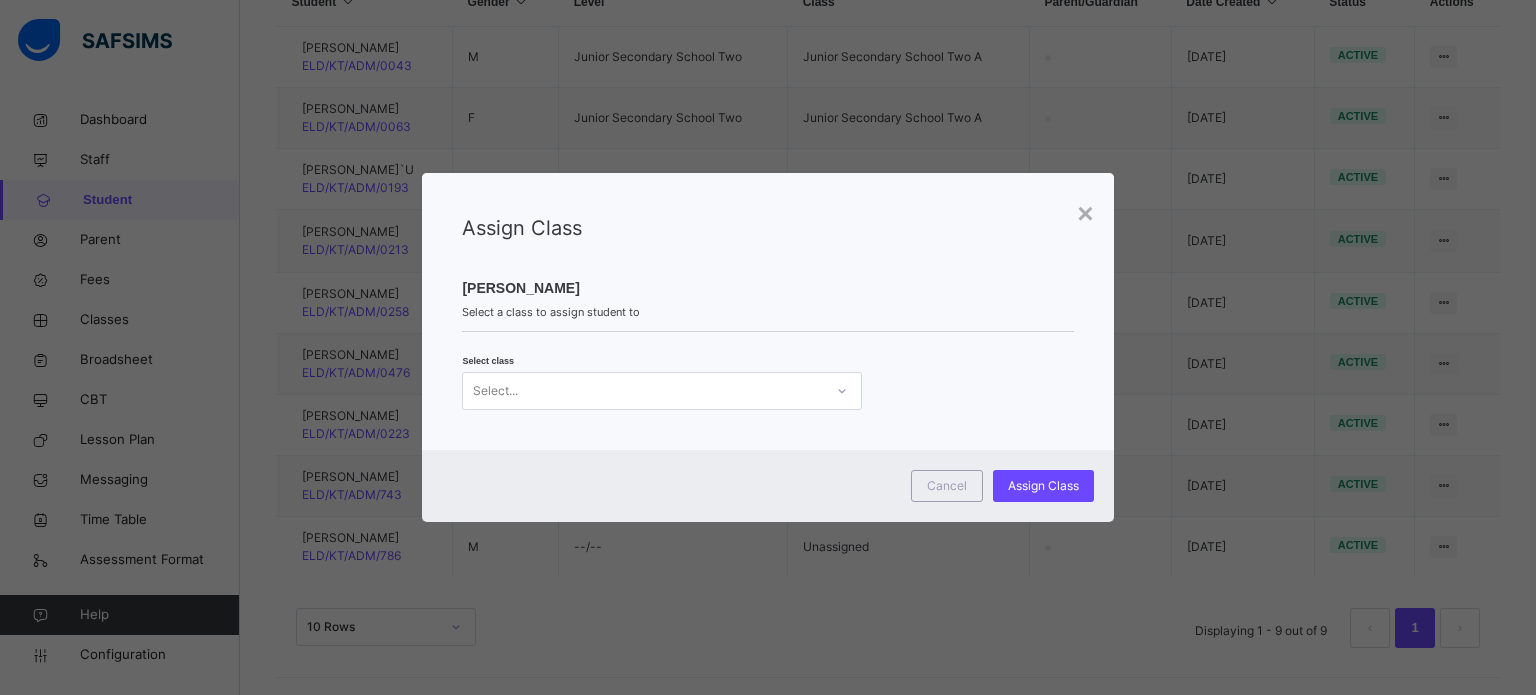 click on "Select..." at bounding box center [643, 390] 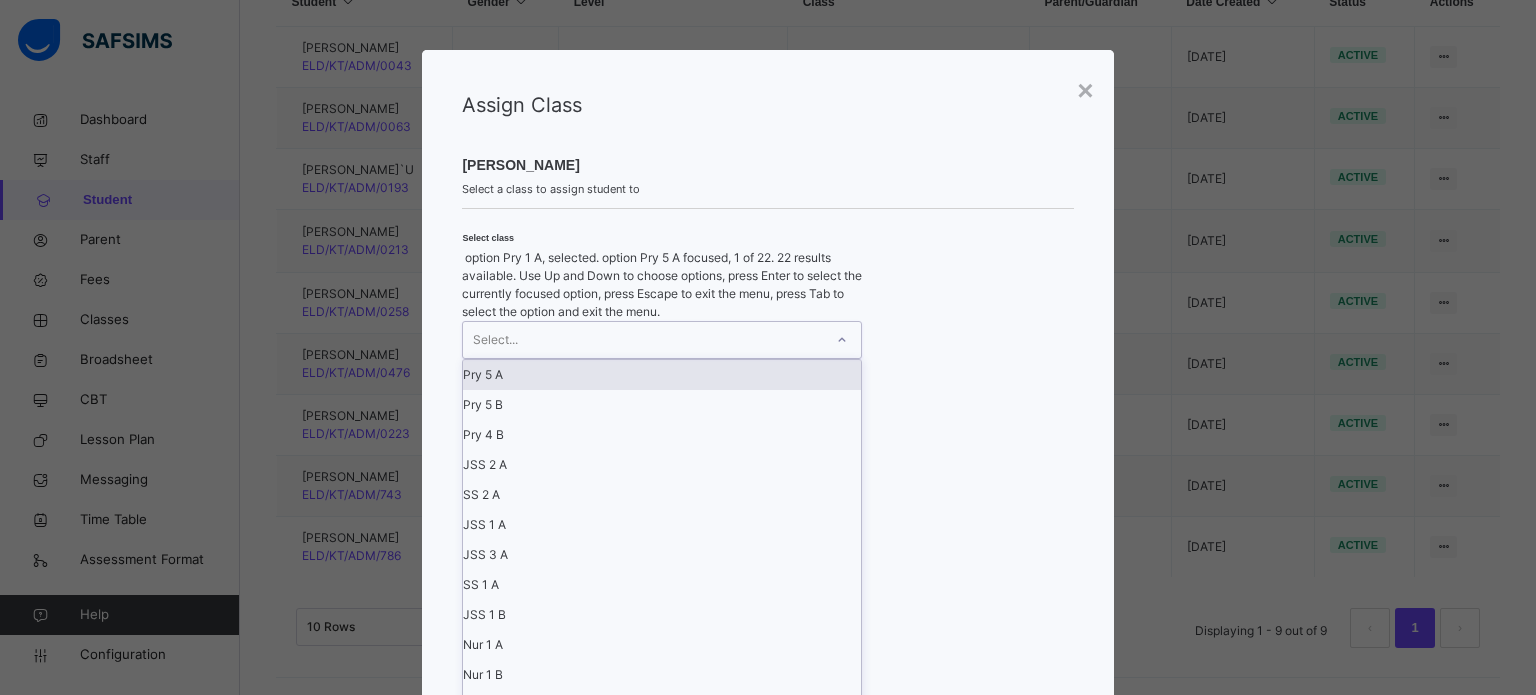scroll, scrollTop: 0, scrollLeft: 0, axis: both 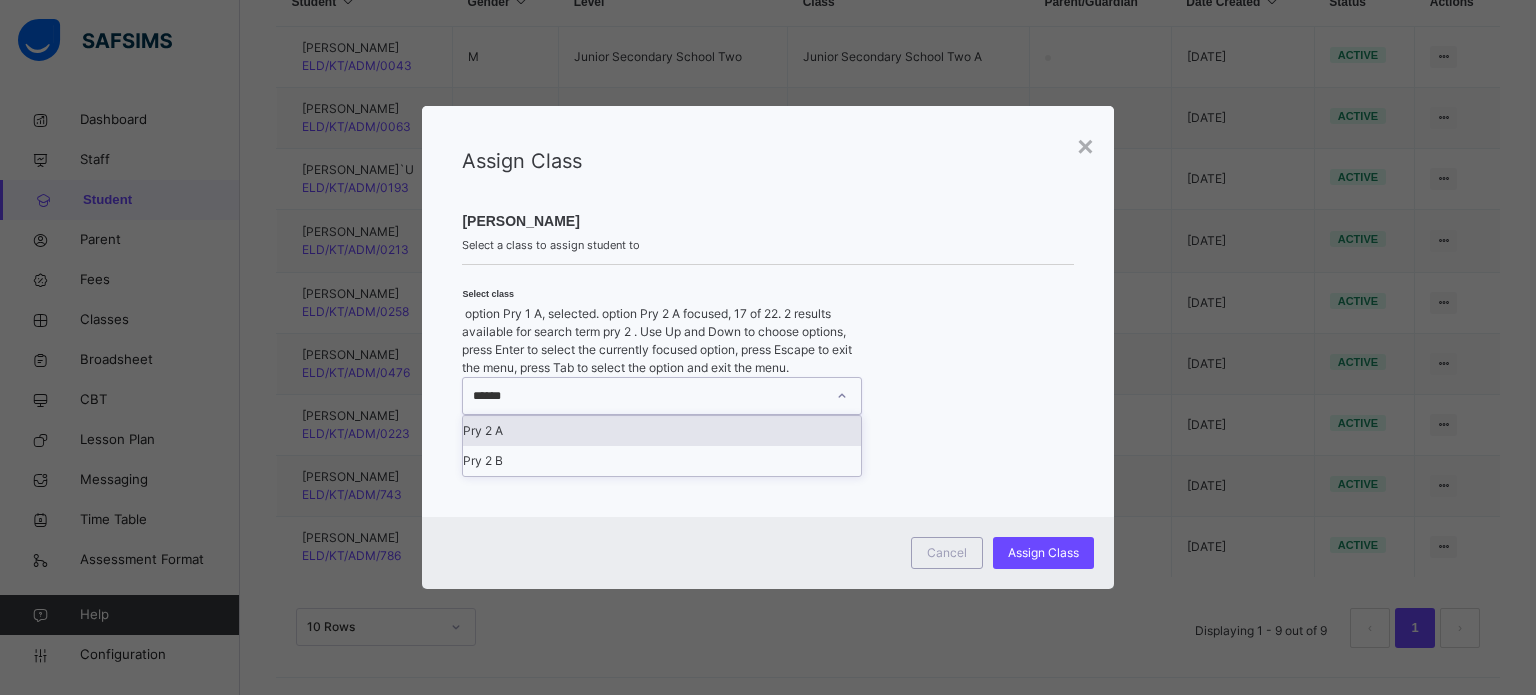 type on "*******" 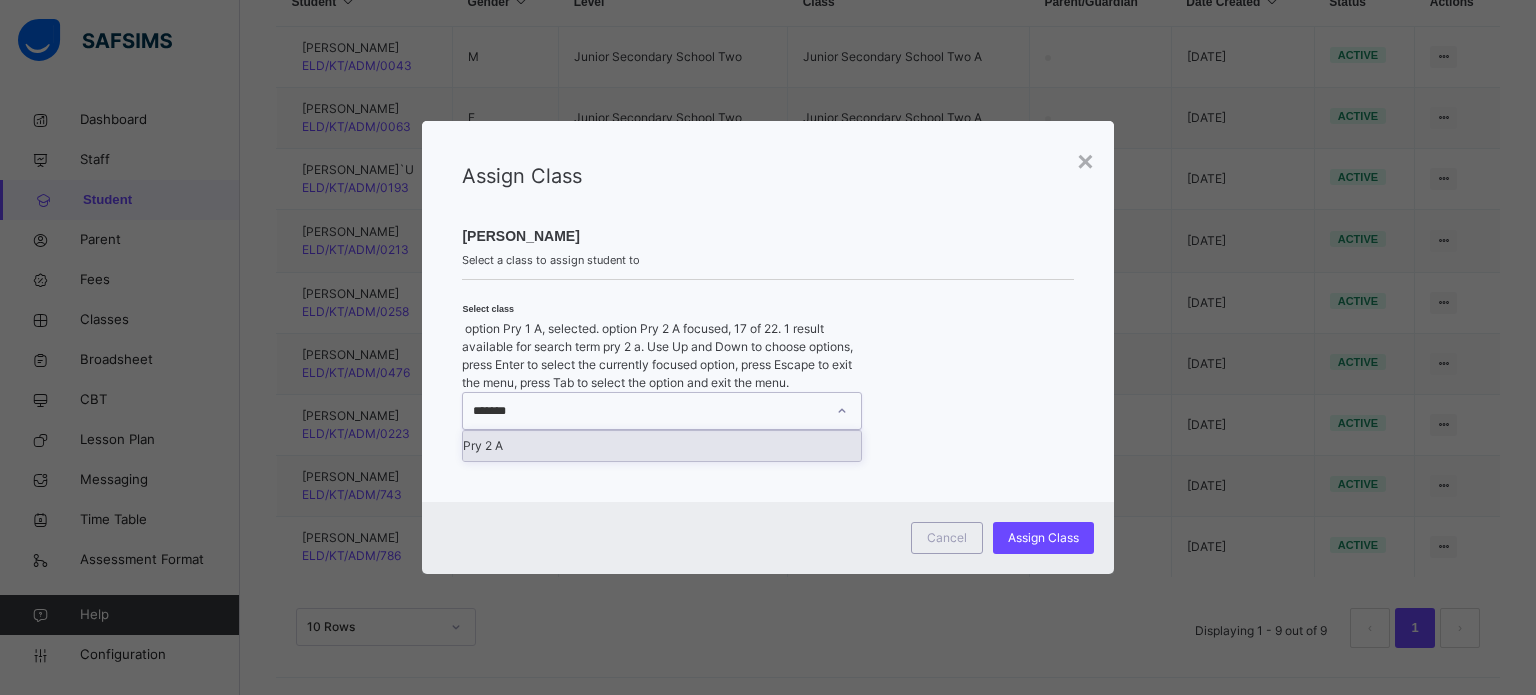 click on "Pry 2 A" at bounding box center [662, 446] 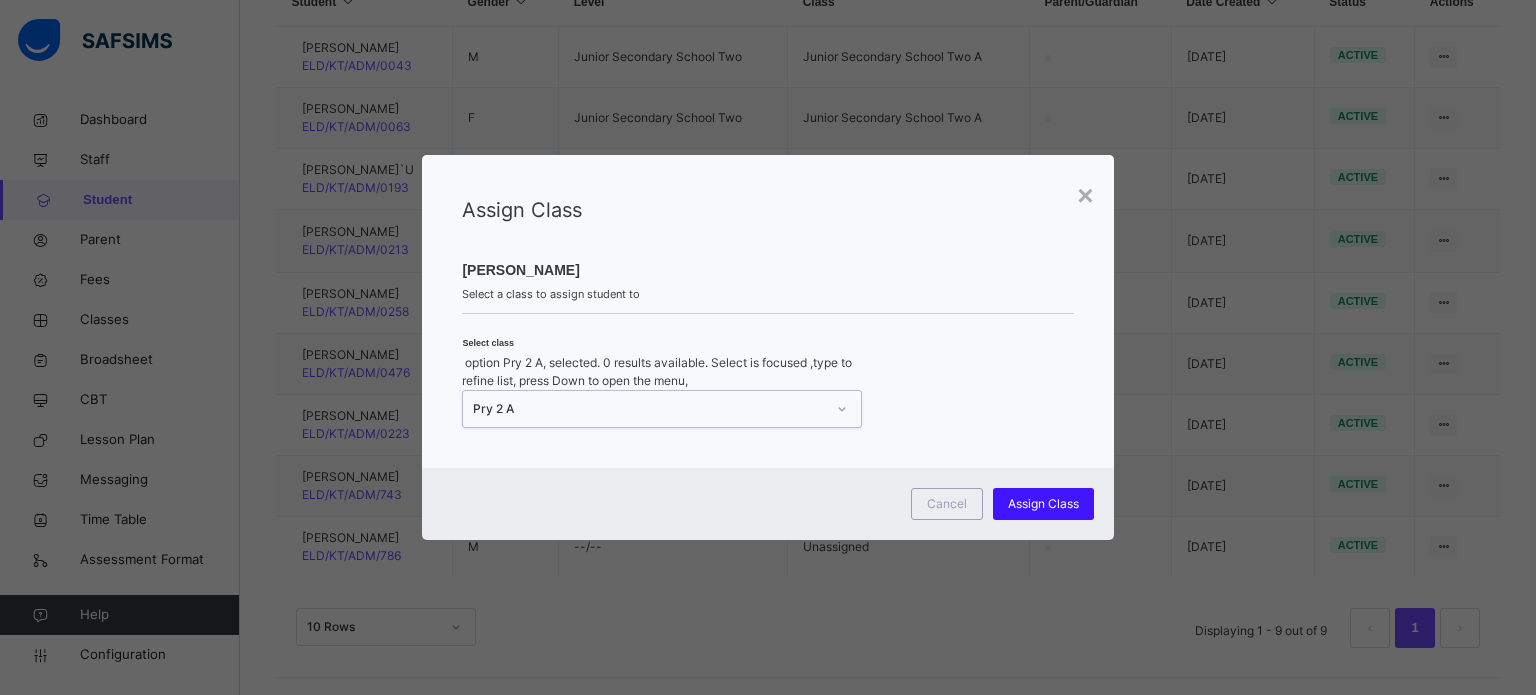 click on "Assign Class" at bounding box center (1043, 504) 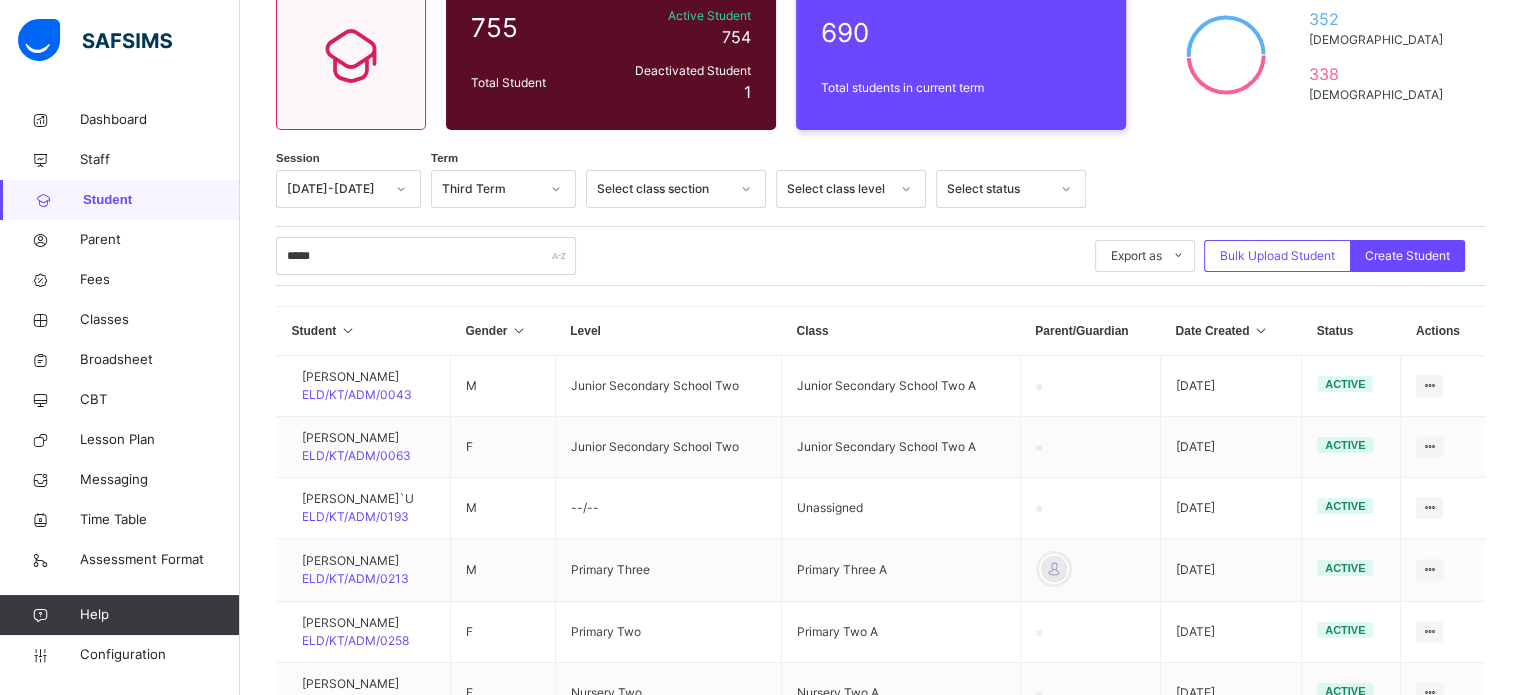 scroll, scrollTop: 523, scrollLeft: 0, axis: vertical 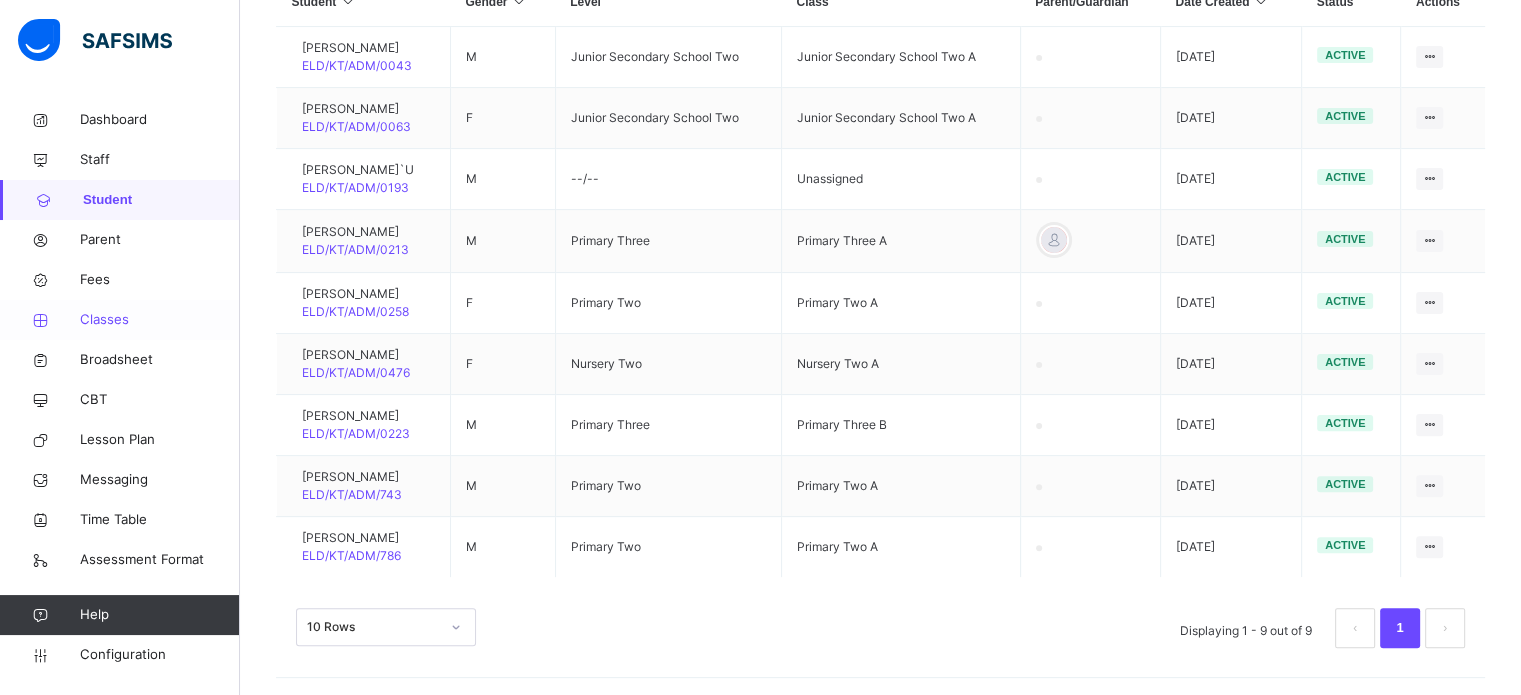 click on "Classes" at bounding box center [160, 320] 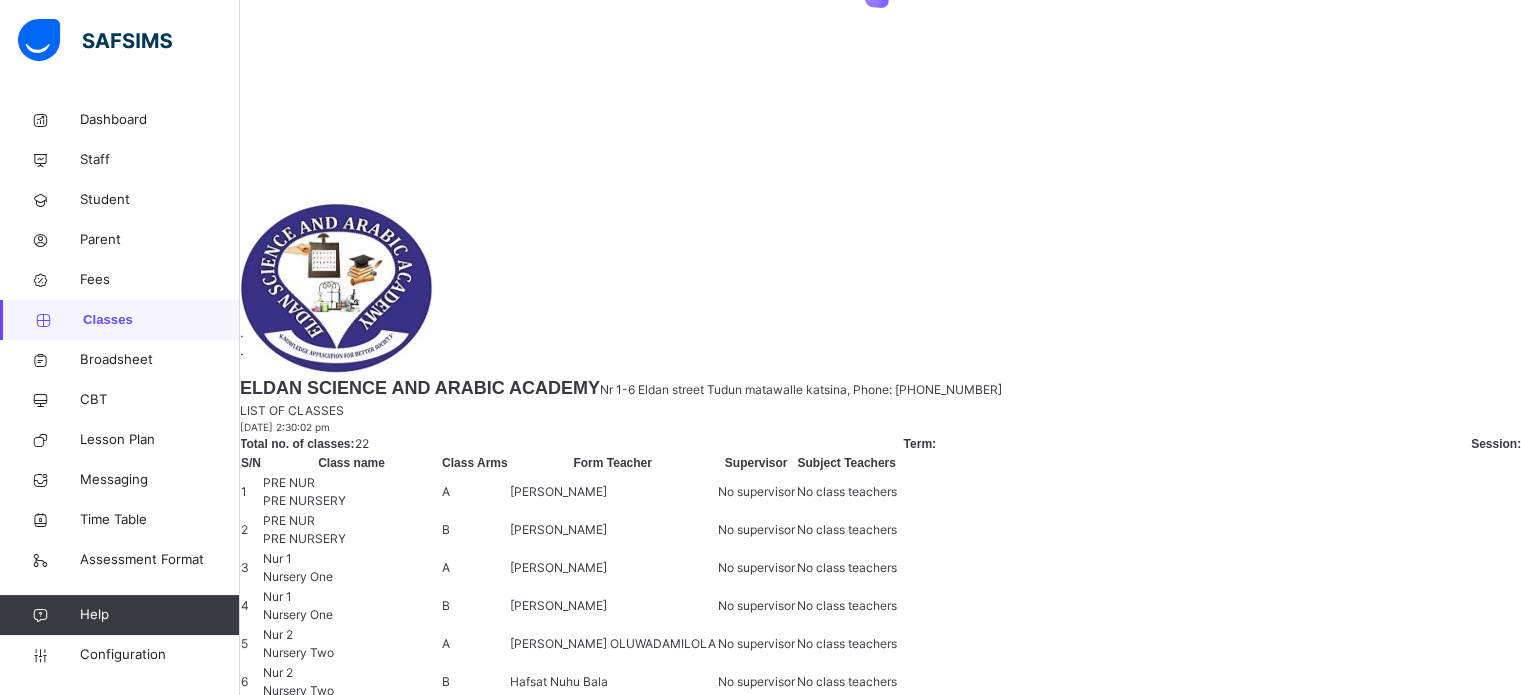scroll, scrollTop: 0, scrollLeft: 0, axis: both 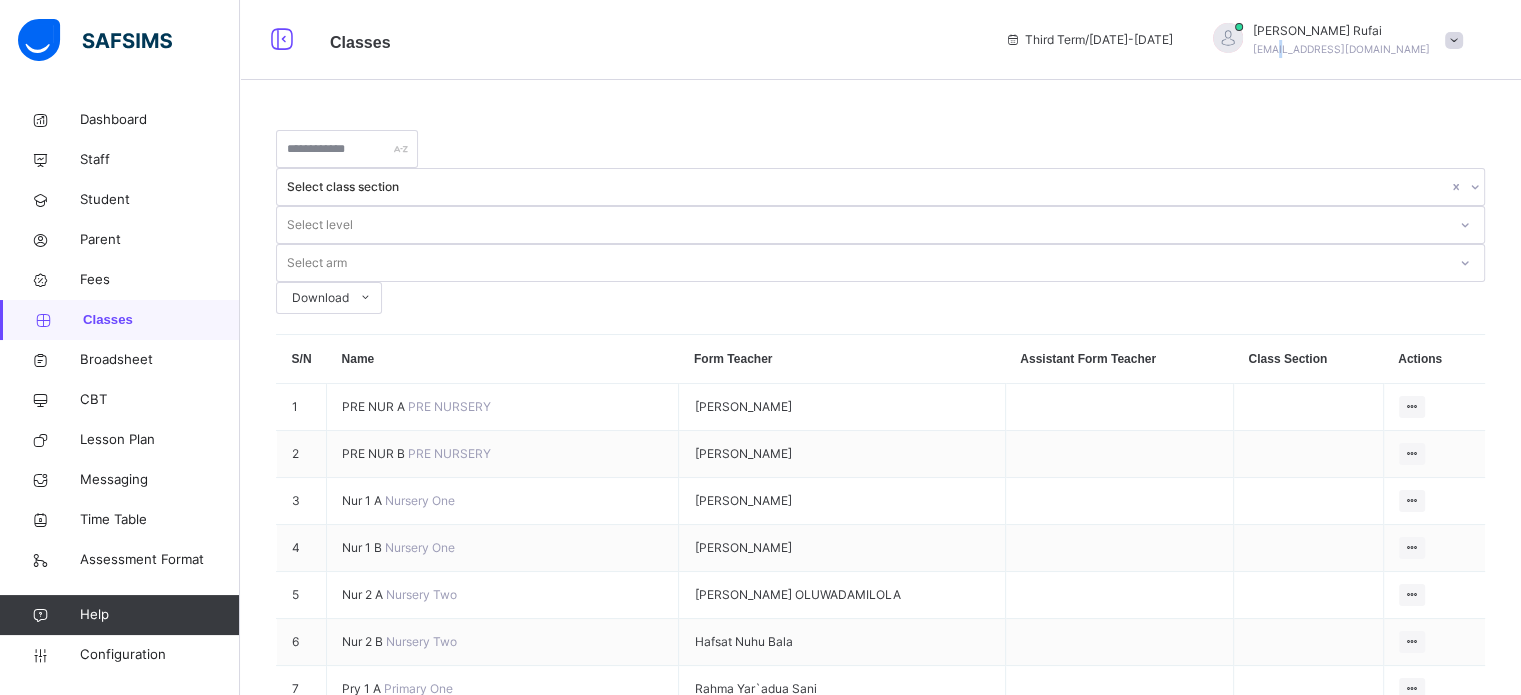click on "musbahu.rufai@flexisaf.com" at bounding box center (1341, 49) 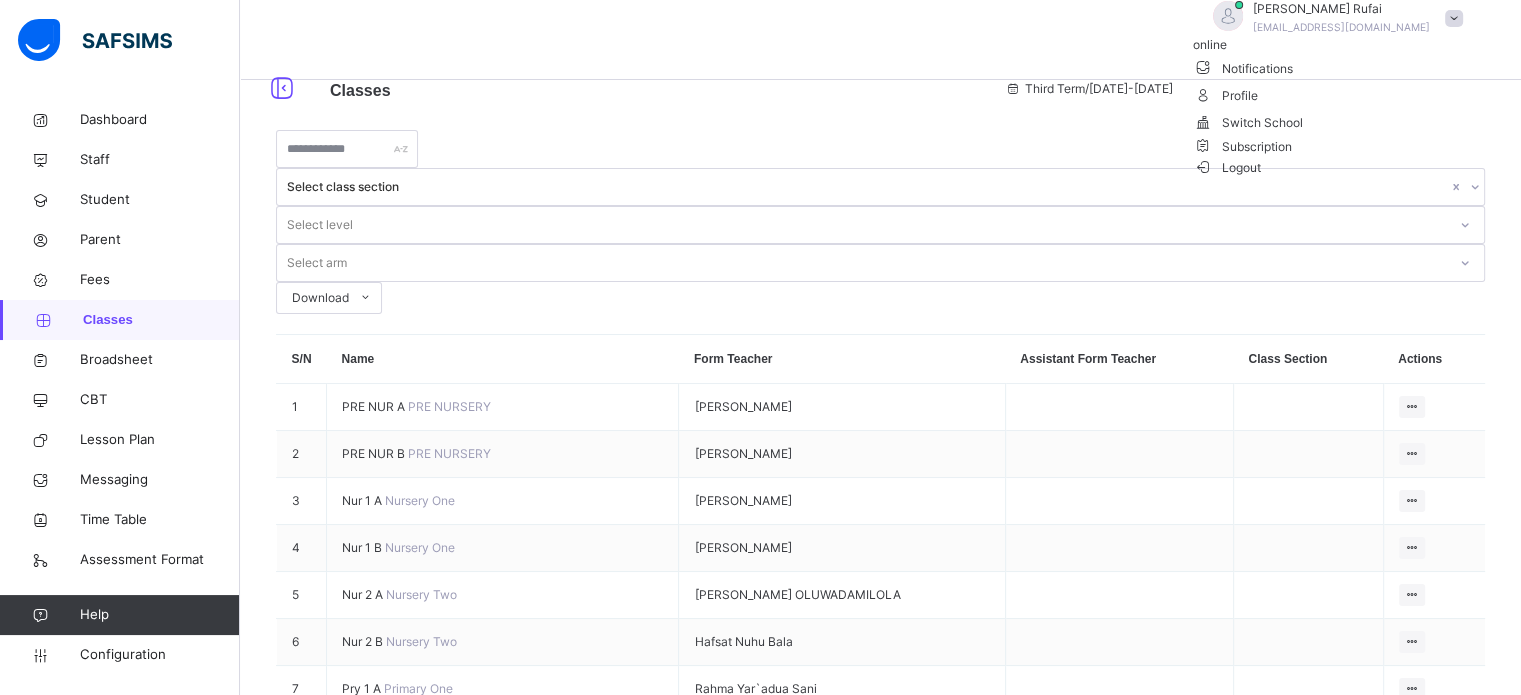 click on "Logout" at bounding box center [1227, 167] 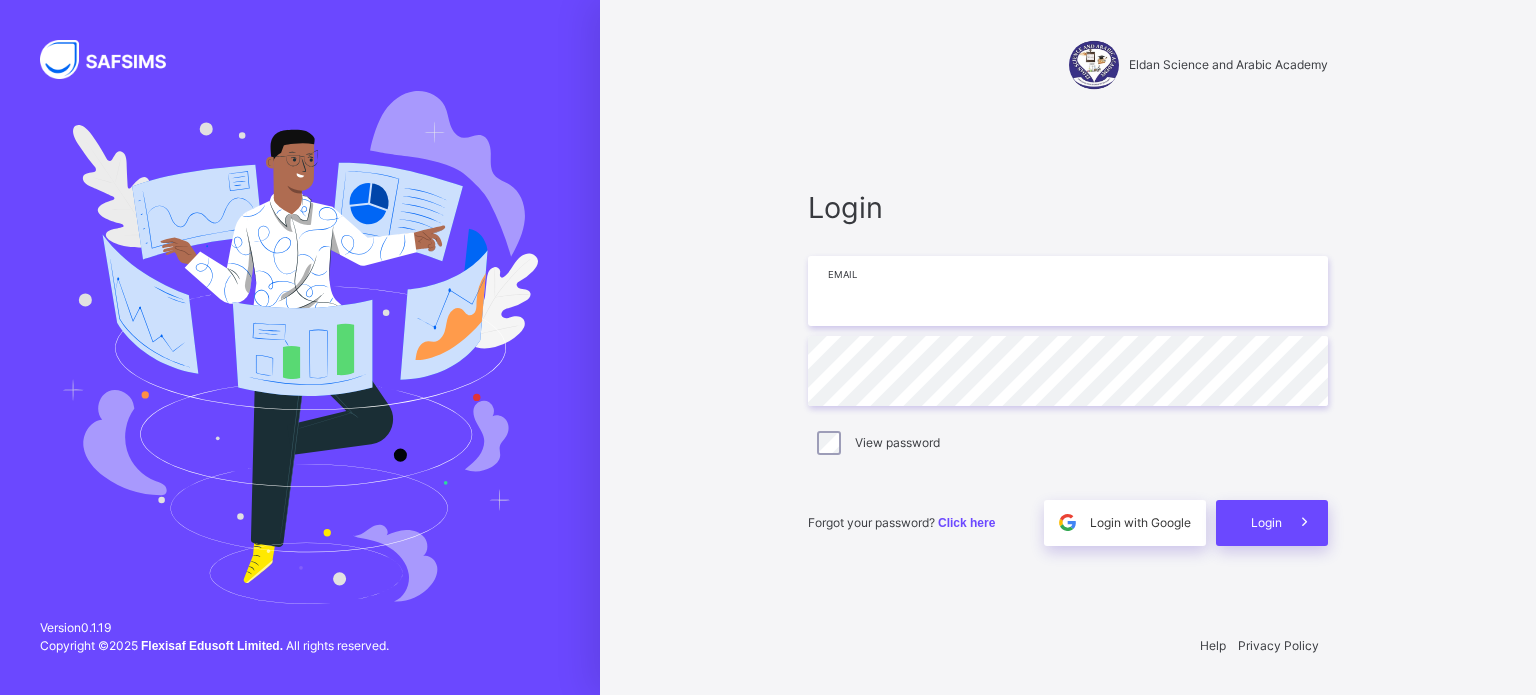 click at bounding box center [1068, 291] 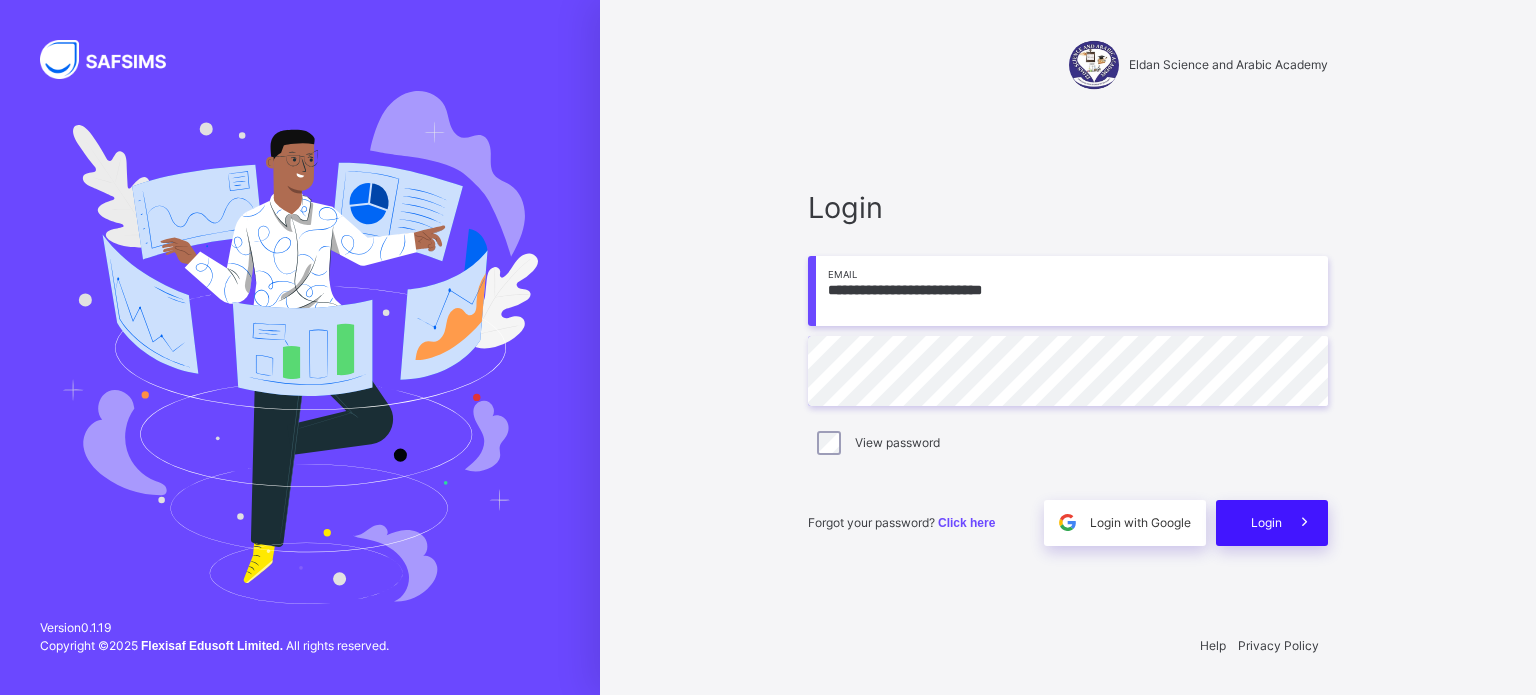 click on "Login" at bounding box center (1272, 523) 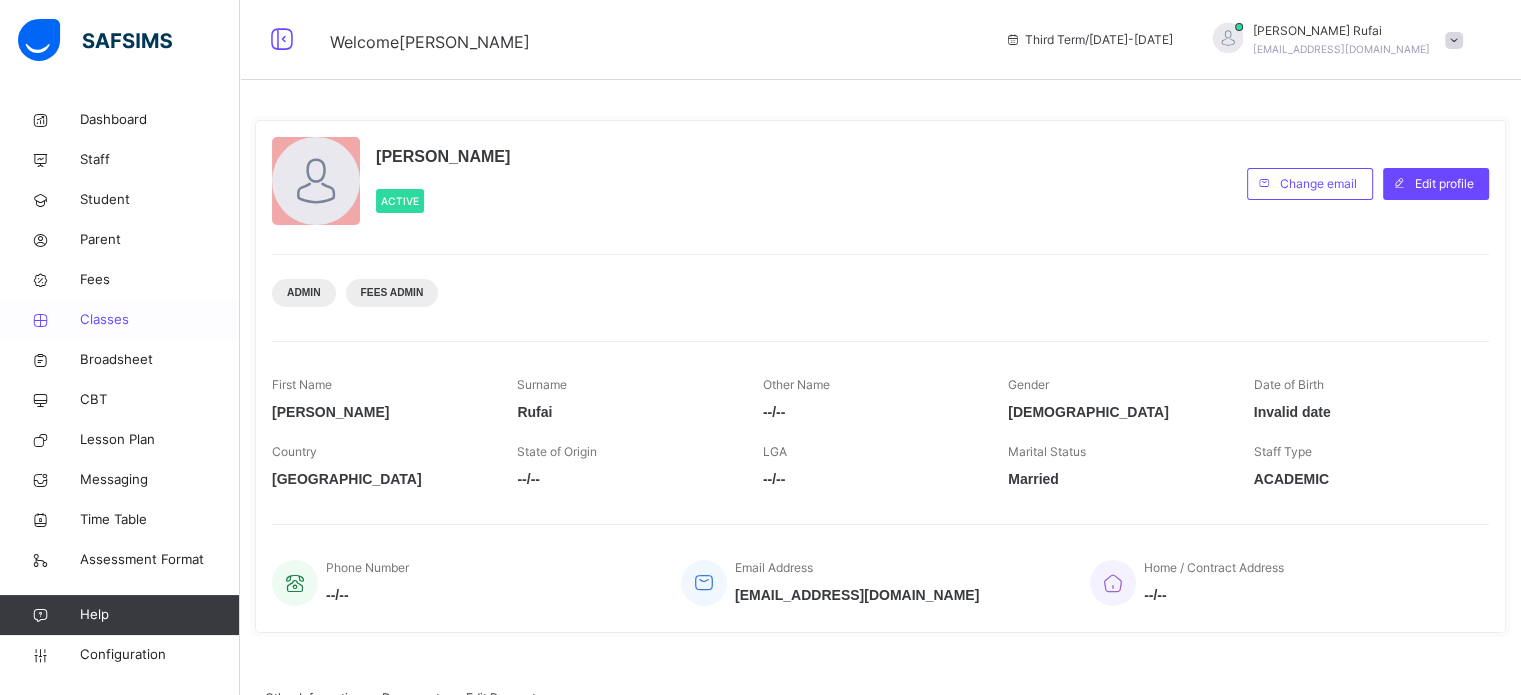 click on "Classes" at bounding box center (120, 320) 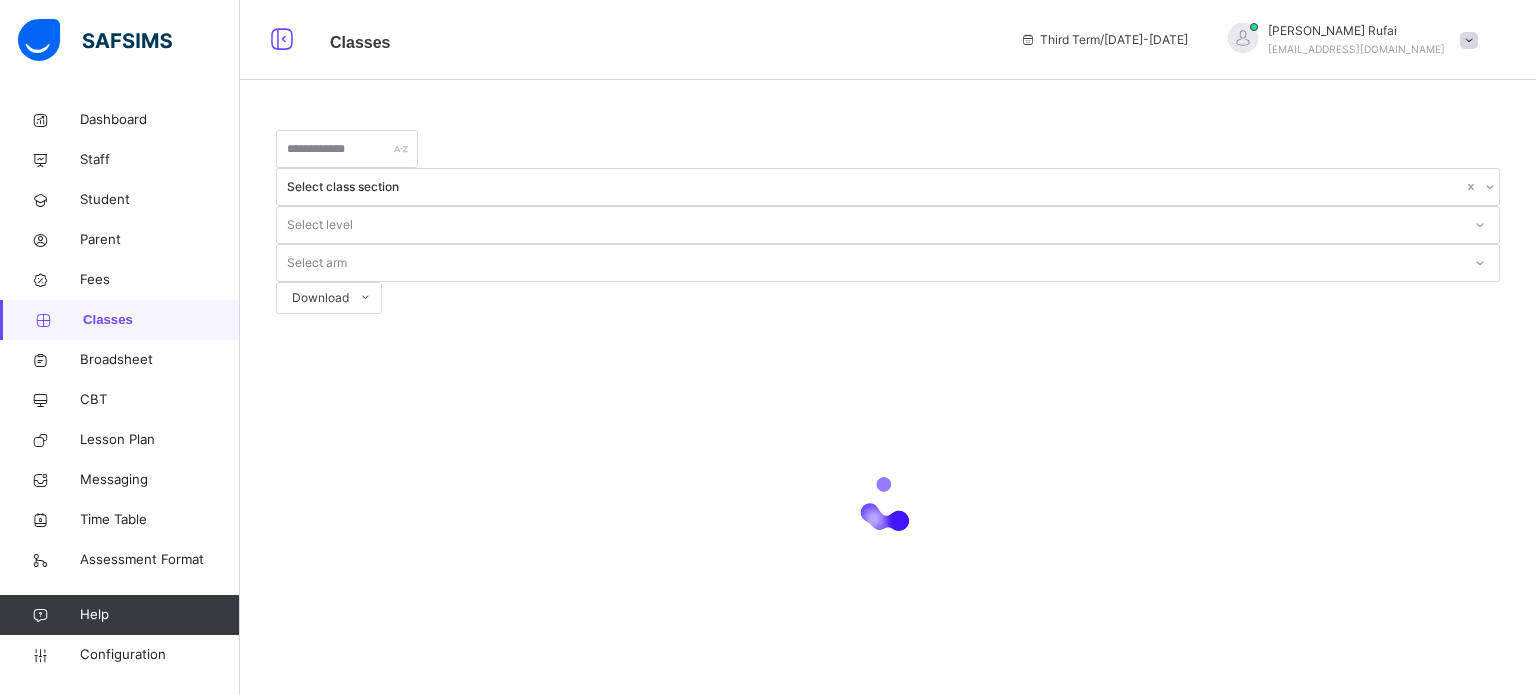 click on "Classes" at bounding box center [161, 320] 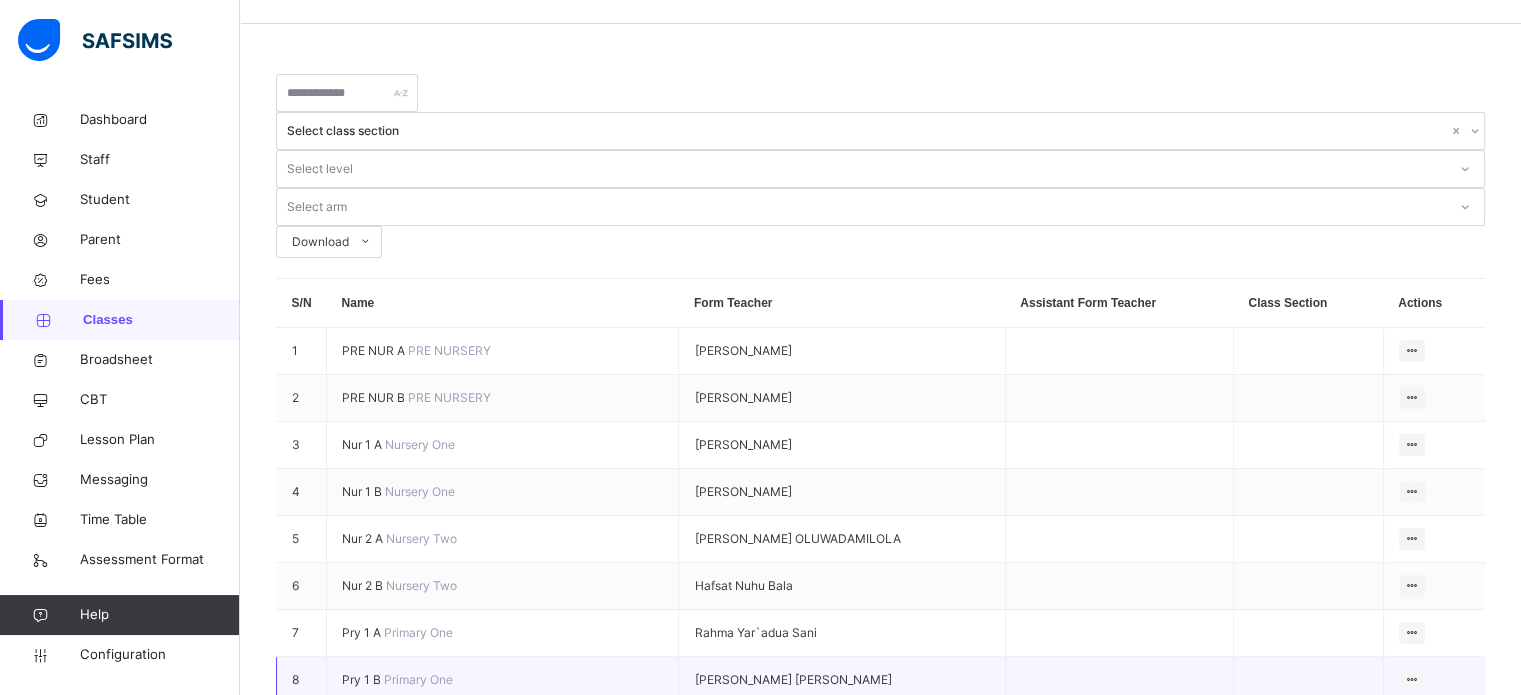 scroll, scrollTop: 200, scrollLeft: 0, axis: vertical 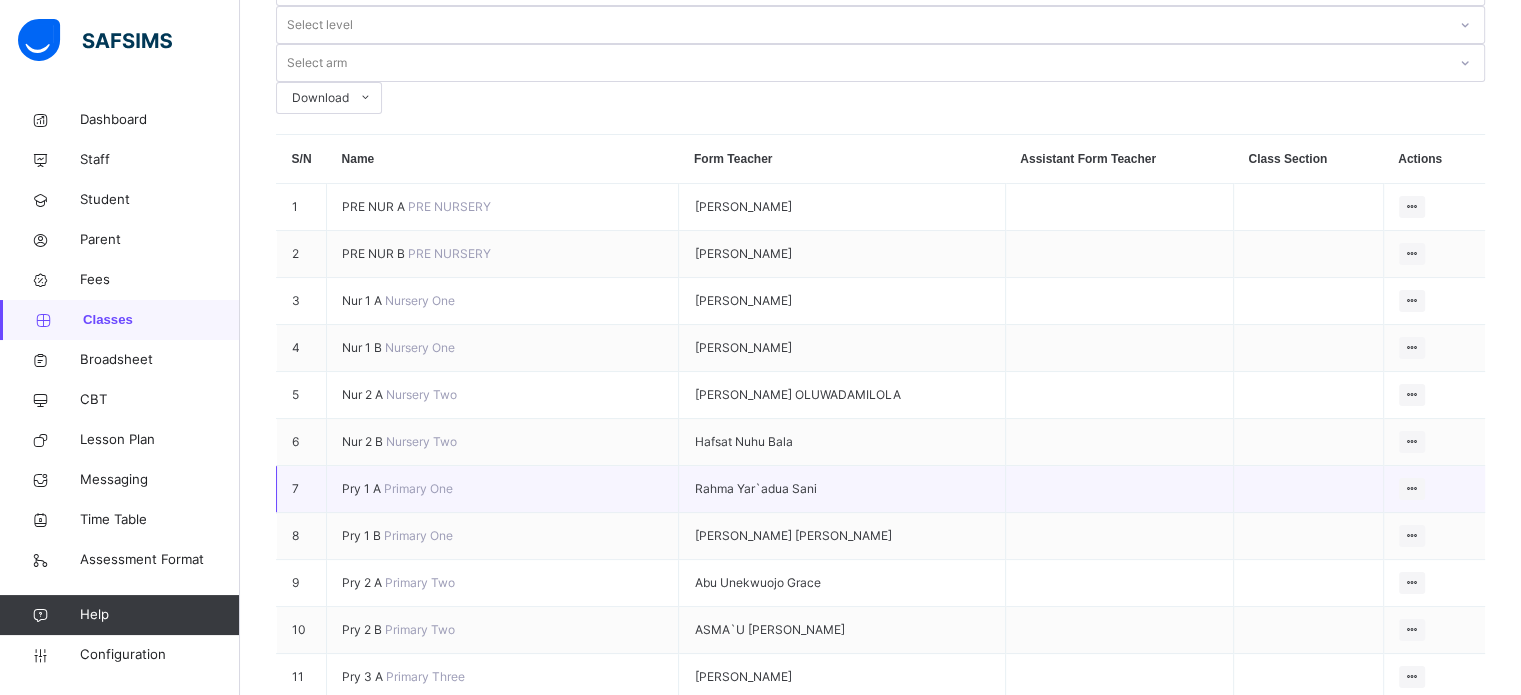 click on "Pry 1   A" at bounding box center (363, 488) 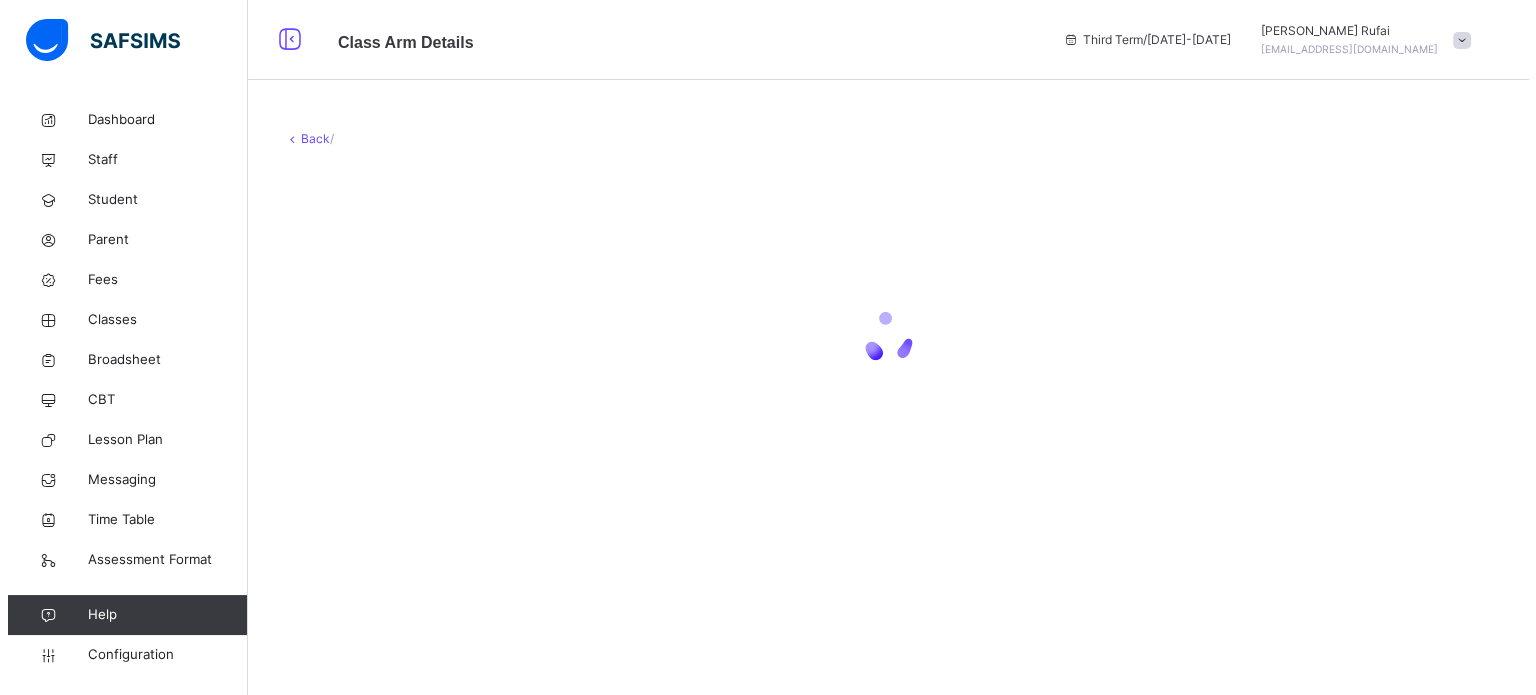scroll, scrollTop: 0, scrollLeft: 0, axis: both 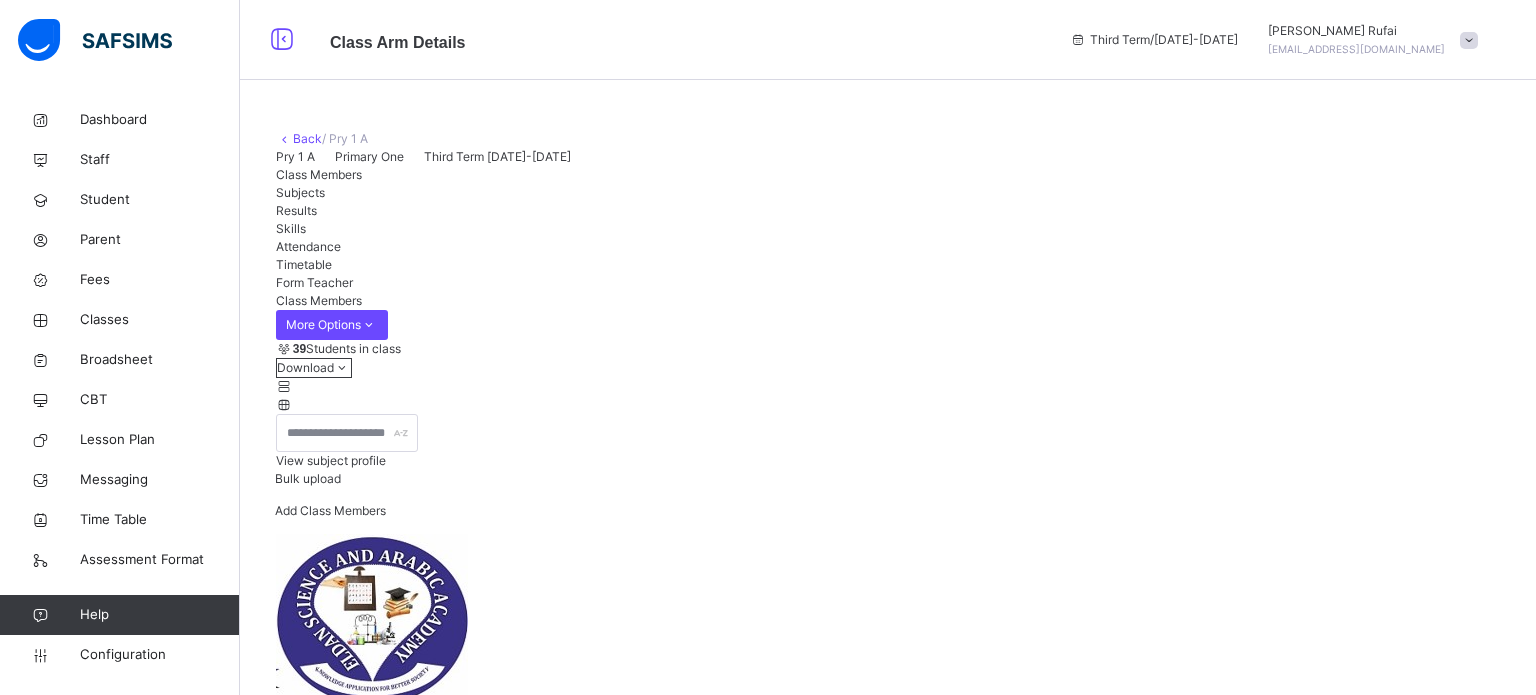 click on "View subject profile" at bounding box center [331, 460] 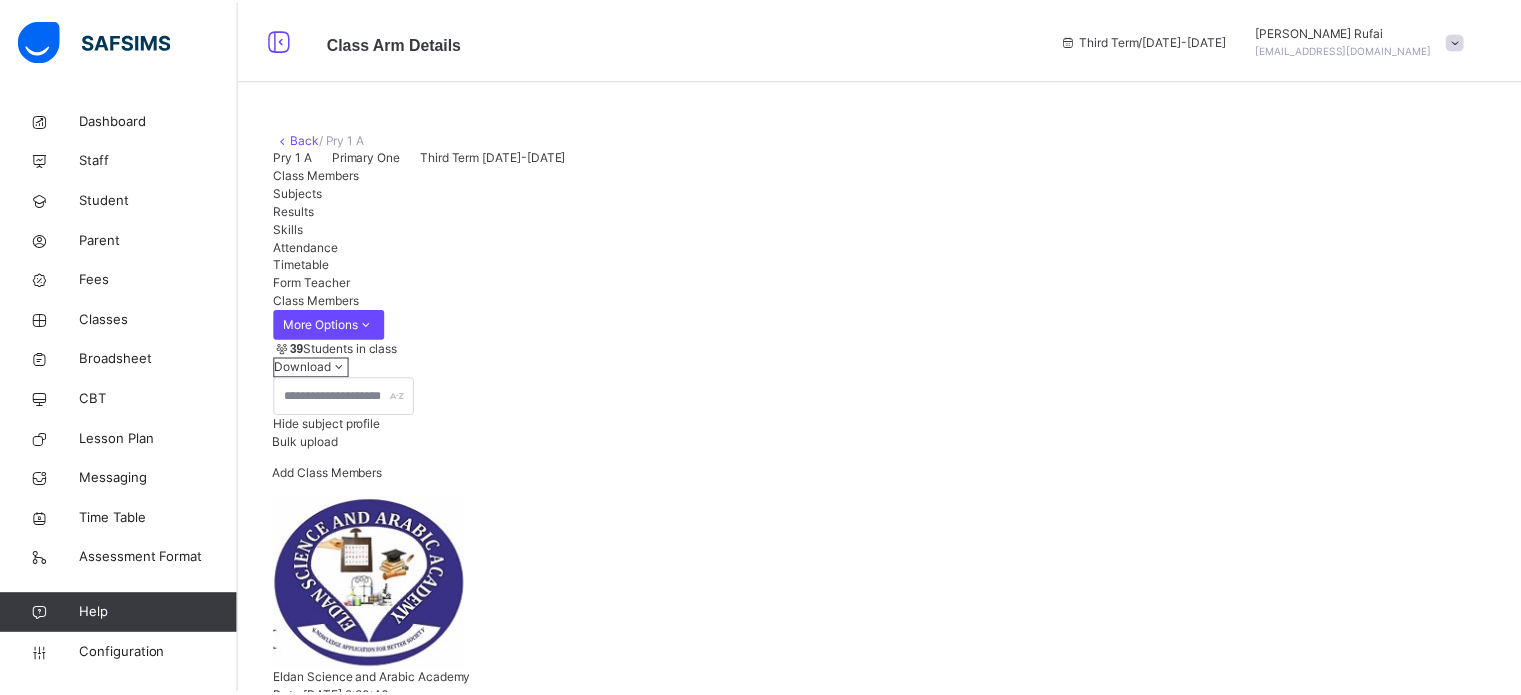 scroll, scrollTop: 500, scrollLeft: 0, axis: vertical 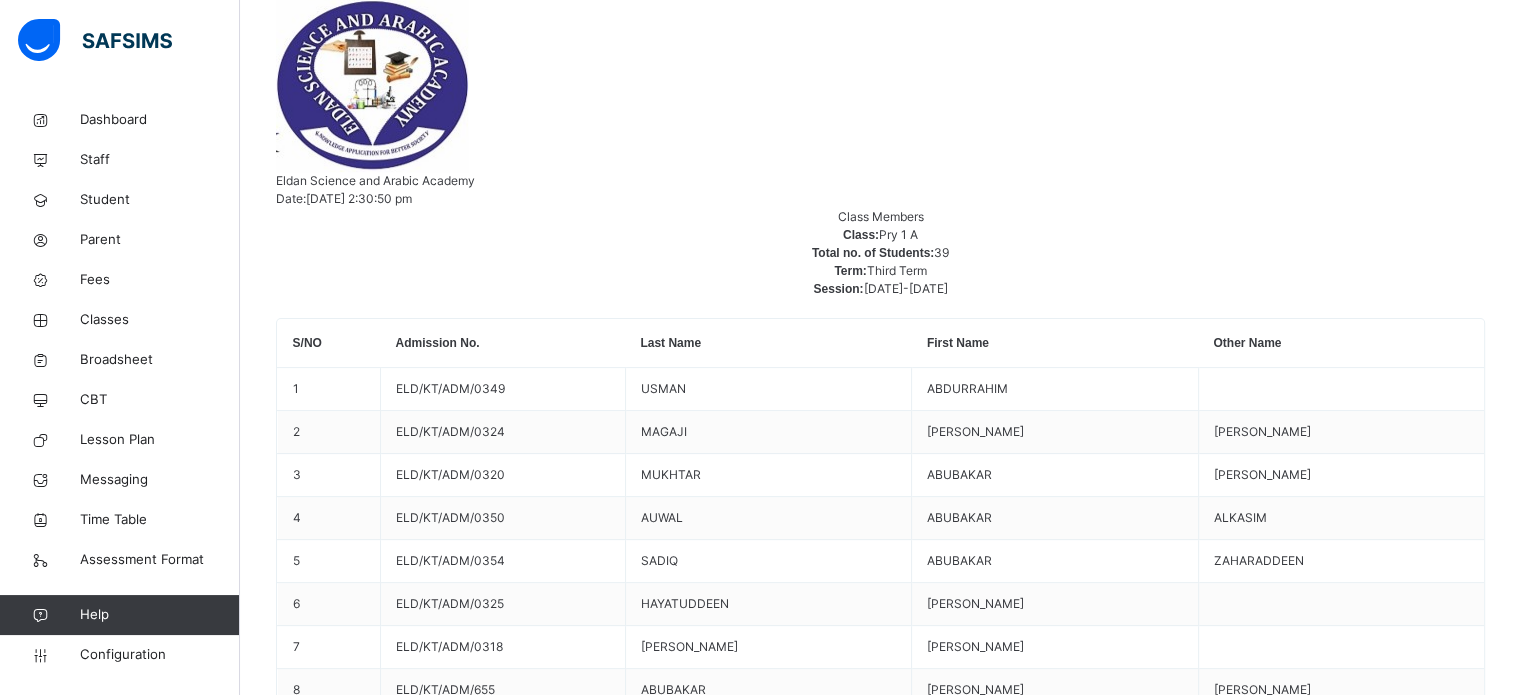 click at bounding box center [705, 2372] 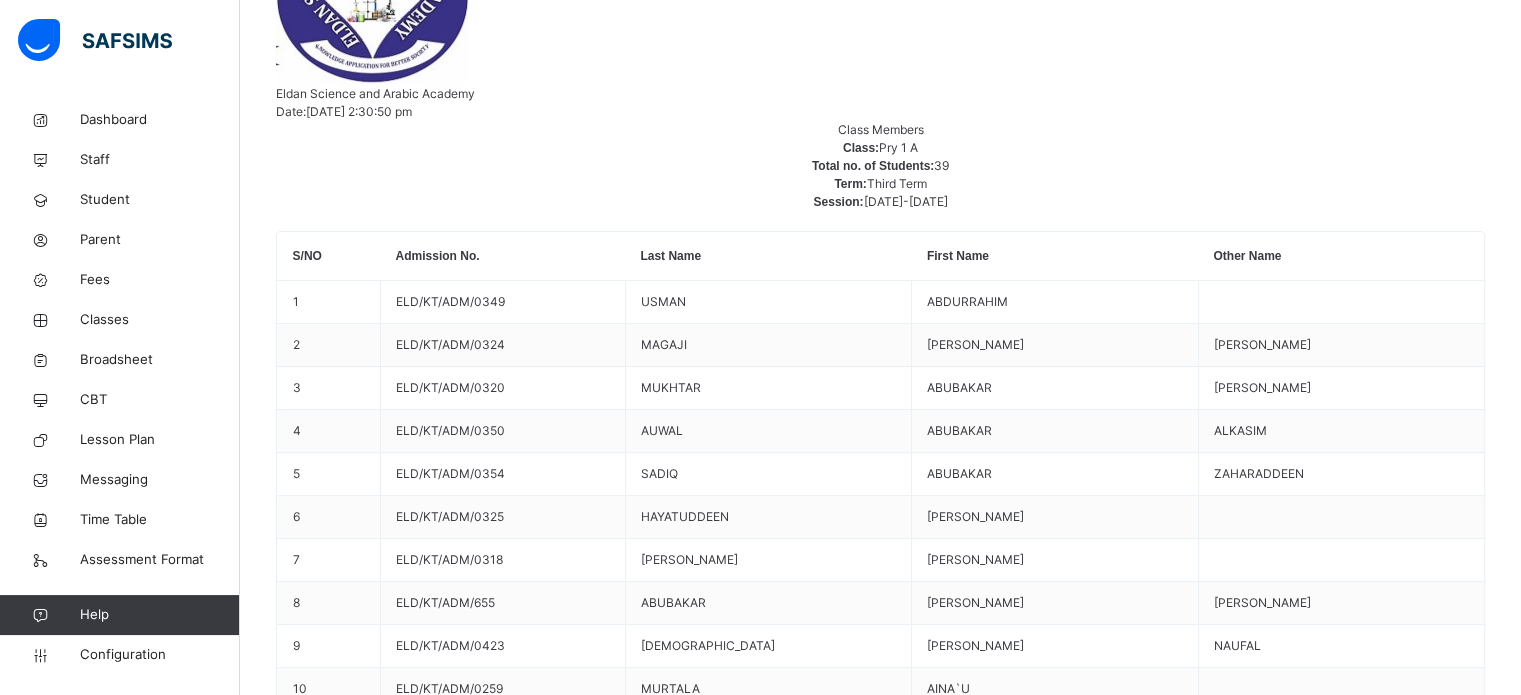 scroll, scrollTop: 2, scrollLeft: 73, axis: both 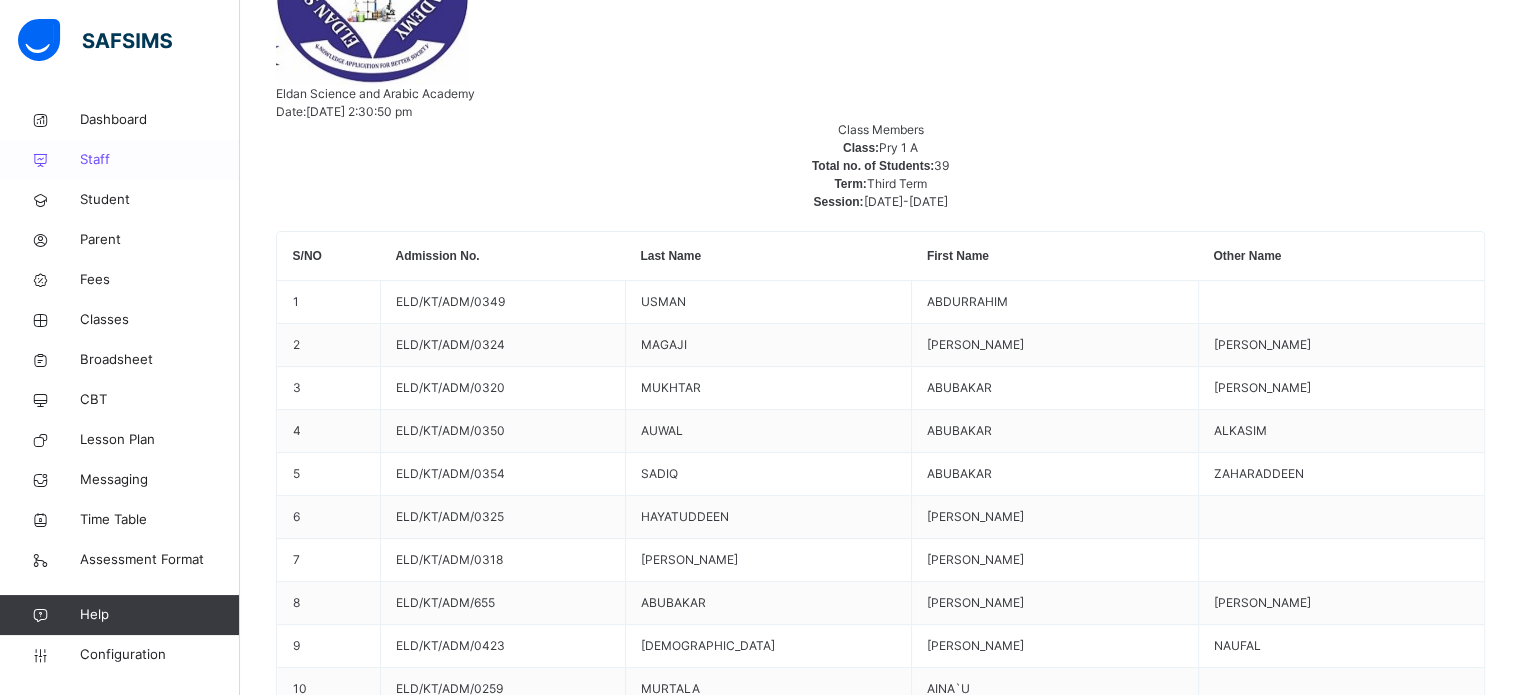 click on "Staff" at bounding box center (160, 160) 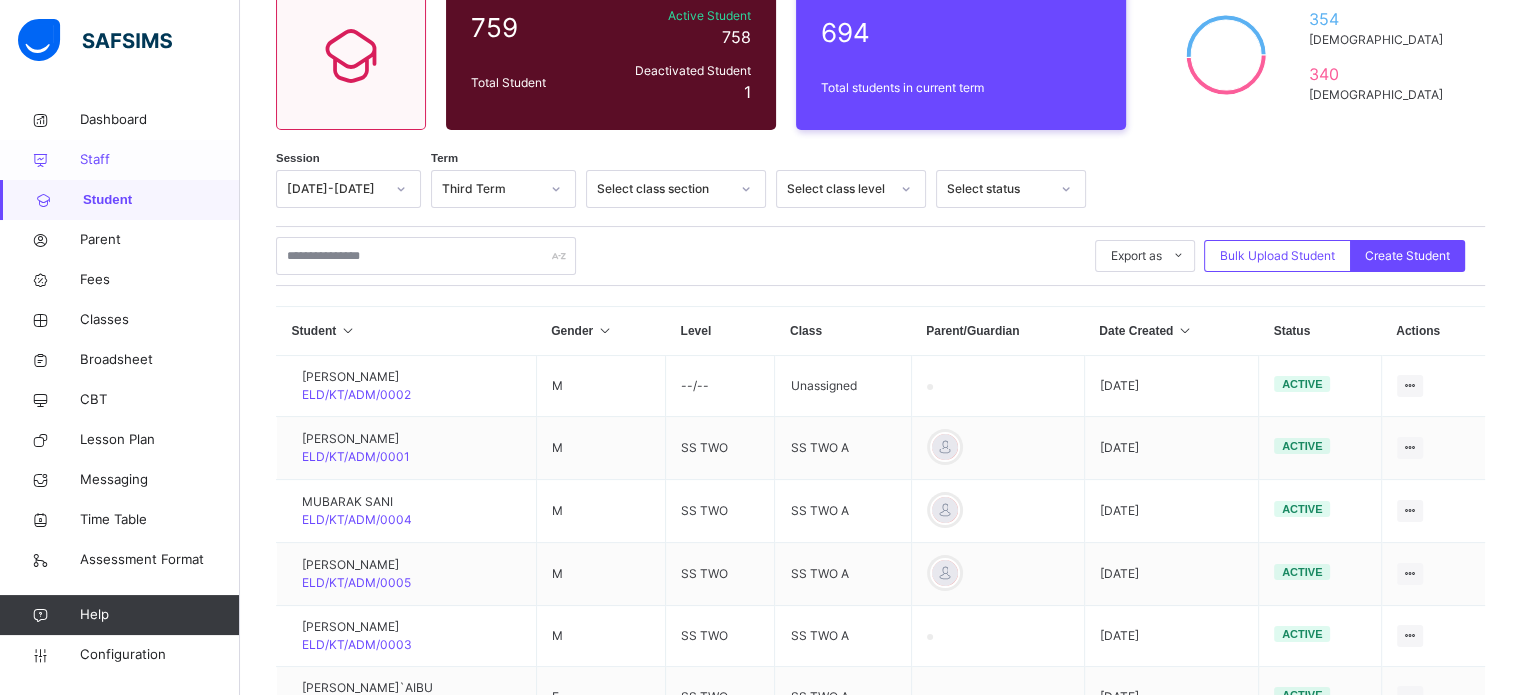 scroll, scrollTop: 407, scrollLeft: 0, axis: vertical 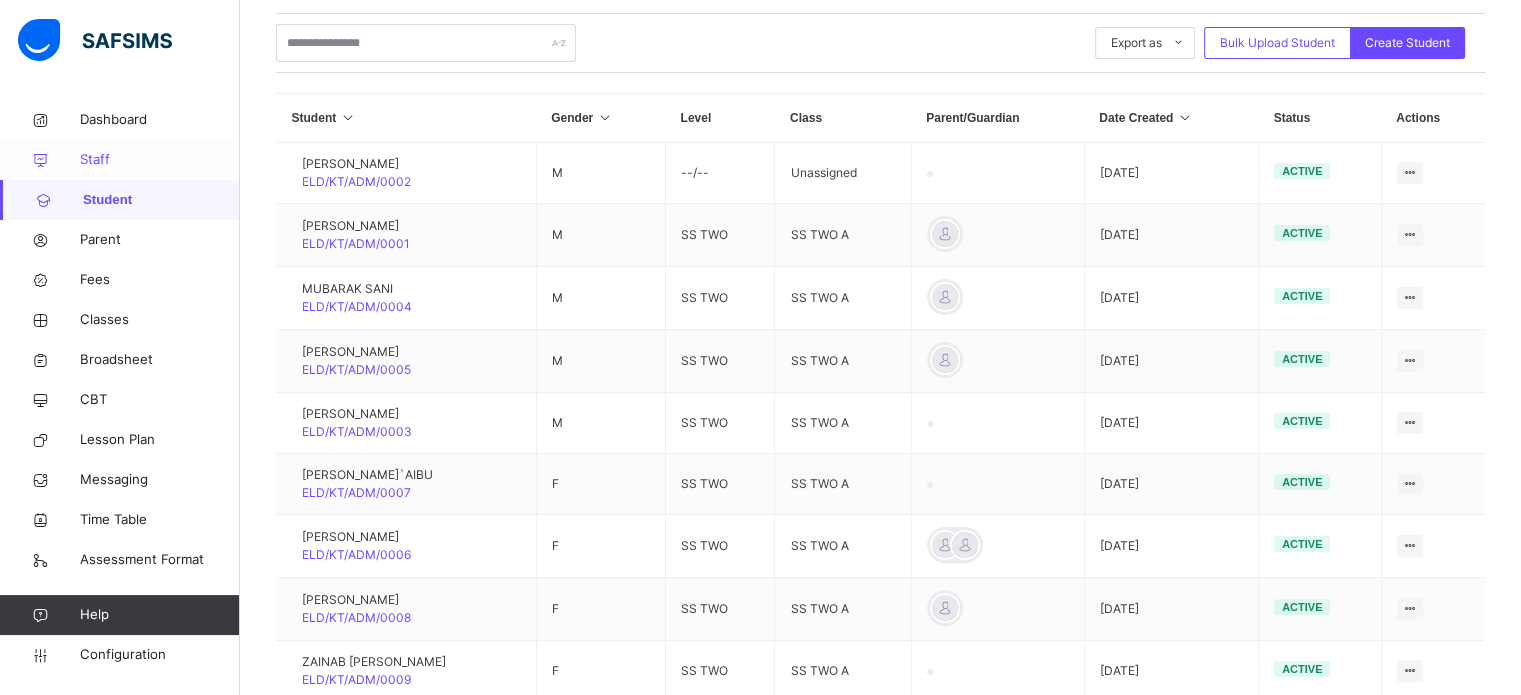 click on "Staff" at bounding box center (160, 160) 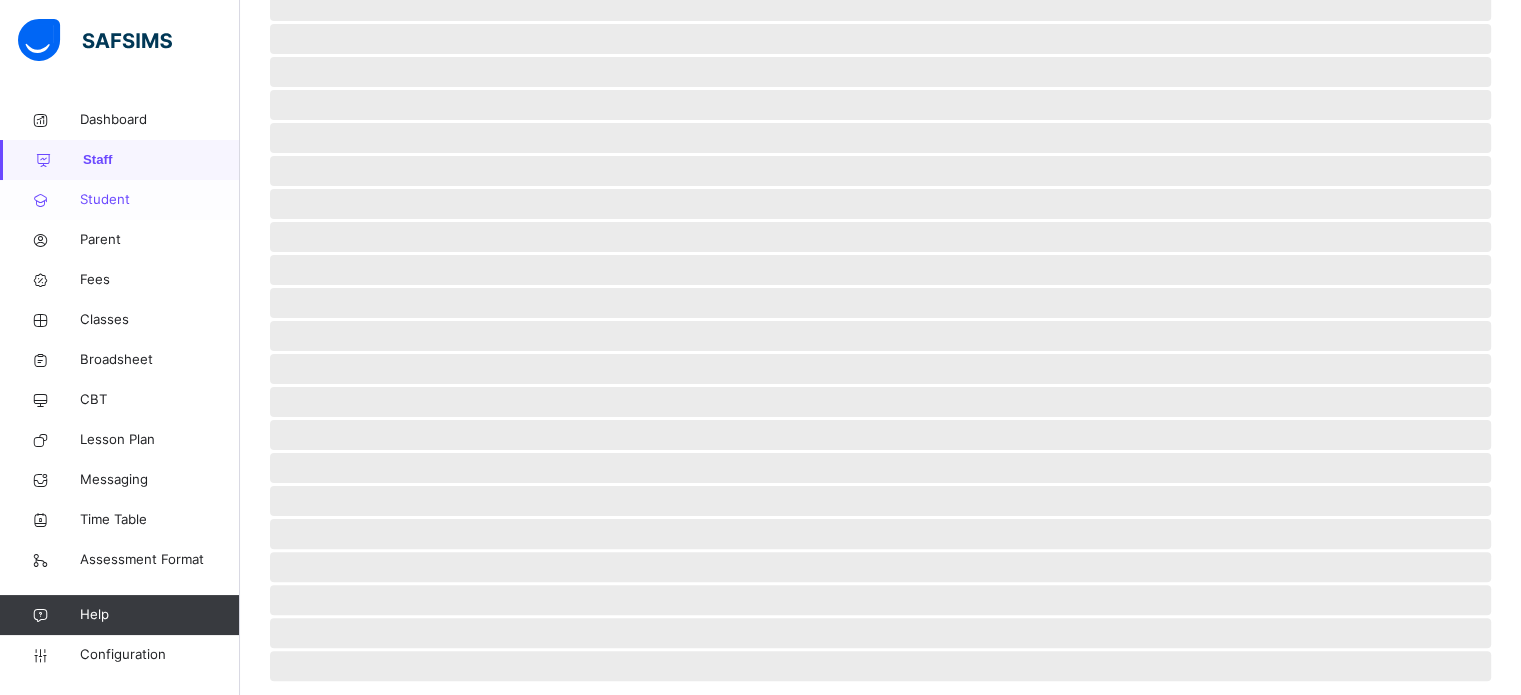 click on "Student" at bounding box center [160, 200] 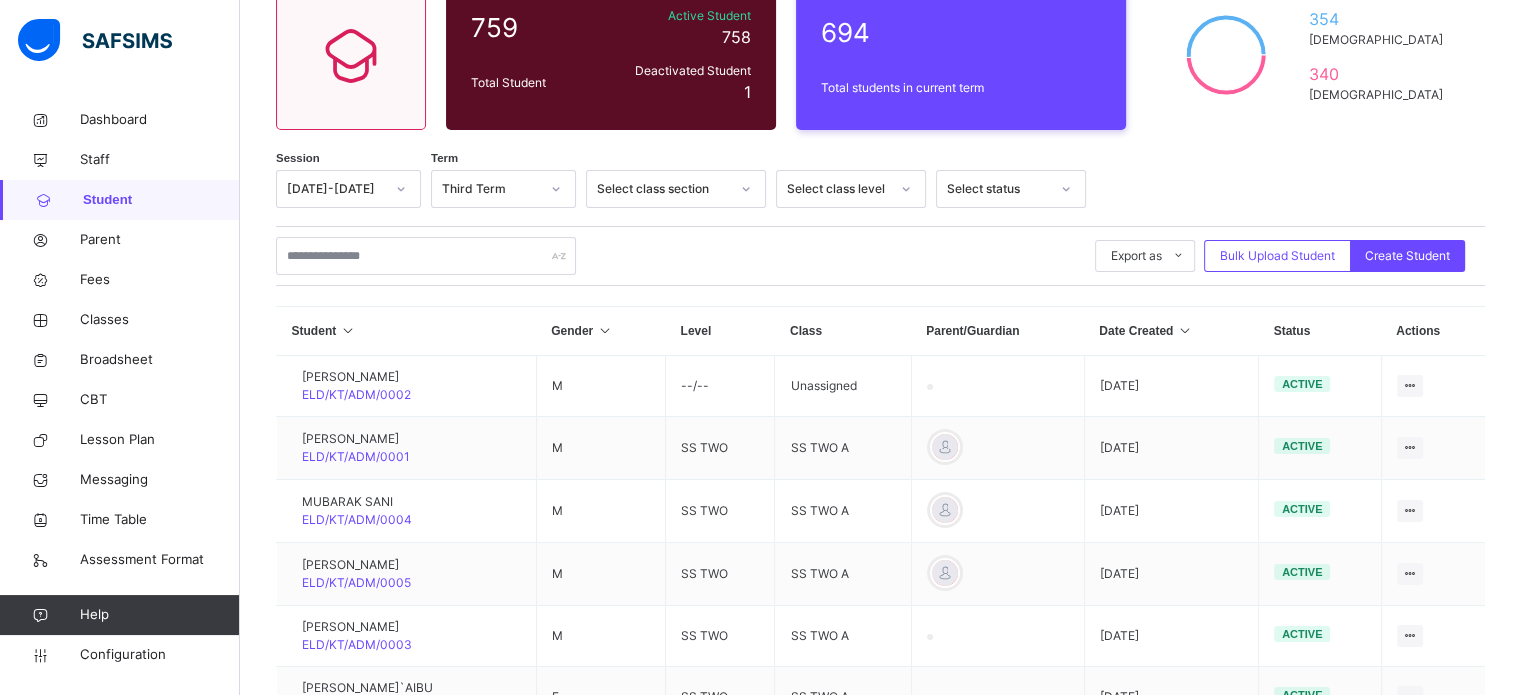 scroll, scrollTop: 507, scrollLeft: 0, axis: vertical 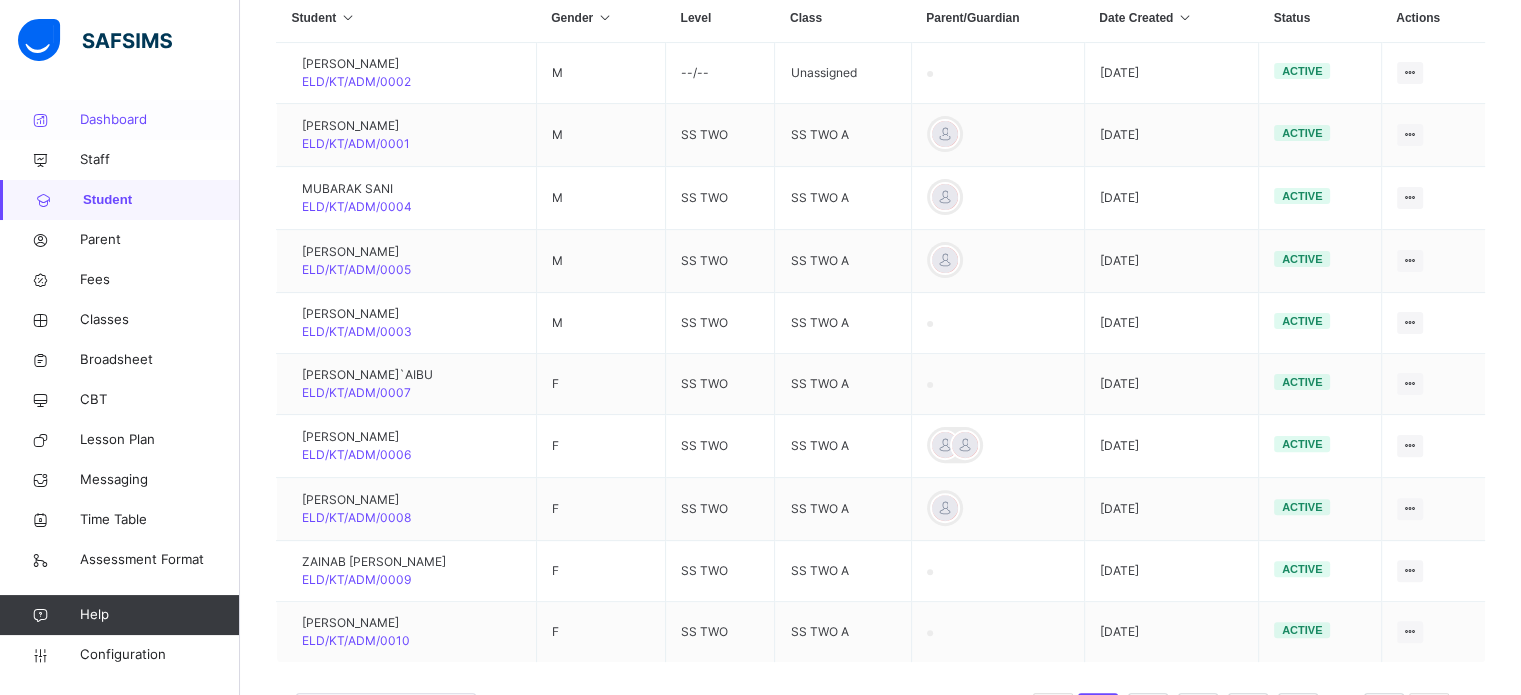 drag, startPoint x: 116, startPoint y: 148, endPoint x: 128, endPoint y: 129, distance: 22.472204 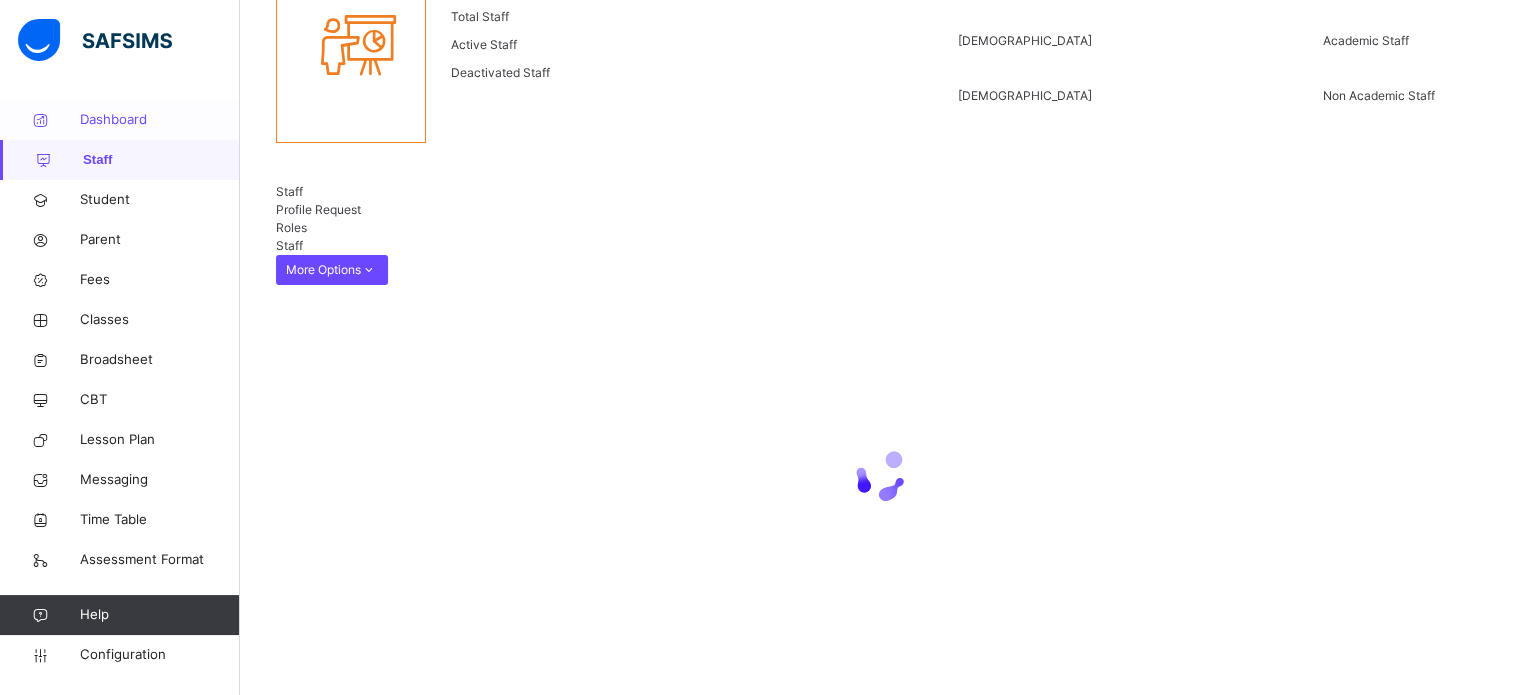 scroll, scrollTop: 0, scrollLeft: 0, axis: both 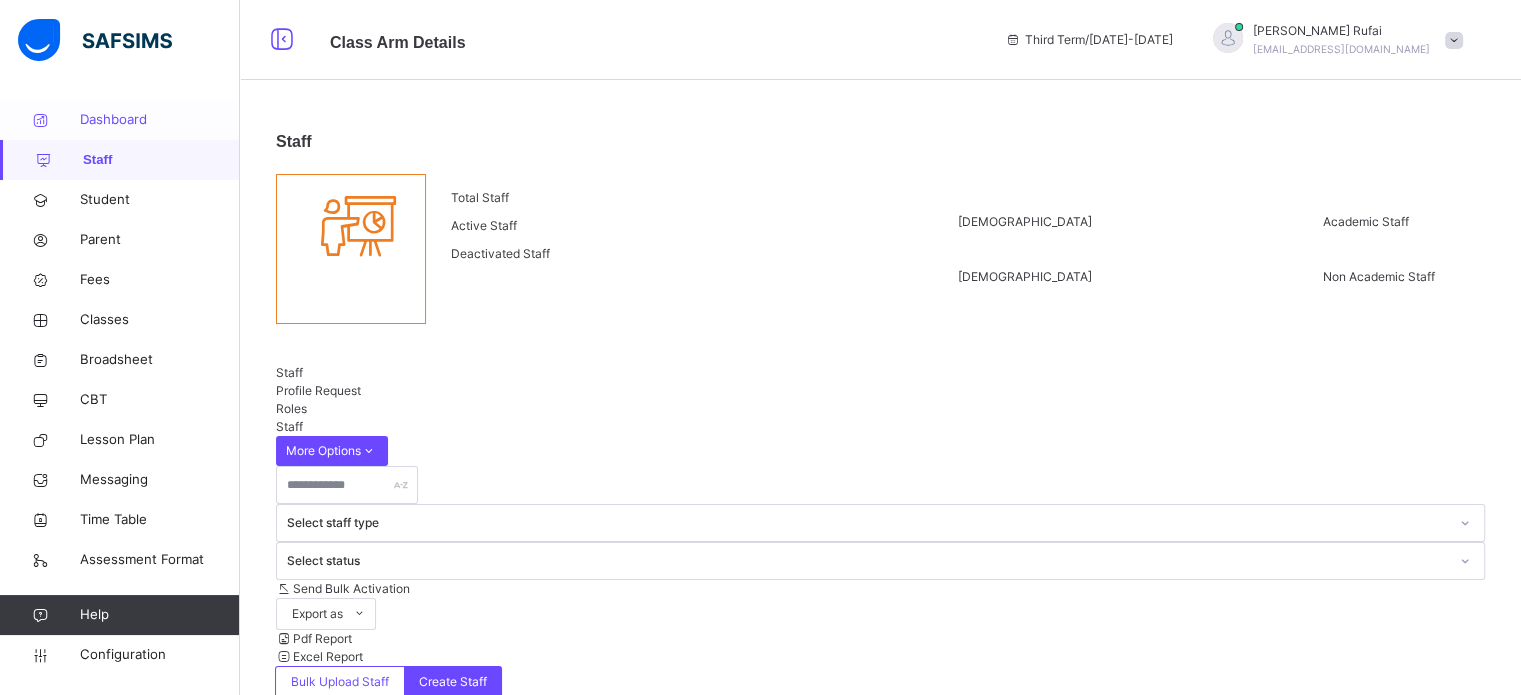 click on "Dashboard" at bounding box center [160, 120] 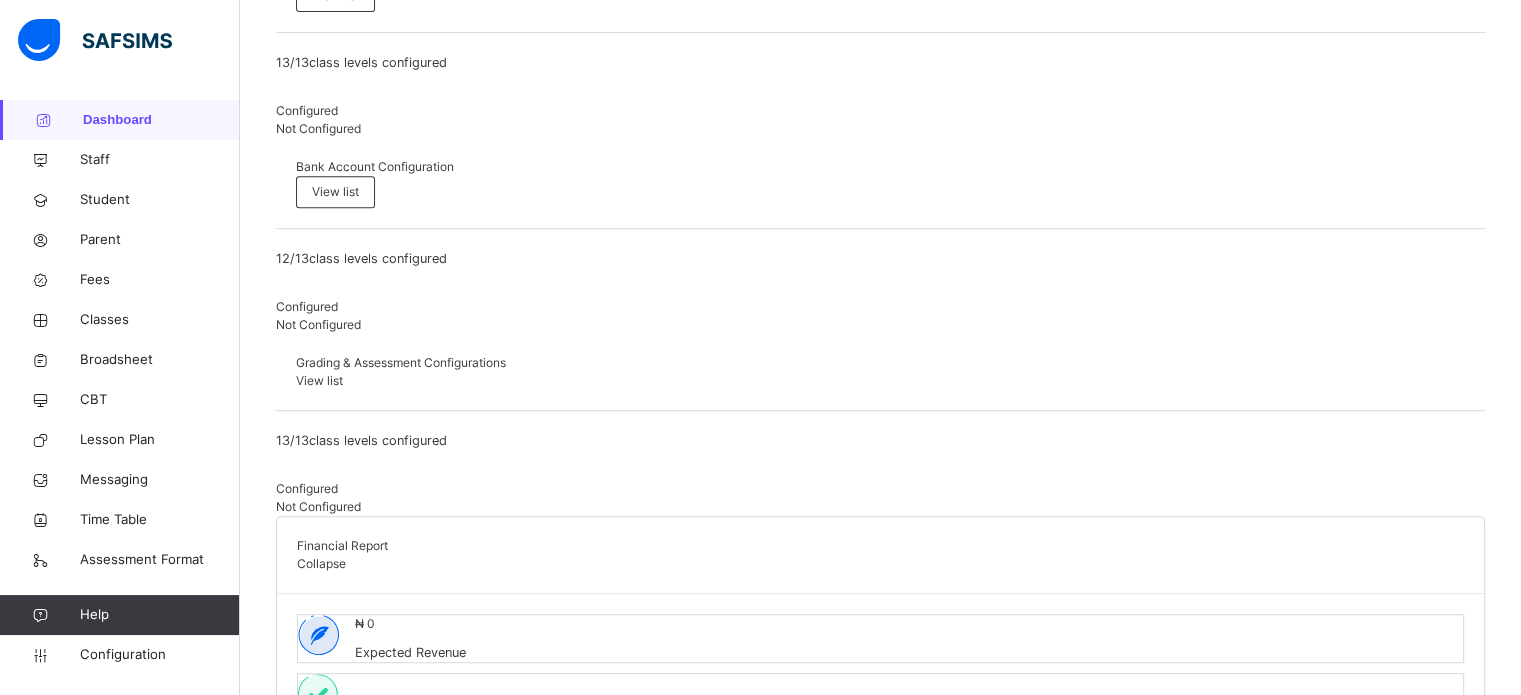 scroll, scrollTop: 800, scrollLeft: 0, axis: vertical 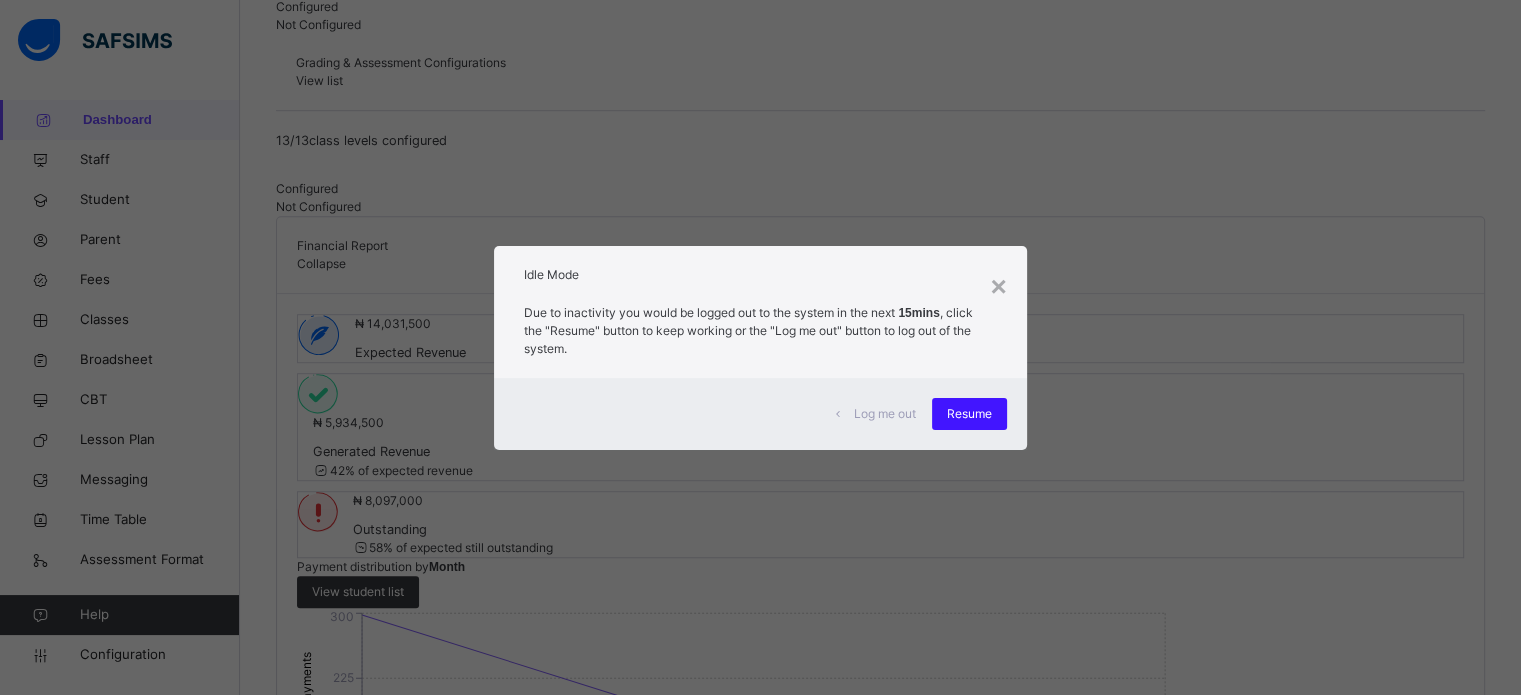 click on "Resume" at bounding box center [969, 414] 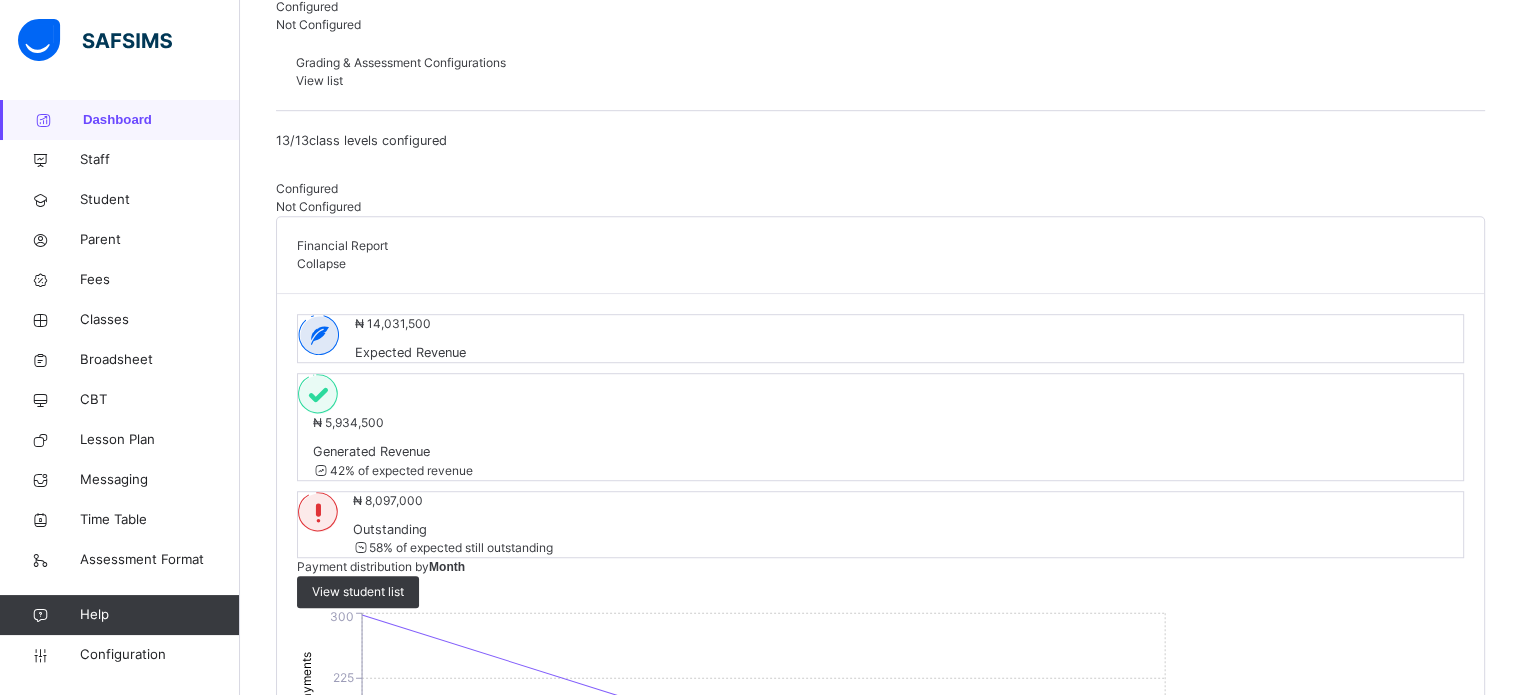 scroll, scrollTop: 925, scrollLeft: 0, axis: vertical 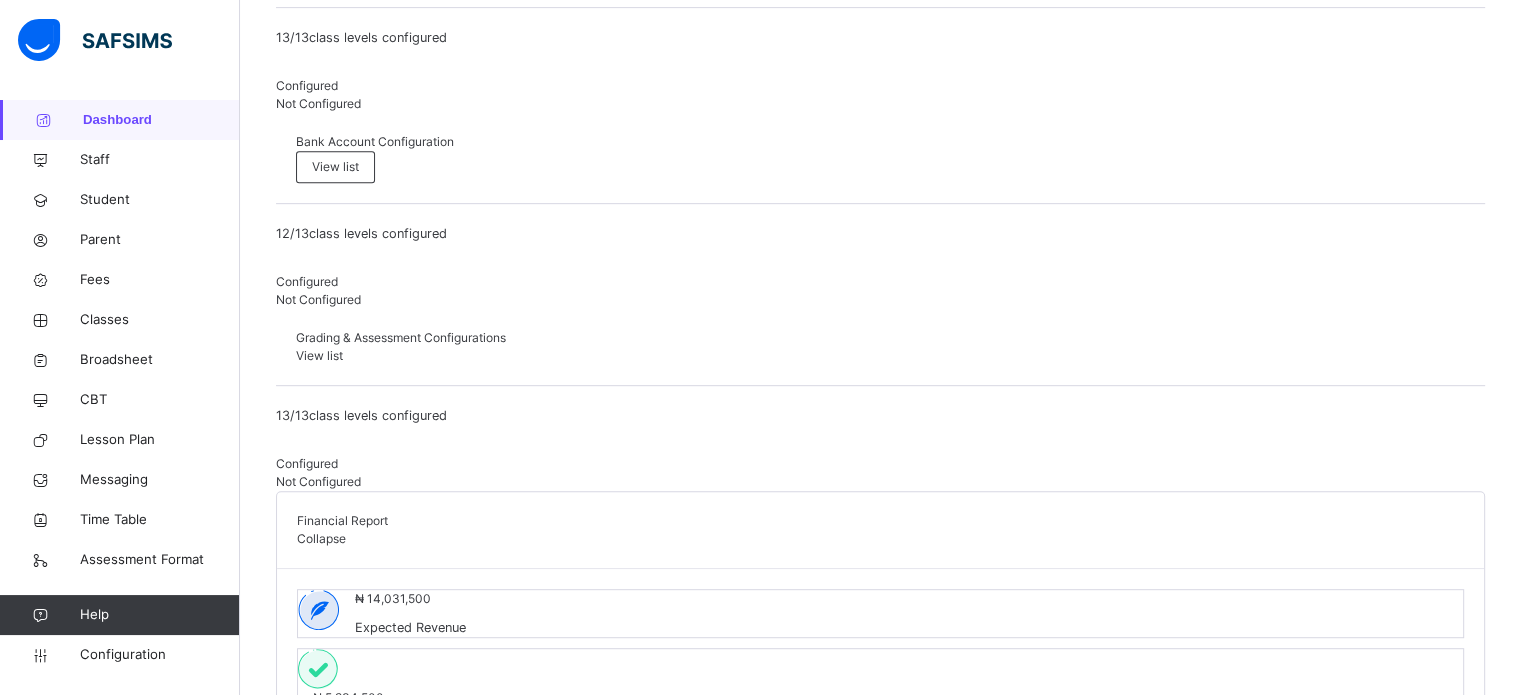 drag, startPoint x: 1519, startPoint y: 354, endPoint x: 1535, endPoint y: 164, distance: 190.6725 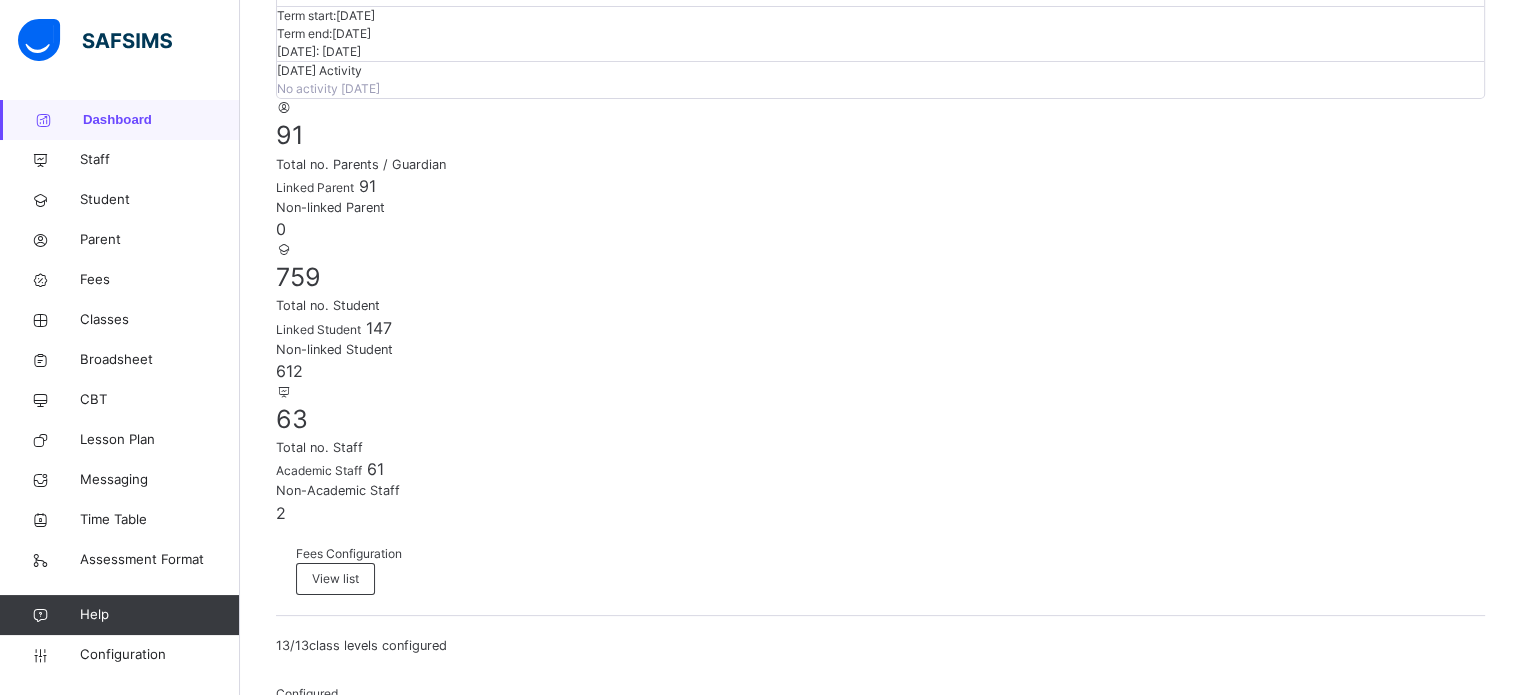 scroll, scrollTop: 0, scrollLeft: 0, axis: both 